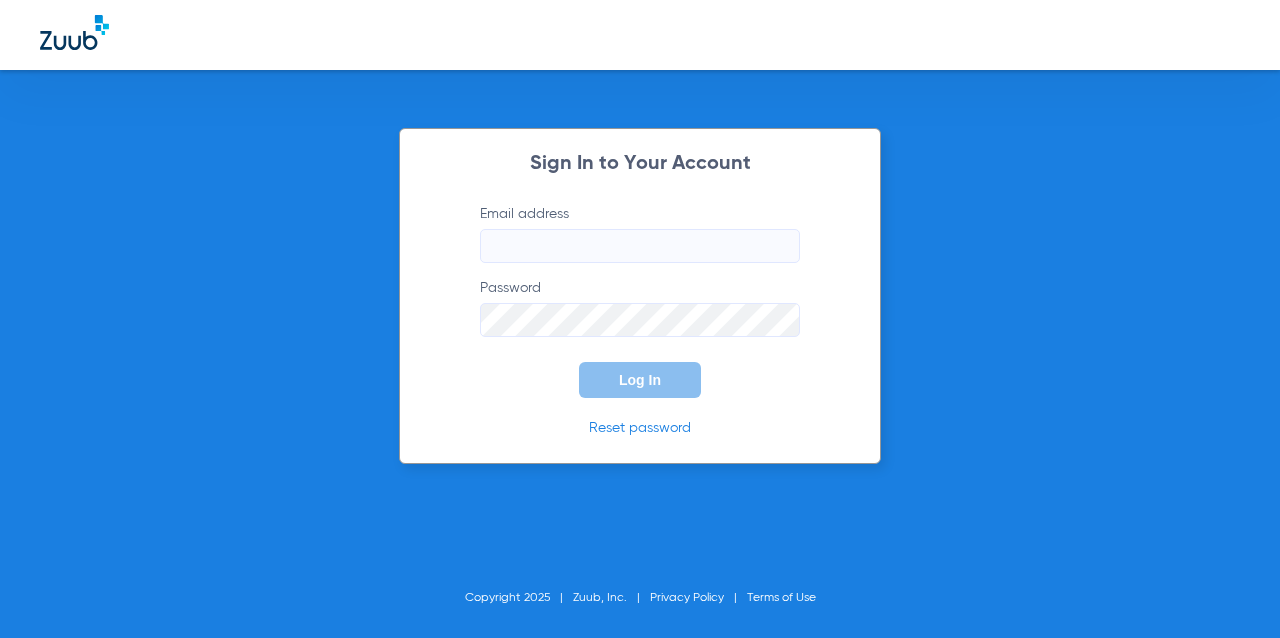 scroll, scrollTop: 0, scrollLeft: 0, axis: both 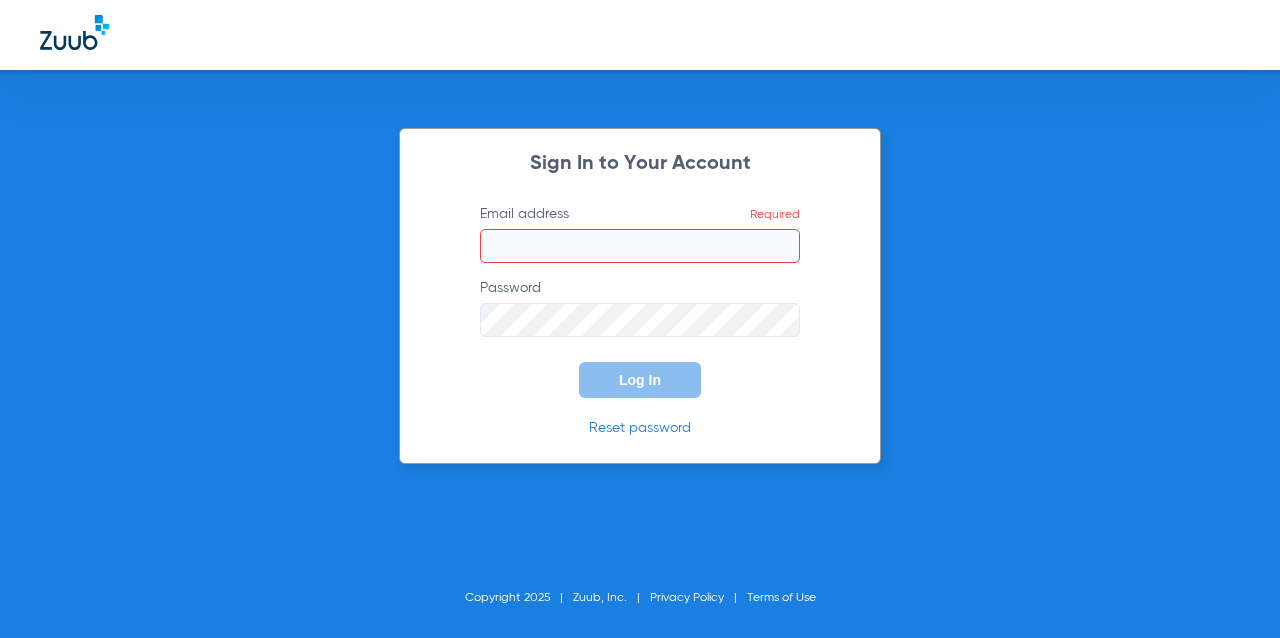 type on "[EMAIL]" 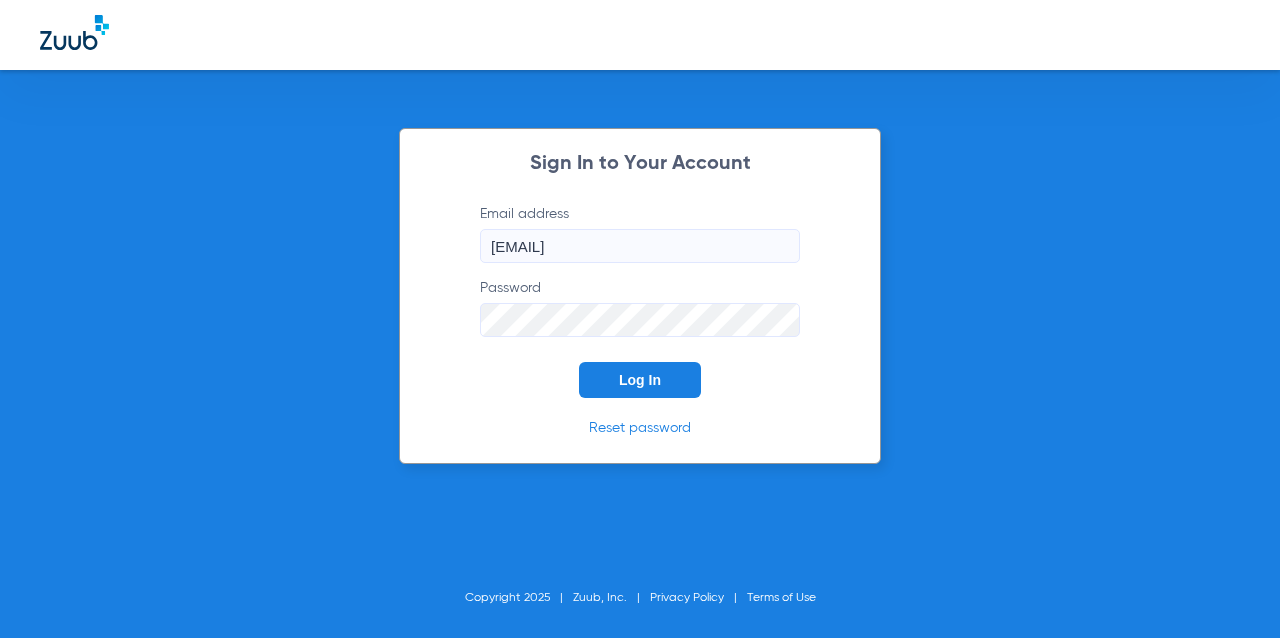 click on "Log In" 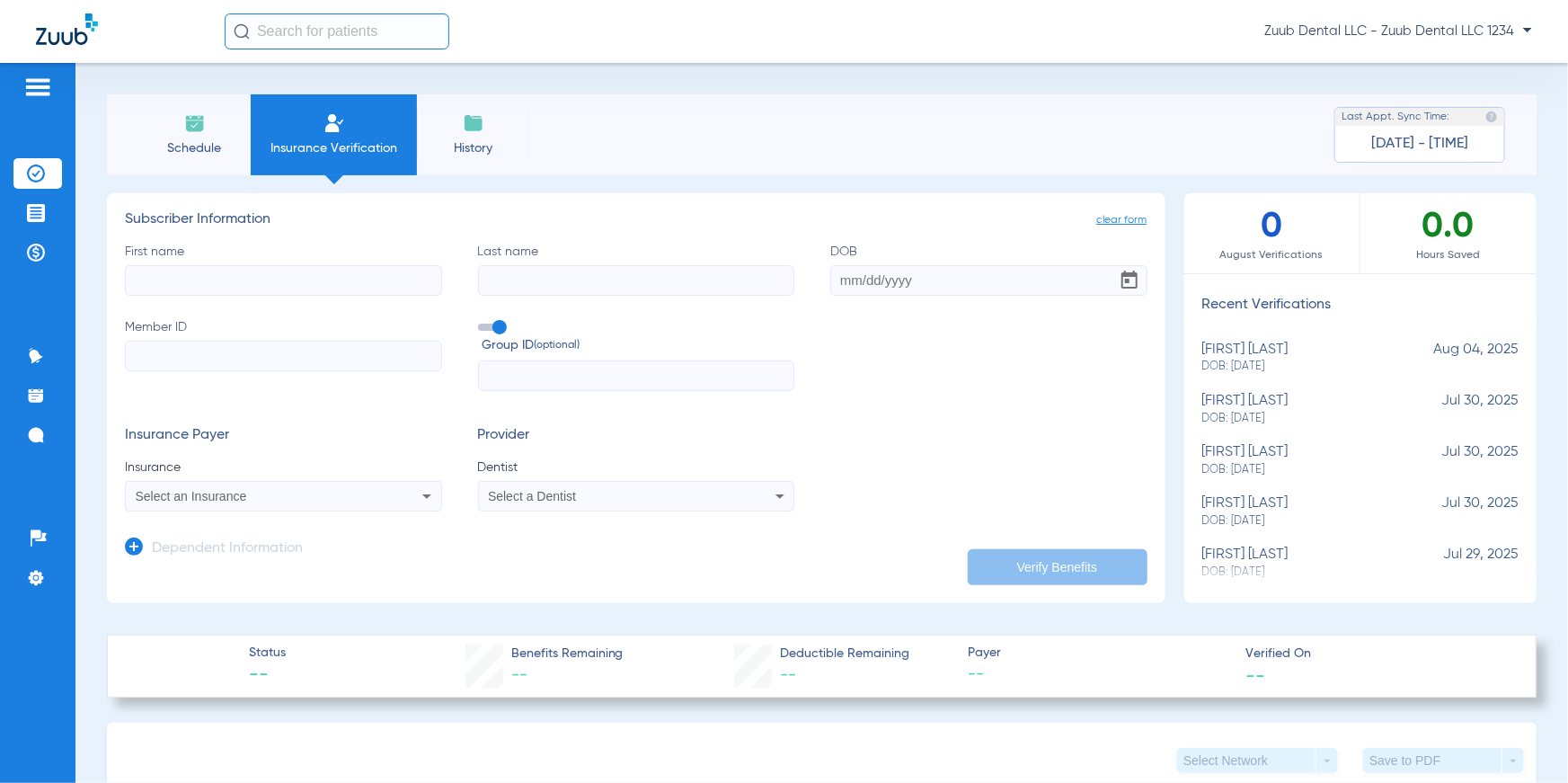 click on "Schedule" 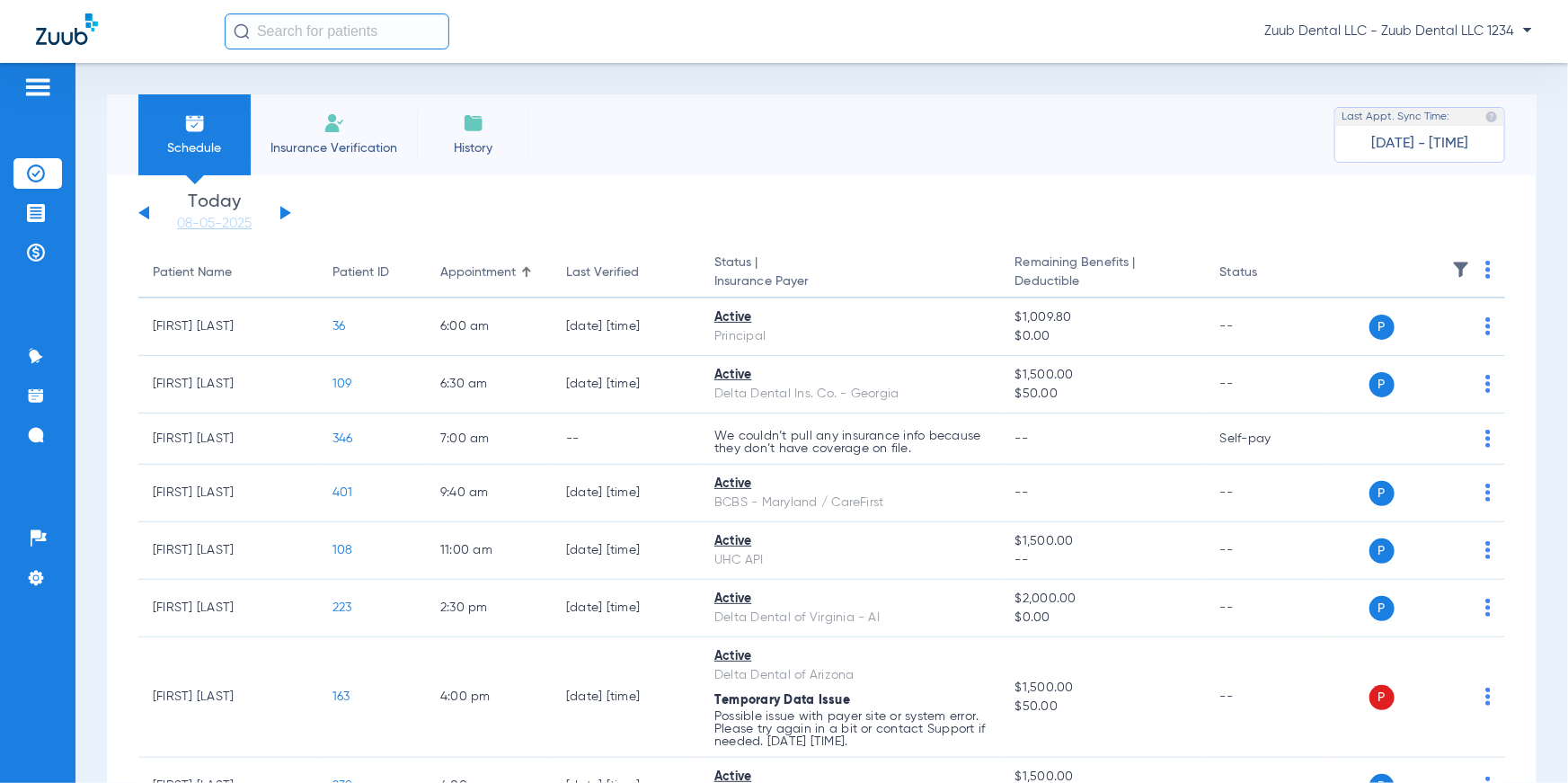 click on "Schedule Insurance Verification History Last Appt. Sync Time: [DATE] - [TIME]" 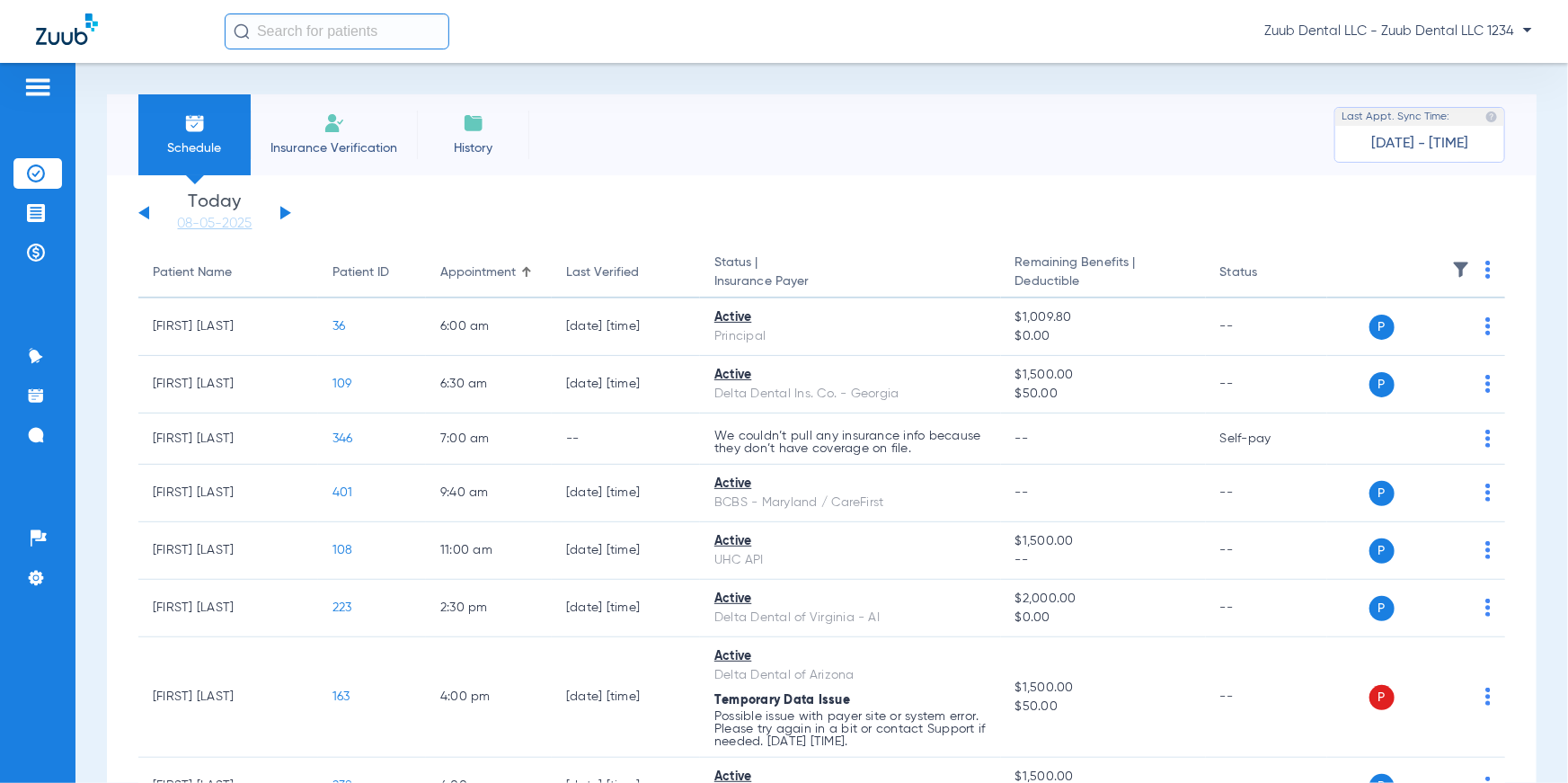 drag, startPoint x: 148, startPoint y: 272, endPoint x: 493, endPoint y: 200, distance: 352.43297 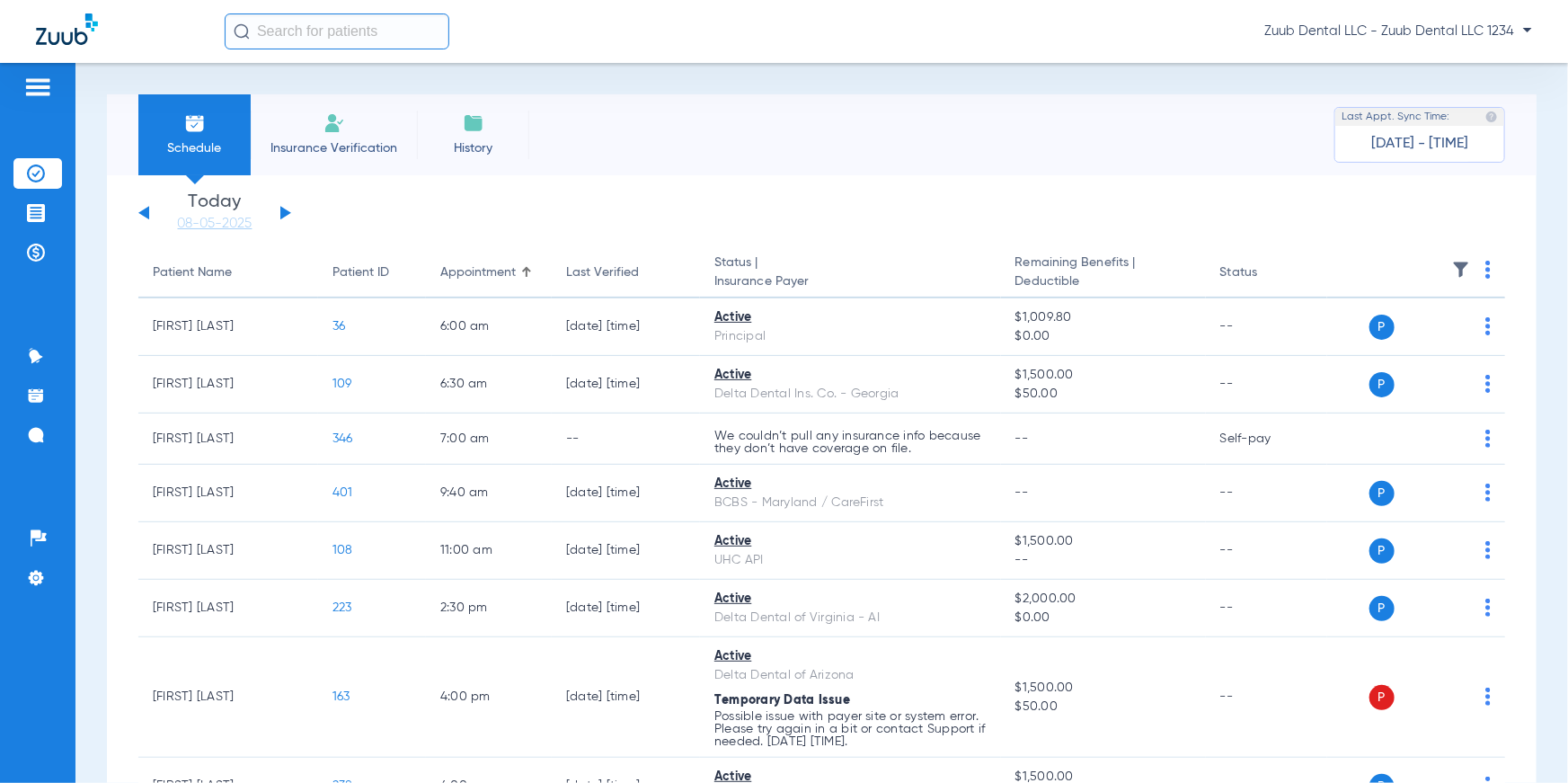 click on "Sunday   06-01-2025   Monday   06-02-2025   Tuesday   06-03-2025   Wednesday   06-04-2025   Thursday   06-05-2025   Friday   06-06-2025   Saturday   06-07-2025   Sunday   06-08-2025   Monday   06-09-2025   Tuesday   06-10-2025   Wednesday   06-11-2025   Thursday   06-12-2025   Friday   06-13-2025   Saturday   06-14-2025   Sunday   06-15-2025   Monday   06-16-2025   Tuesday   06-17-2025   Wednesday   06-18-2025   Thursday   06-19-2025   Friday   06-20-2025   Saturday   06-21-2025   Sunday   06-22-2025   Monday   06-23-2025   Tuesday   06-24-2025   Wednesday   06-25-2025   Thursday   06-26-2025   Friday   06-27-2025   Saturday   06-28-2025   Sunday   06-29-2025   Monday   06-30-2025   Tuesday   07-01-2025   Wednesday   07-02-2025   Thursday   07-03-2025   Friday   07-04-2025   Saturday   07-05-2025   Sunday   07-06-2025   Monday   07-07-2025   Tuesday   07-08-2025   Wednesday   07-09-2025   Thursday   07-10-2025   Friday   07-11-2025   Saturday   07-12-2025   Sunday   07-13-2025   Monday   07-14-2025   Friday" 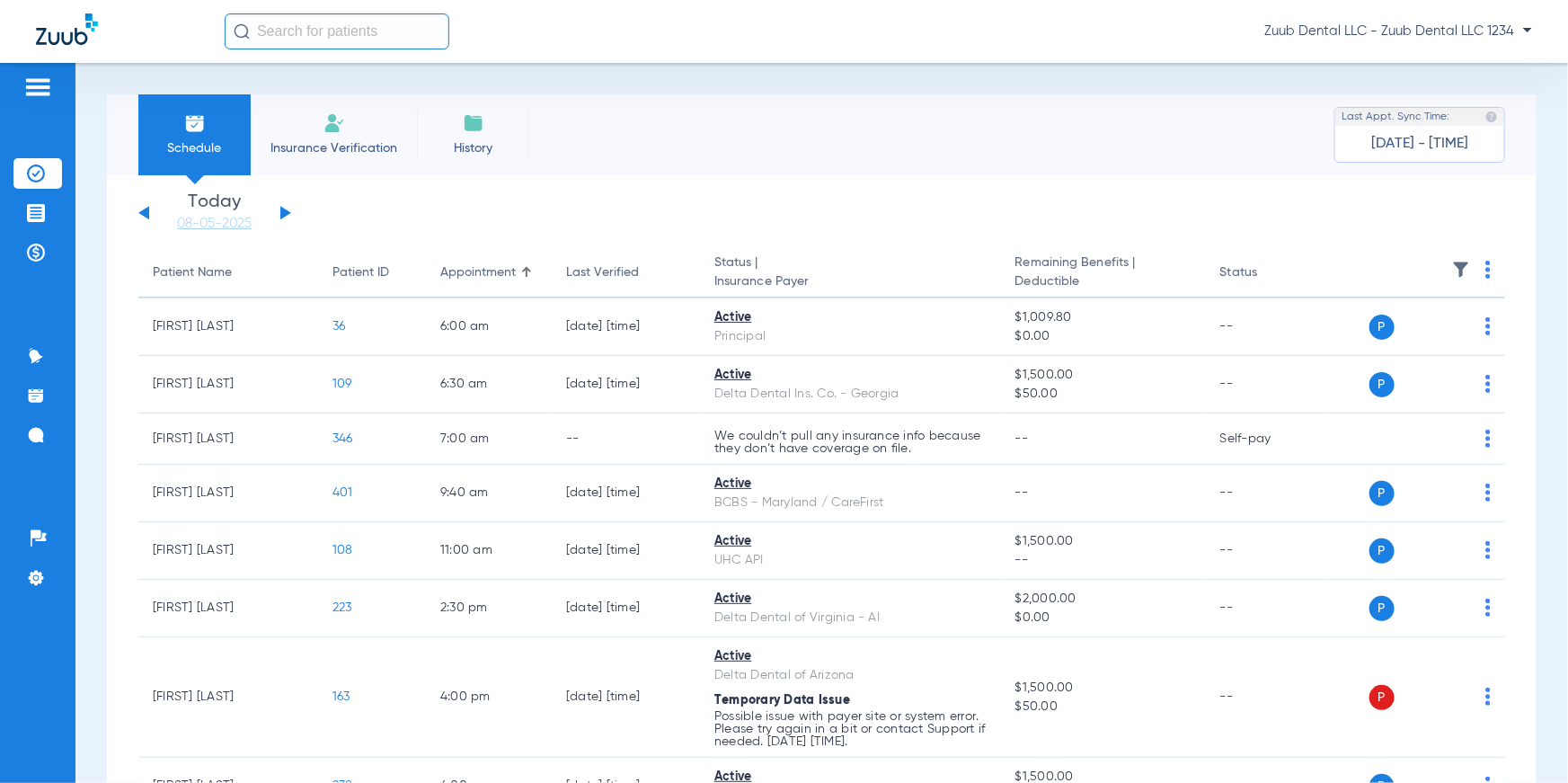 drag, startPoint x: 439, startPoint y: 269, endPoint x: 565, endPoint y: 196, distance: 145.61937 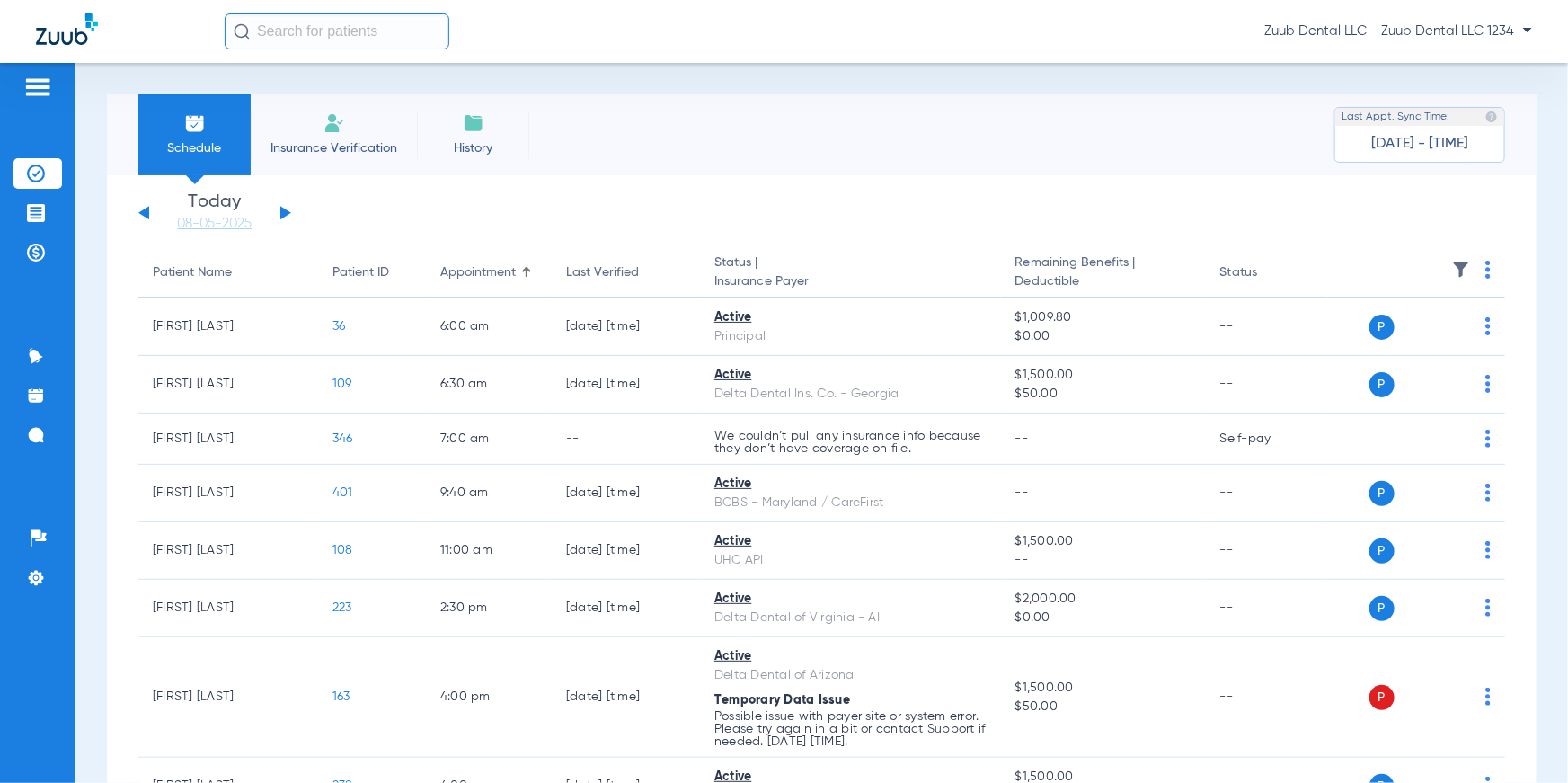 click on "Sunday   06-01-2025   Monday   06-02-2025   Tuesday   06-03-2025   Wednesday   06-04-2025   Thursday   06-05-2025   Friday   06-06-2025   Saturday   06-07-2025   Sunday   06-08-2025   Monday   06-09-2025   Tuesday   06-10-2025   Wednesday   06-11-2025   Thursday   06-12-2025   Friday   06-13-2025   Saturday   06-14-2025   Sunday   06-15-2025   Monday   06-16-2025   Tuesday   06-17-2025   Wednesday   06-18-2025   Thursday   06-19-2025   Friday   06-20-2025   Saturday   06-21-2025   Sunday   06-22-2025   Monday   06-23-2025   Tuesday   06-24-2025   Wednesday   06-25-2025   Thursday   06-26-2025   Friday   06-27-2025   Saturday   06-28-2025   Sunday   06-29-2025   Monday   06-30-2025   Tuesday   07-01-2025   Wednesday   07-02-2025   Thursday   07-03-2025   Friday   07-04-2025   Saturday   07-05-2025   Sunday   07-06-2025   Monday   07-07-2025   Tuesday   07-08-2025   Wednesday   07-09-2025   Thursday   07-10-2025   Friday   07-11-2025   Saturday   07-12-2025   Sunday   07-13-2025   Monday   07-14-2025   Friday" 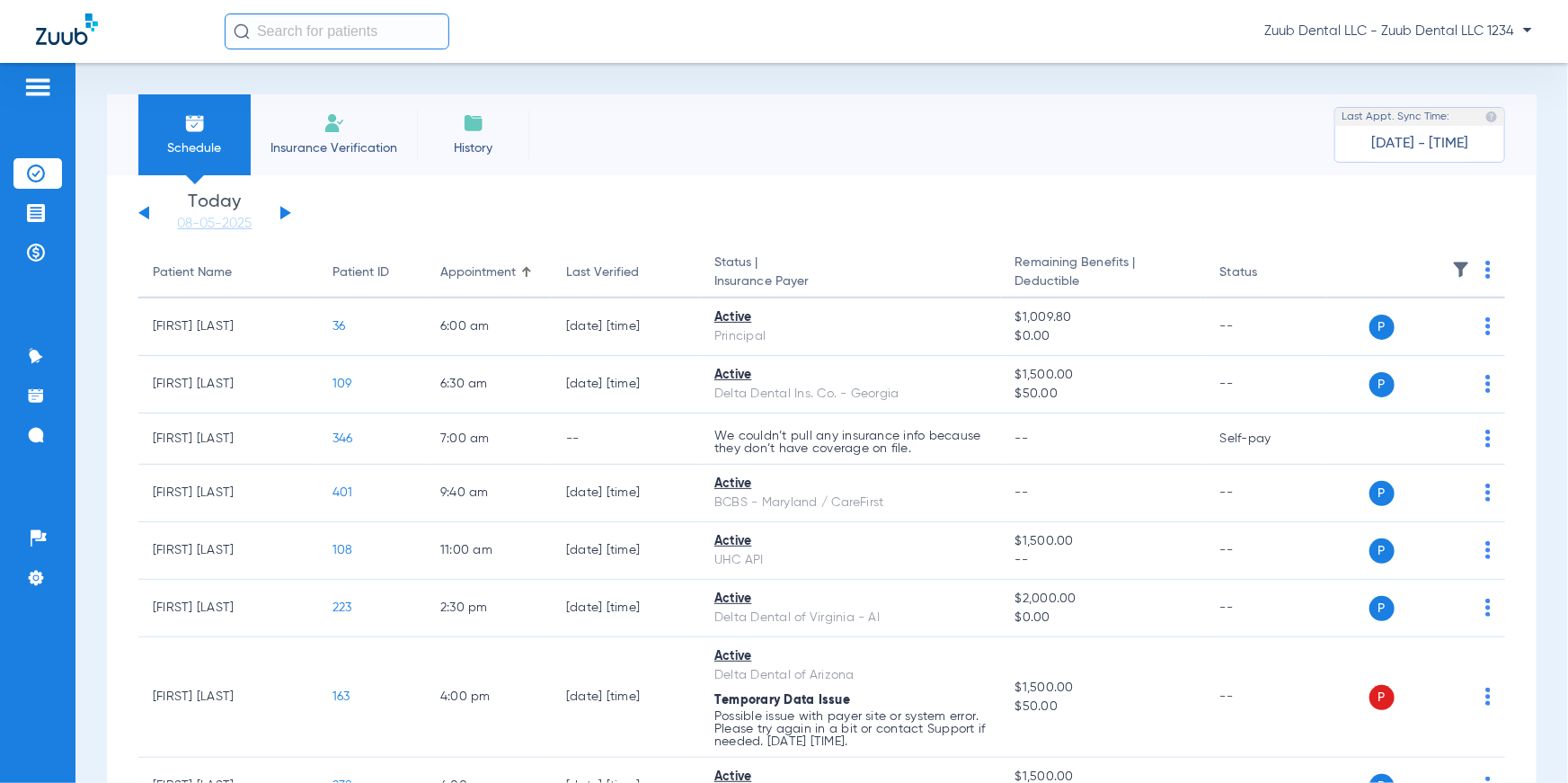 drag, startPoint x: 560, startPoint y: 269, endPoint x: 656, endPoint y: 214, distance: 110.63905 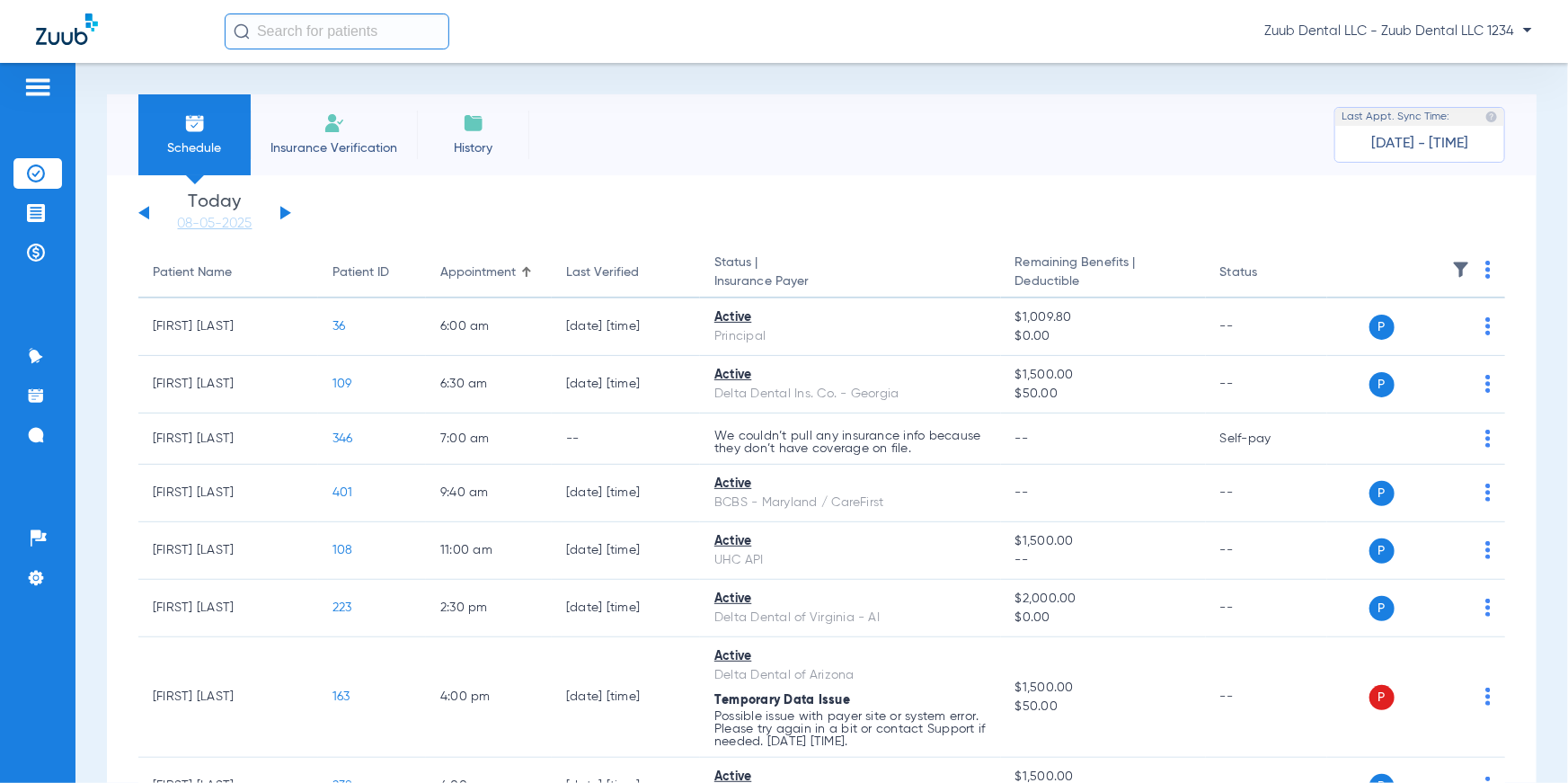 click on "Sunday   06-01-2025   Monday   06-02-2025   Tuesday   06-03-2025   Wednesday   06-04-2025   Thursday   06-05-2025   Friday   06-06-2025   Saturday   06-07-2025   Sunday   06-08-2025   Monday   06-09-2025   Tuesday   06-10-2025   Wednesday   06-11-2025   Thursday   06-12-2025   Friday   06-13-2025   Saturday   06-14-2025   Sunday   06-15-2025   Monday   06-16-2025   Tuesday   06-17-2025   Wednesday   06-18-2025   Thursday   06-19-2025   Friday   06-20-2025   Saturday   06-21-2025   Sunday   06-22-2025   Monday   06-23-2025   Tuesday   06-24-2025   Wednesday   06-25-2025   Thursday   06-26-2025   Friday   06-27-2025   Saturday   06-28-2025   Sunday   06-29-2025   Monday   06-30-2025   Tuesday   07-01-2025   Wednesday   07-02-2025   Thursday   07-03-2025   Friday   07-04-2025   Saturday   07-05-2025   Sunday   07-06-2025   Monday   07-07-2025   Tuesday   07-08-2025   Wednesday   07-09-2025   Thursday   07-10-2025   Friday   07-11-2025   Saturday   07-12-2025   Sunday   07-13-2025   Monday   07-14-2025   Friday" 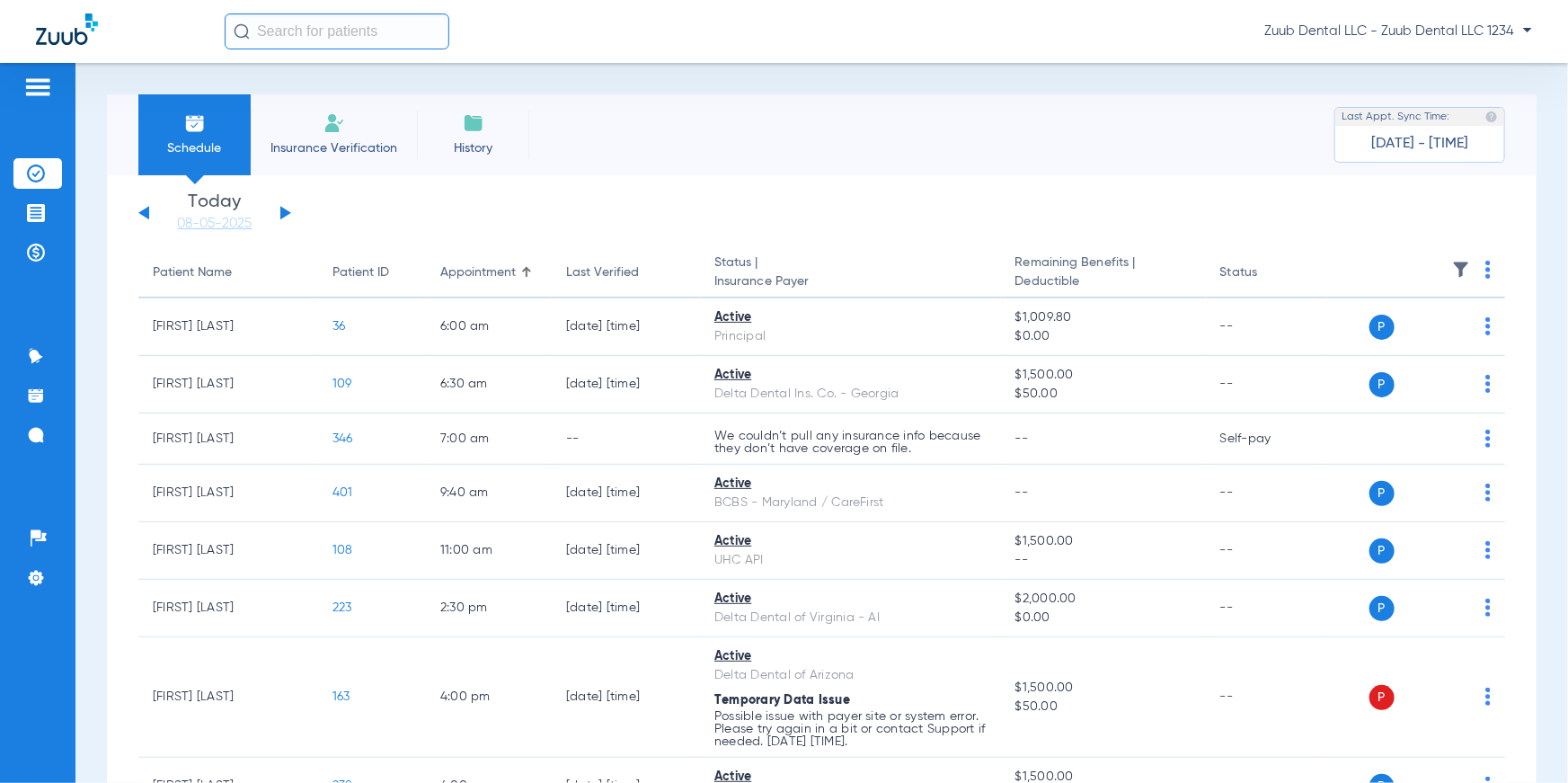 drag, startPoint x: 716, startPoint y: 262, endPoint x: 834, endPoint y: 286, distance: 120.41595 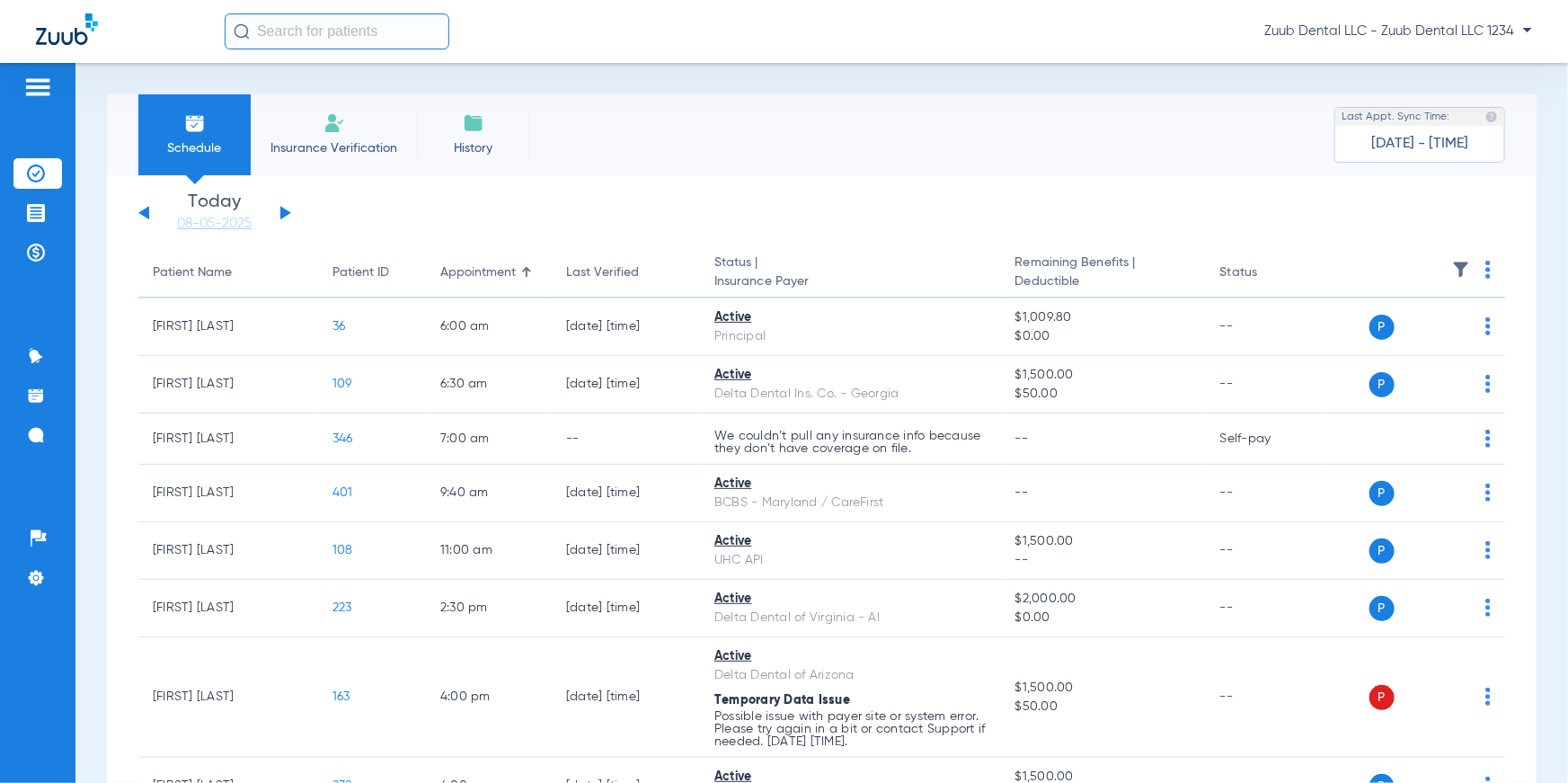 click on "Status |  Insurance Payer" 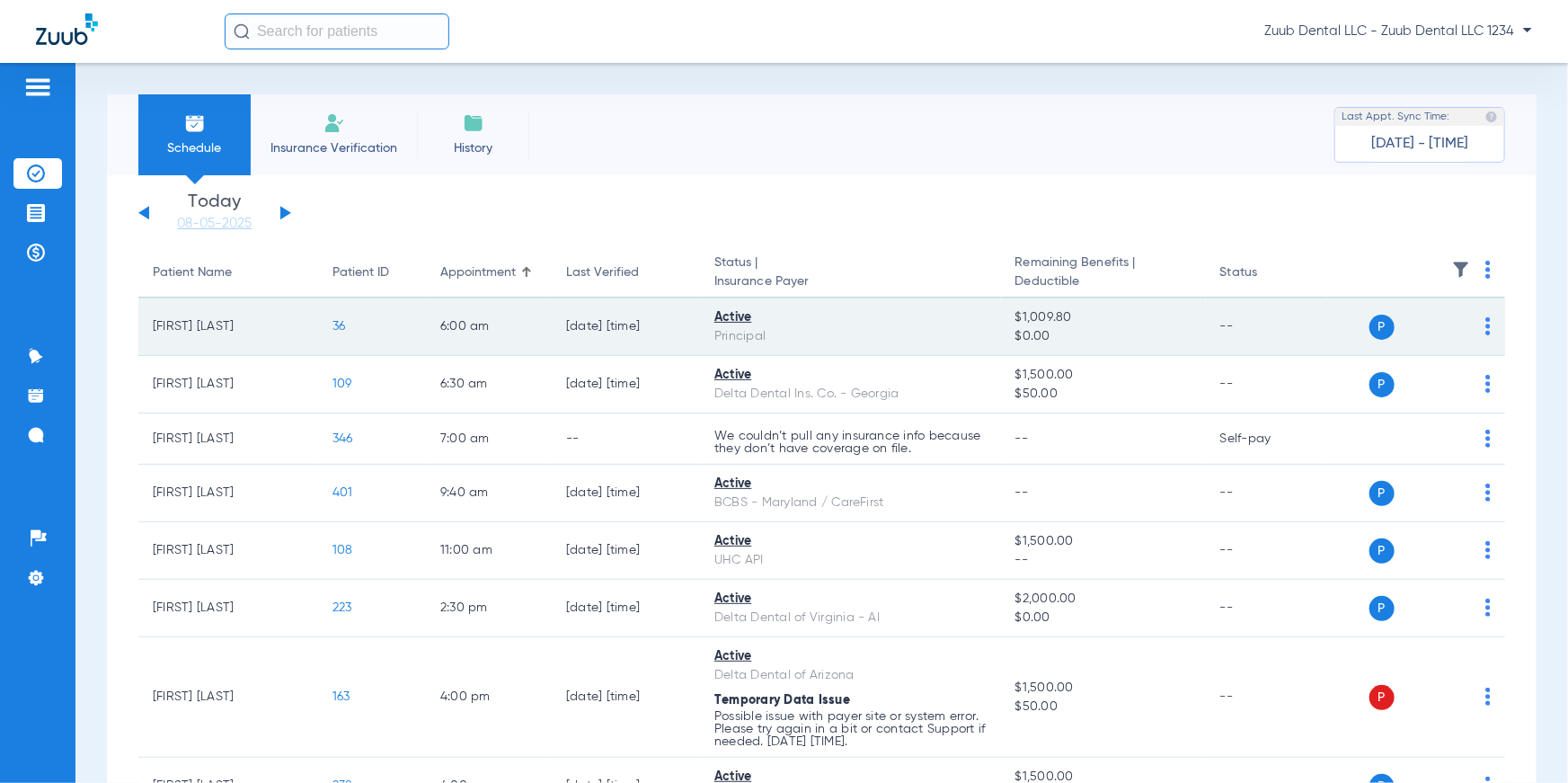 drag, startPoint x: 714, startPoint y: 316, endPoint x: 784, endPoint y: 341, distance: 74.3303 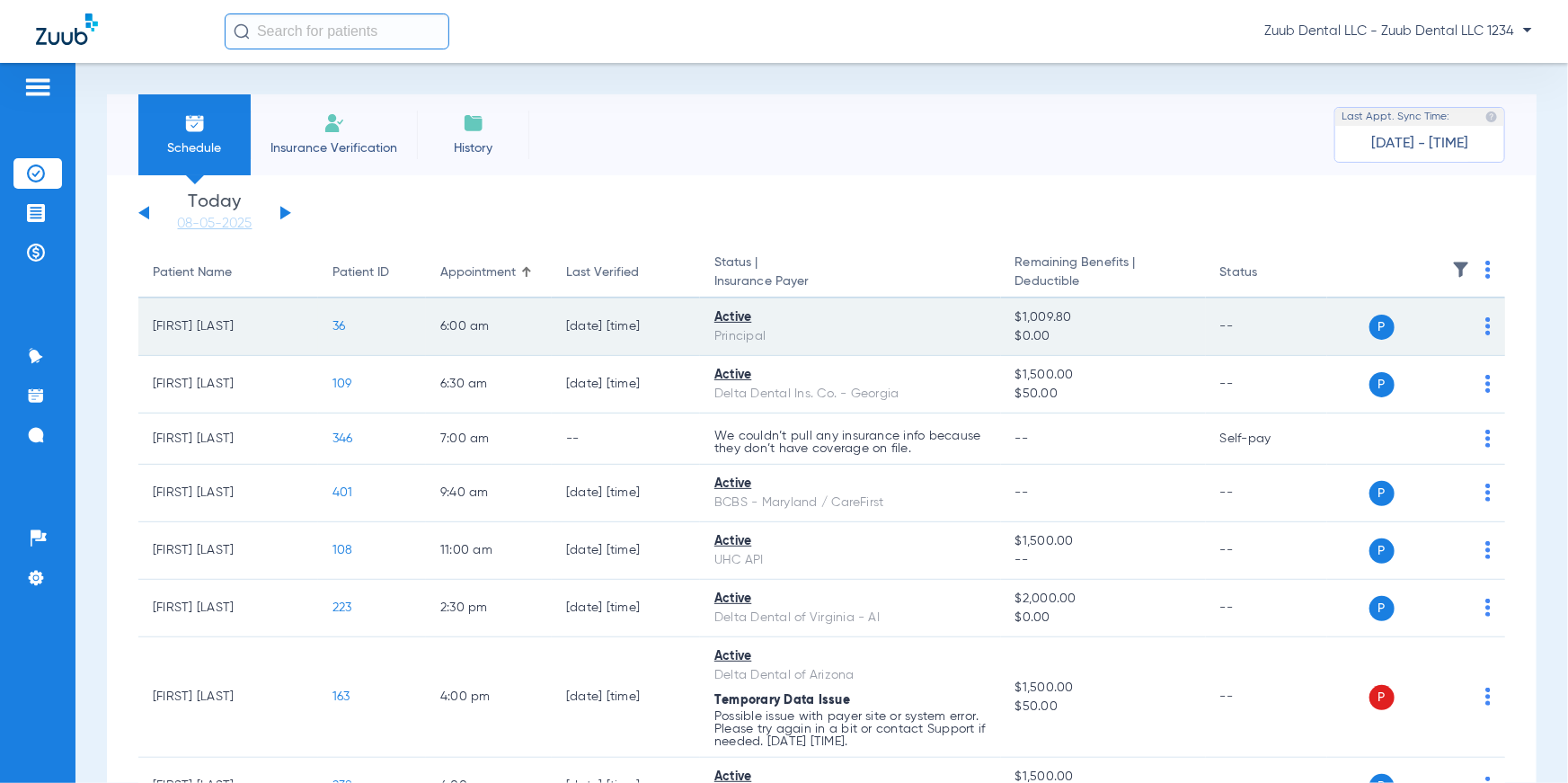 click on "Active   Principal" 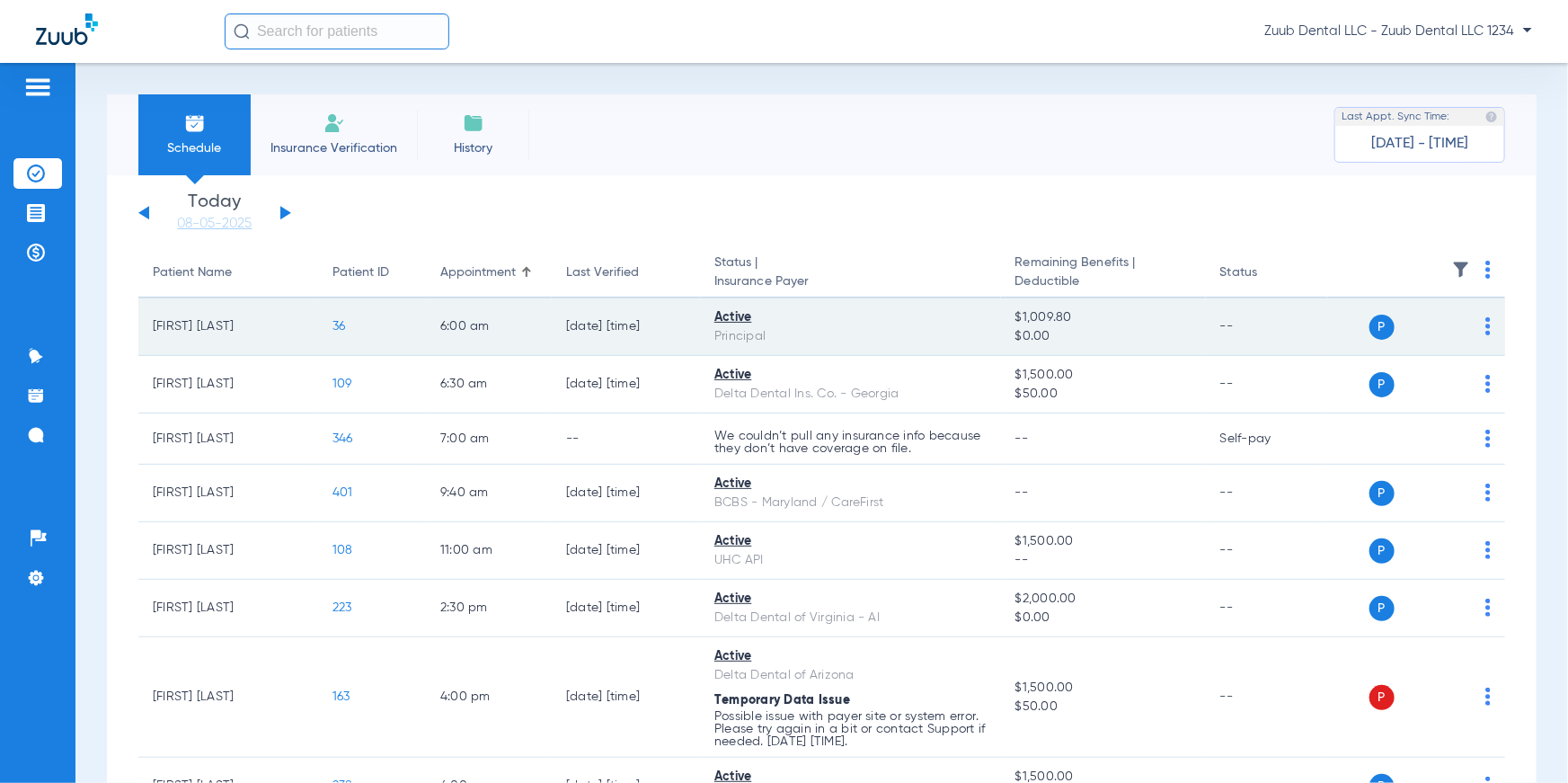 drag, startPoint x: 1006, startPoint y: 313, endPoint x: 1068, endPoint y: 332, distance: 64.84597 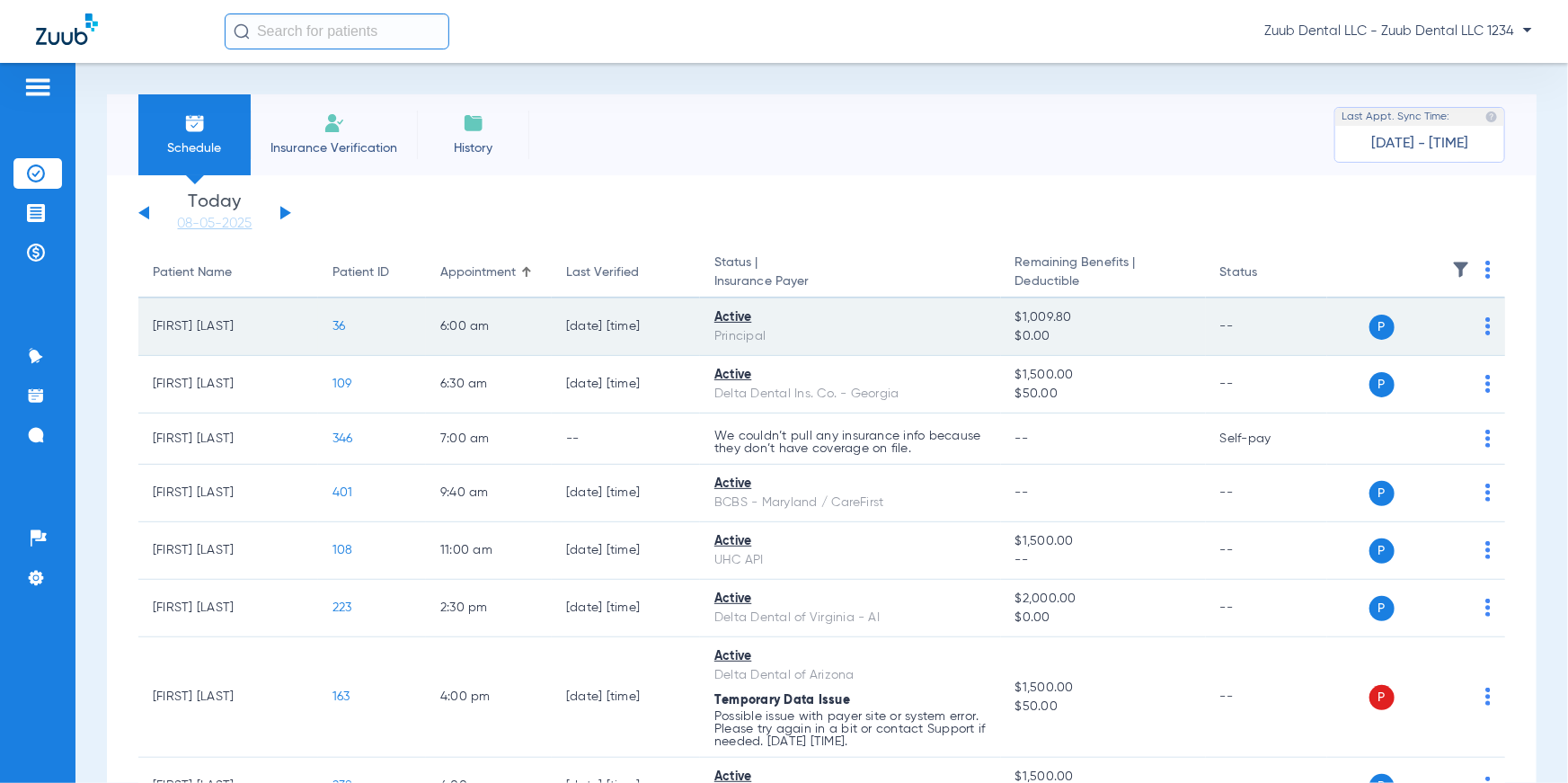 click on "$1,009.80 $0.00" 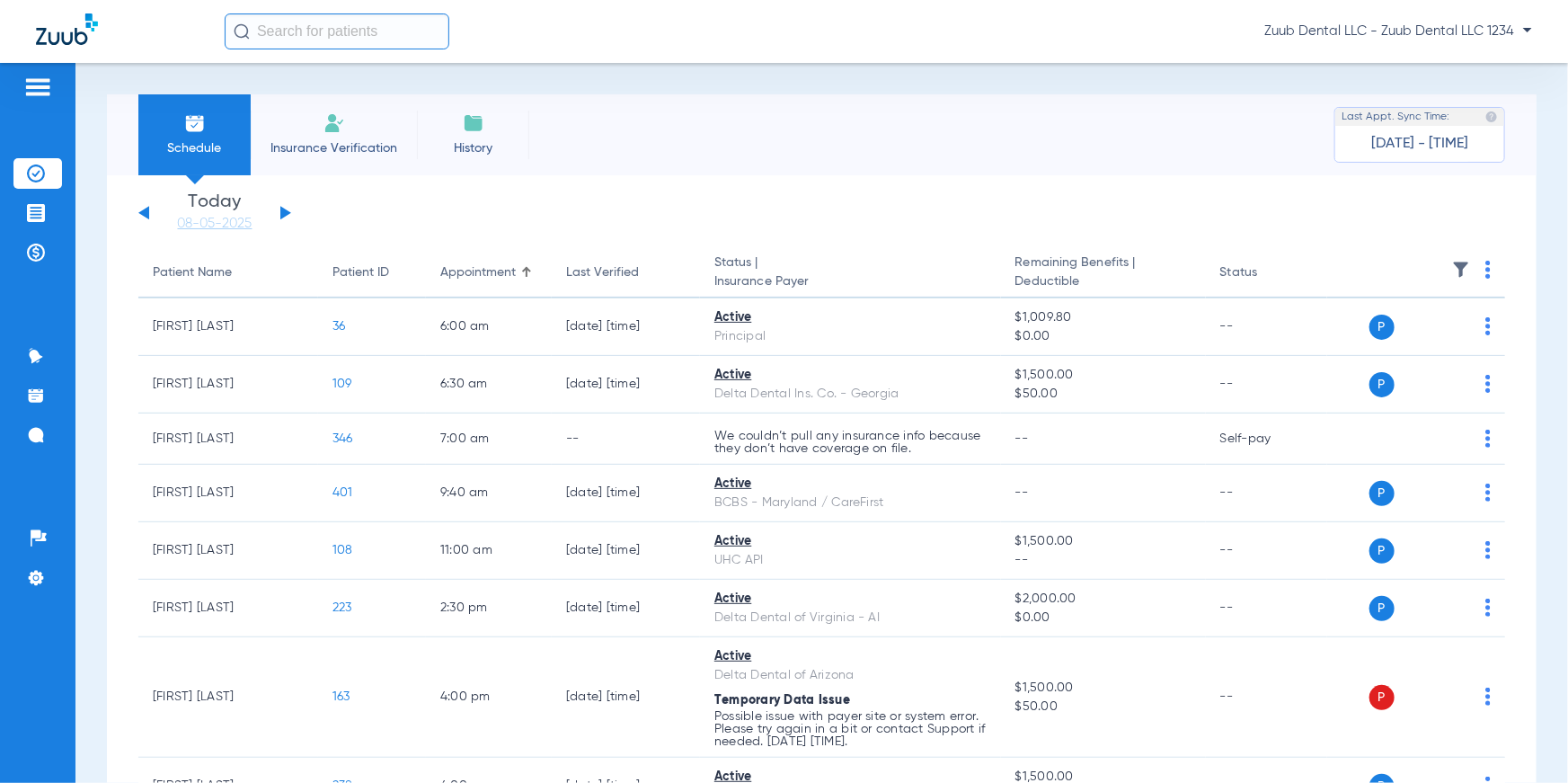 click on "Sunday   06-01-2025   Monday   06-02-2025   Tuesday   06-03-2025   Wednesday   06-04-2025   Thursday   06-05-2025   Friday   06-06-2025   Saturday   06-07-2025   Sunday   06-08-2025   Monday   06-09-2025   Tuesday   06-10-2025   Wednesday   06-11-2025   Thursday   06-12-2025   Friday   06-13-2025   Saturday   06-14-2025   Sunday   06-15-2025   Monday   06-16-2025   Tuesday   06-17-2025   Wednesday   06-18-2025   Thursday   06-19-2025   Friday   06-20-2025   Saturday   06-21-2025   Sunday   06-22-2025   Monday   06-23-2025   Tuesday   06-24-2025   Wednesday   06-25-2025   Thursday   06-26-2025   Friday   06-27-2025   Saturday   06-28-2025   Sunday   06-29-2025   Monday   06-30-2025   Tuesday   07-01-2025   Wednesday   07-02-2025   Thursday   07-03-2025   Friday   07-04-2025   Saturday   07-05-2025   Sunday   07-06-2025   Monday   07-07-2025   Tuesday   07-08-2025   Wednesday   07-09-2025   Thursday   07-10-2025   Friday   07-11-2025   Saturday   07-12-2025   Sunday   07-13-2025   Monday   07-14-2025   Friday" 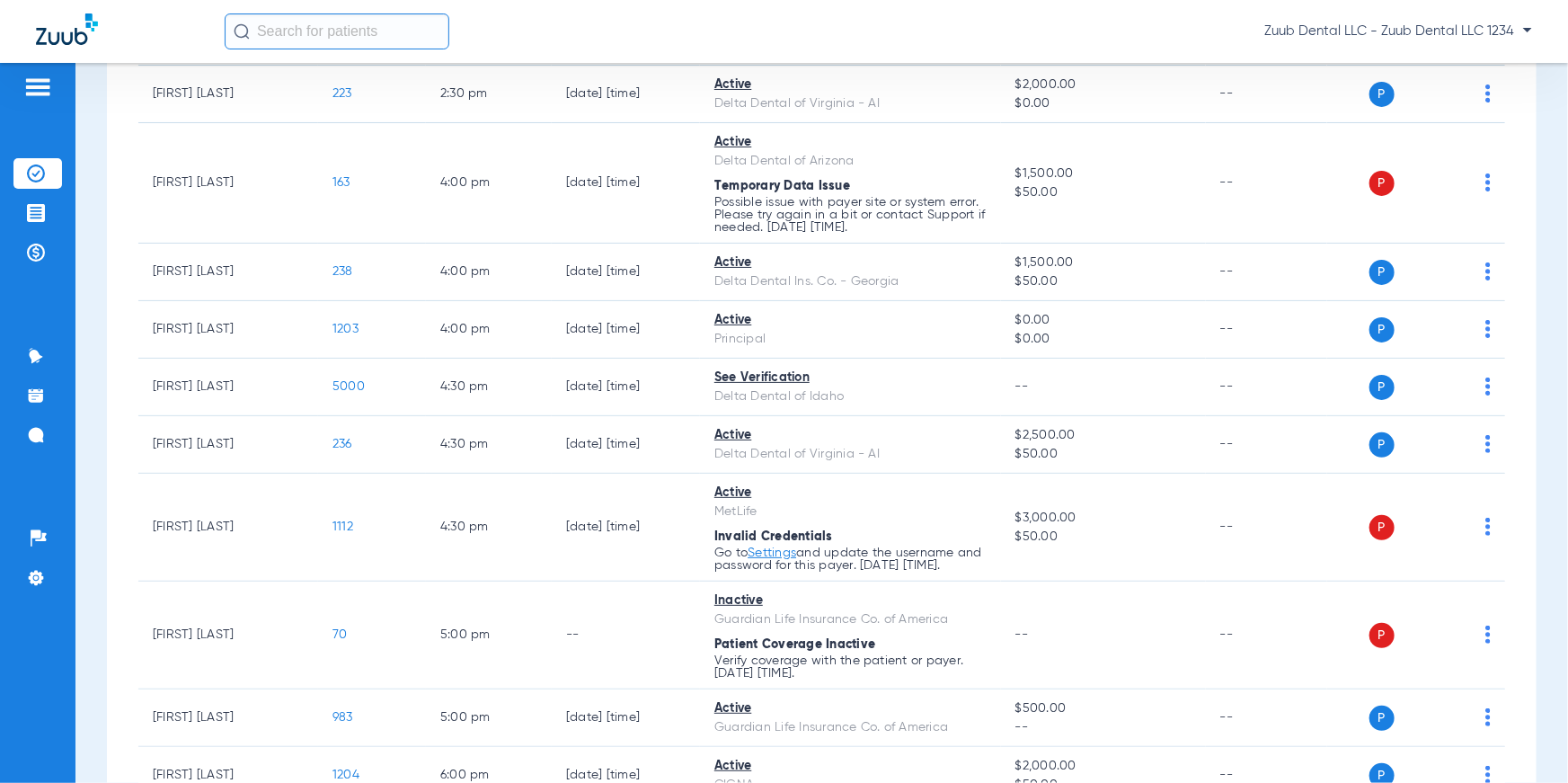 scroll, scrollTop: 662, scrollLeft: 0, axis: vertical 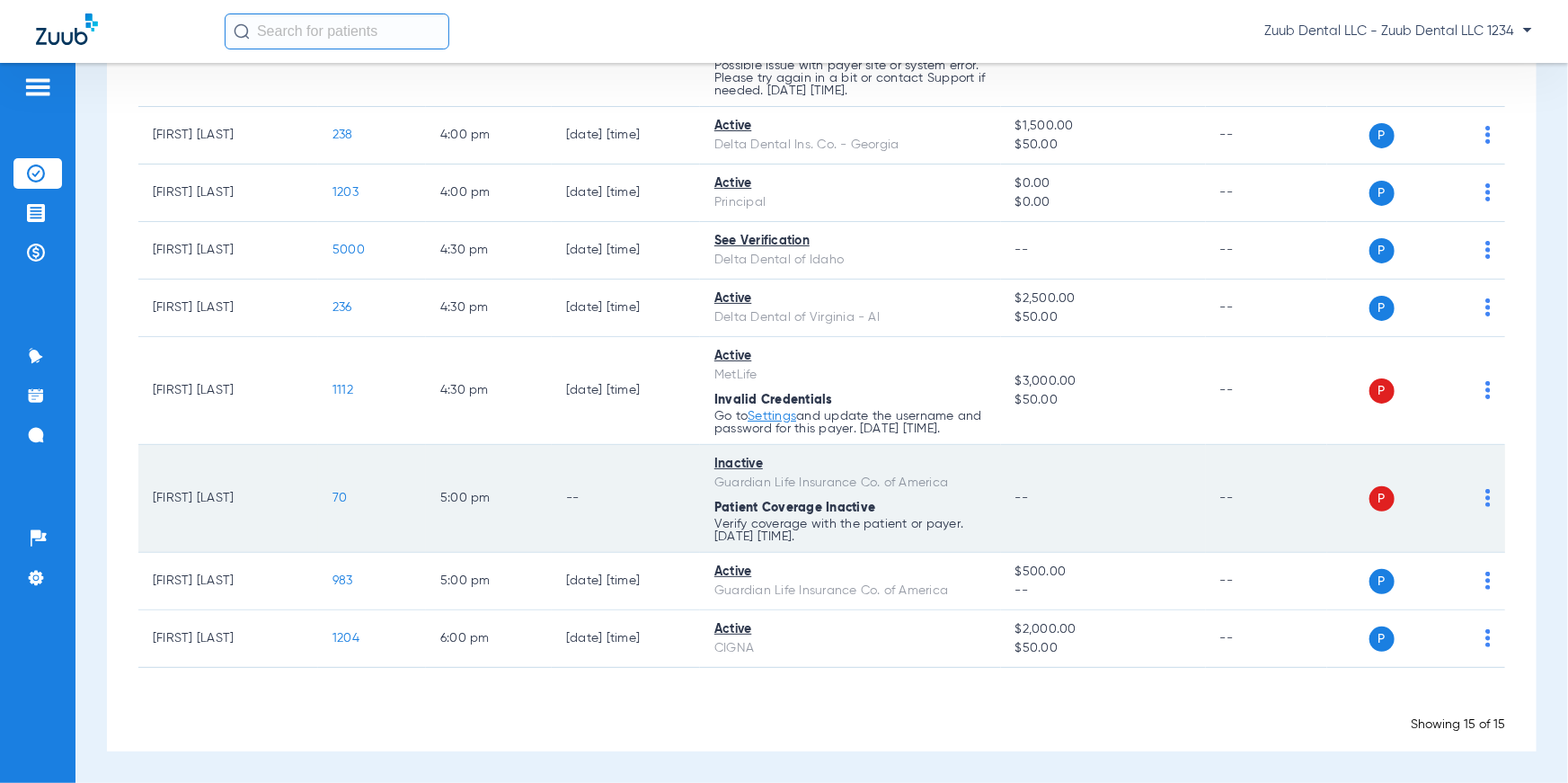 drag, startPoint x: 711, startPoint y: 462, endPoint x: 792, endPoint y: 461, distance: 81.006173 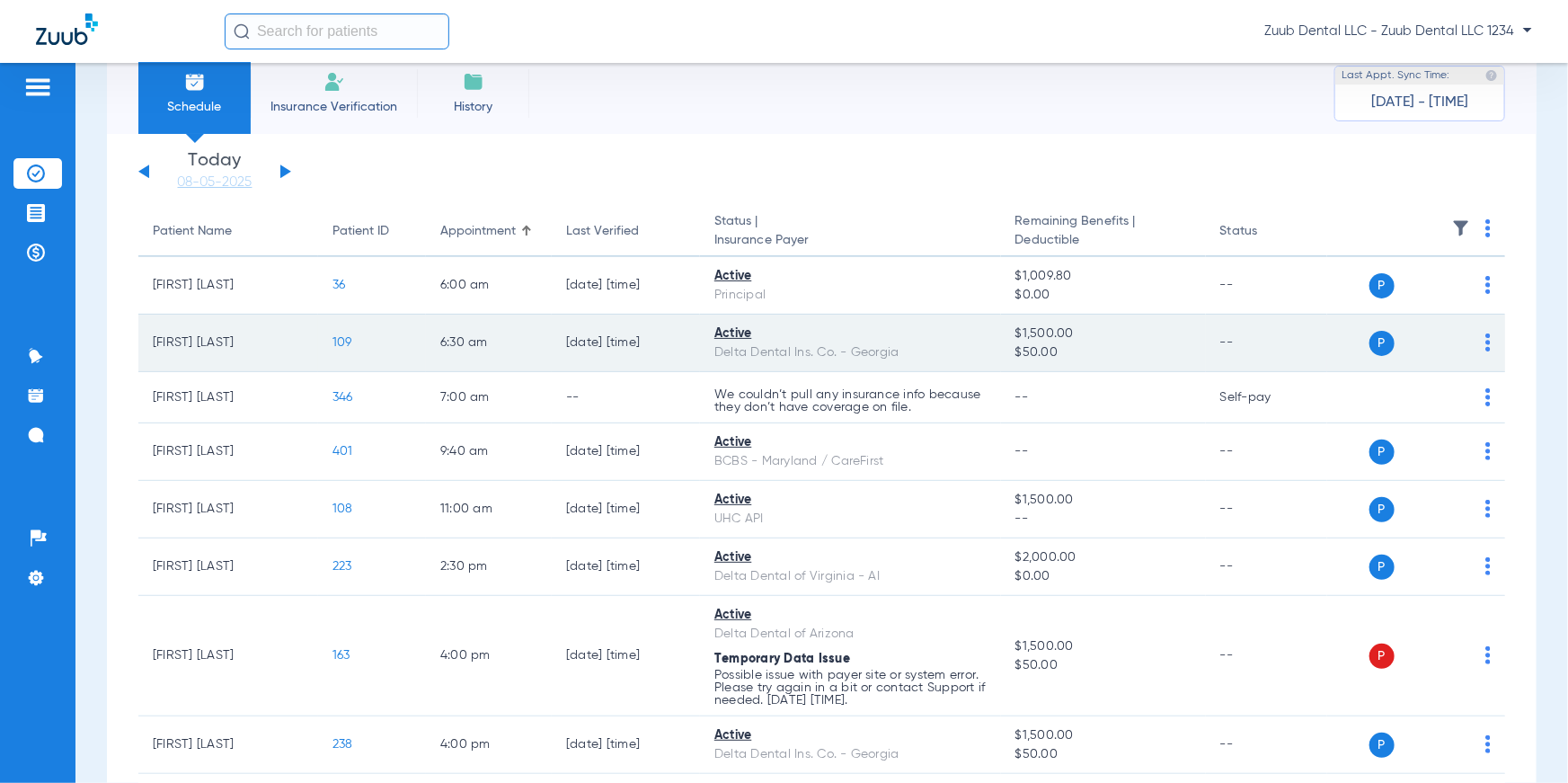 scroll, scrollTop: 31, scrollLeft: 0, axis: vertical 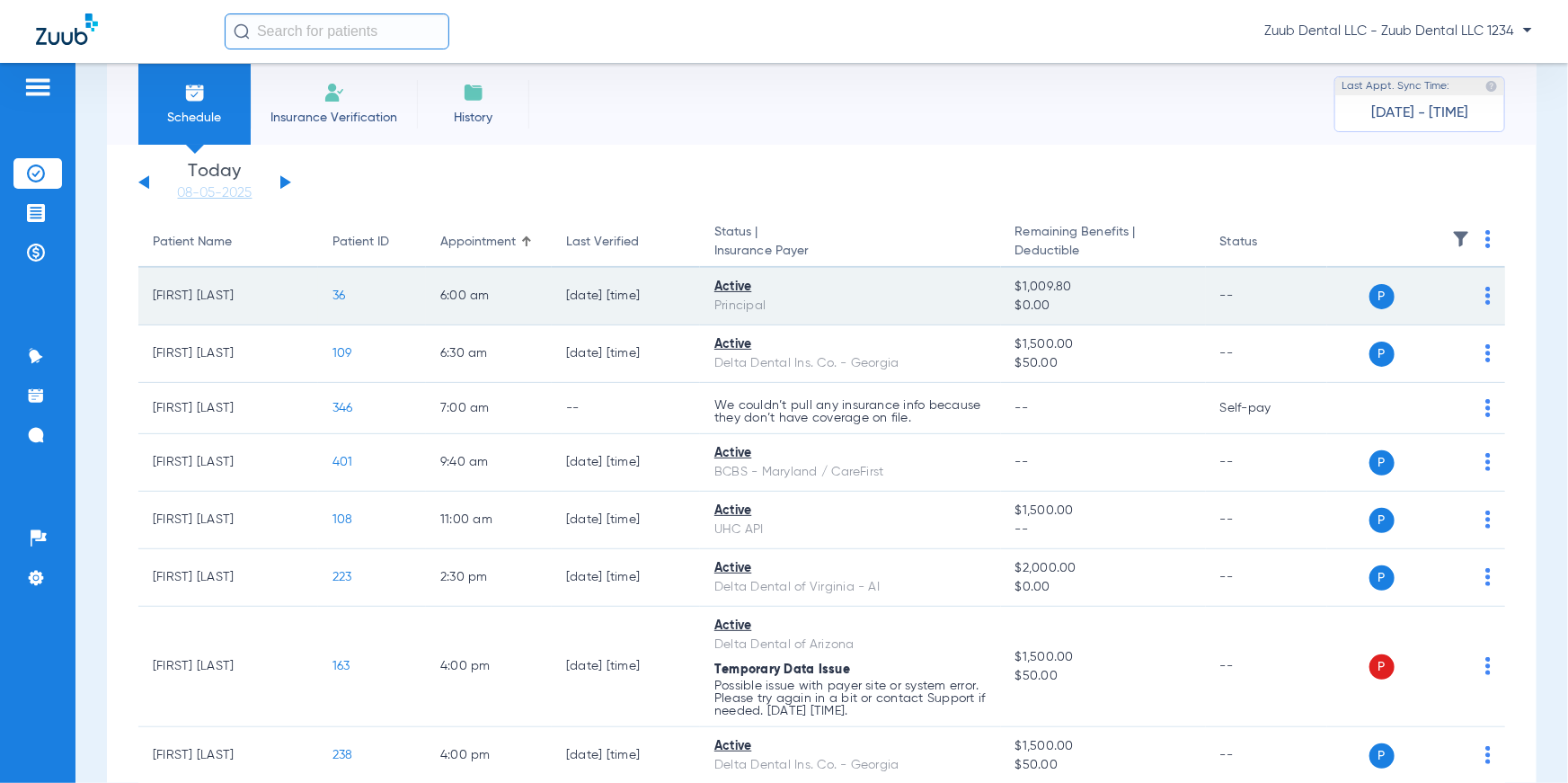 click on "36" 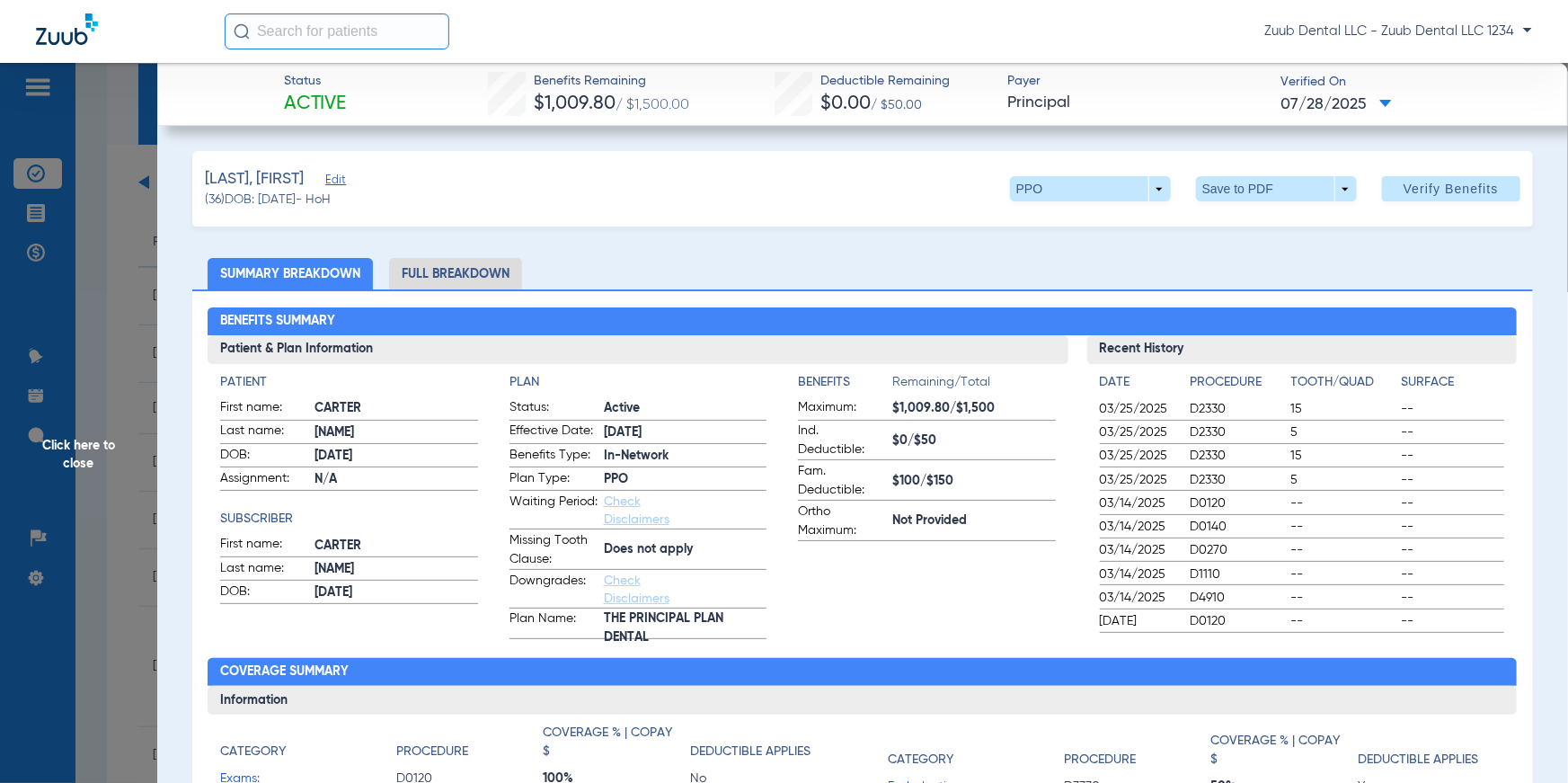 click on "Click here to close" 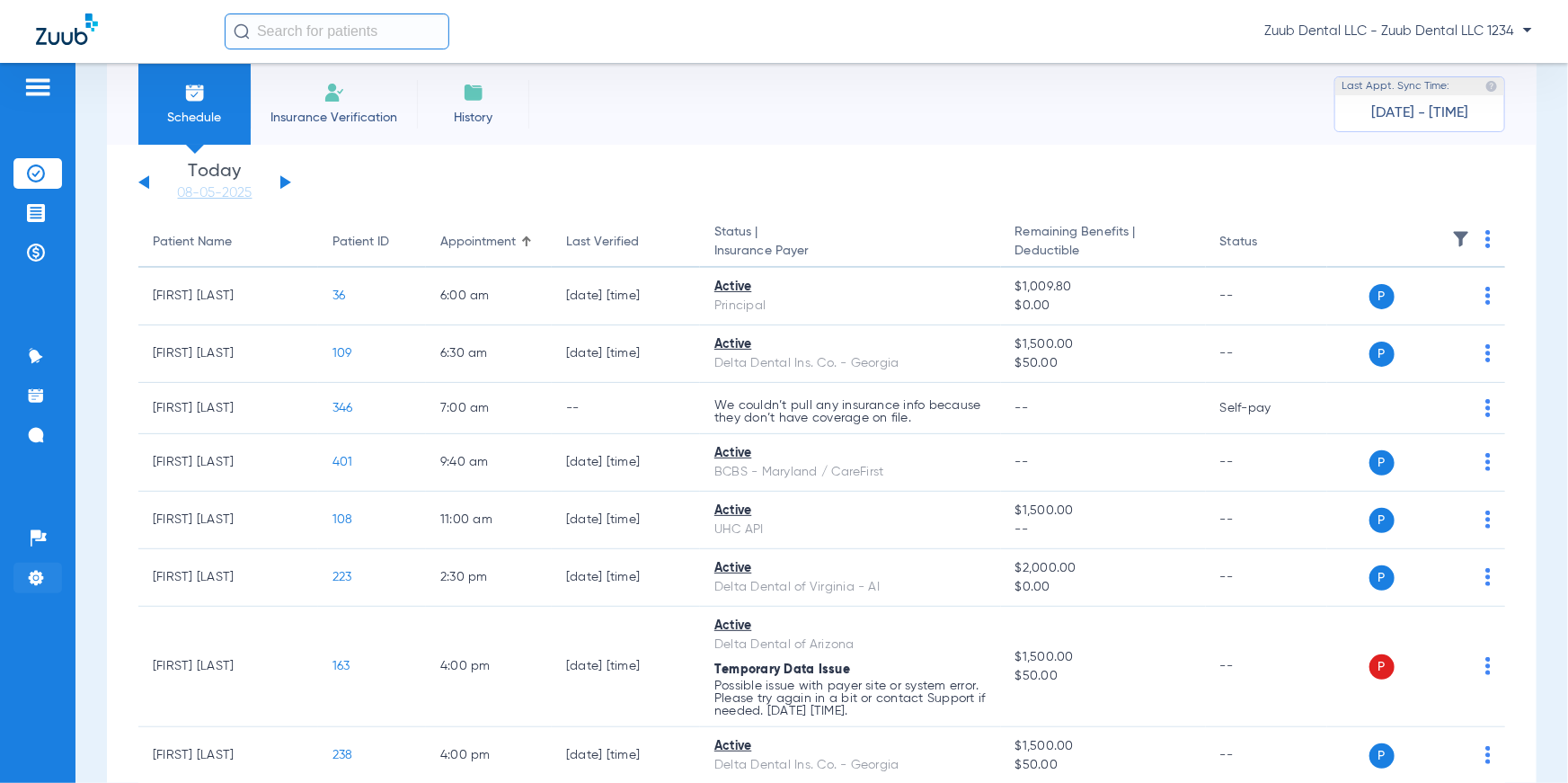 click on "Settings" 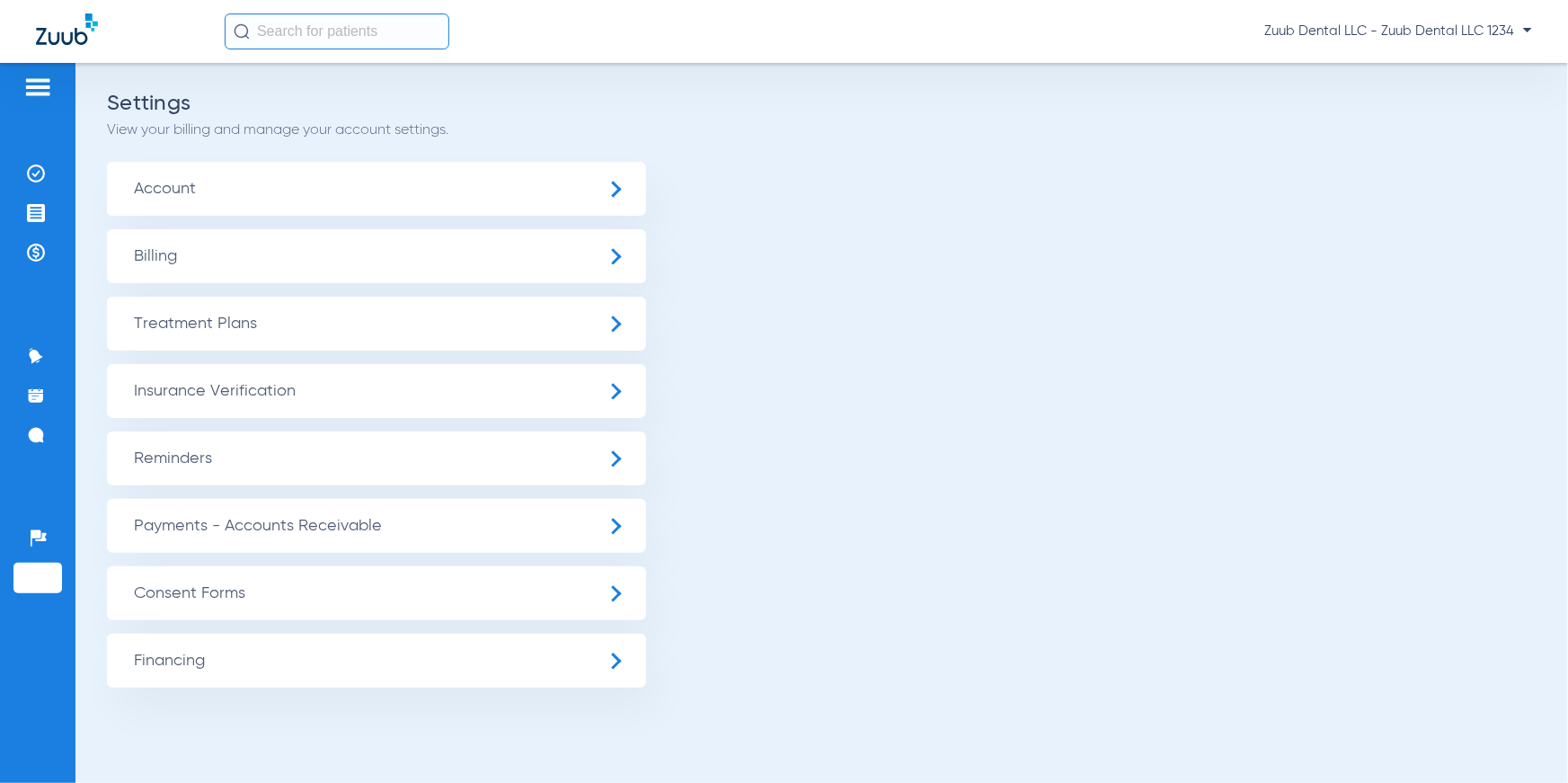 scroll, scrollTop: 0, scrollLeft: 0, axis: both 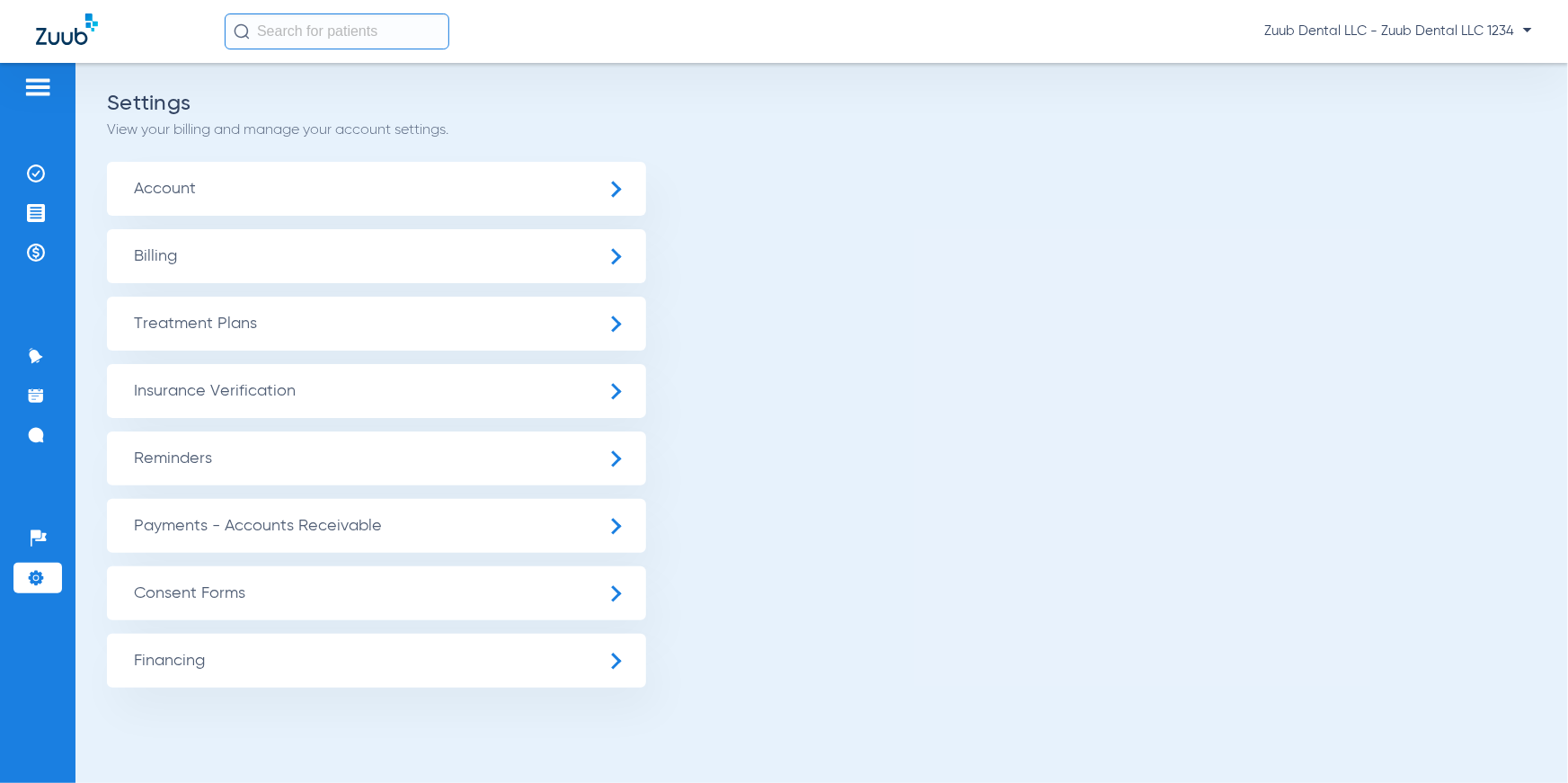 click on "Insurance Verification" 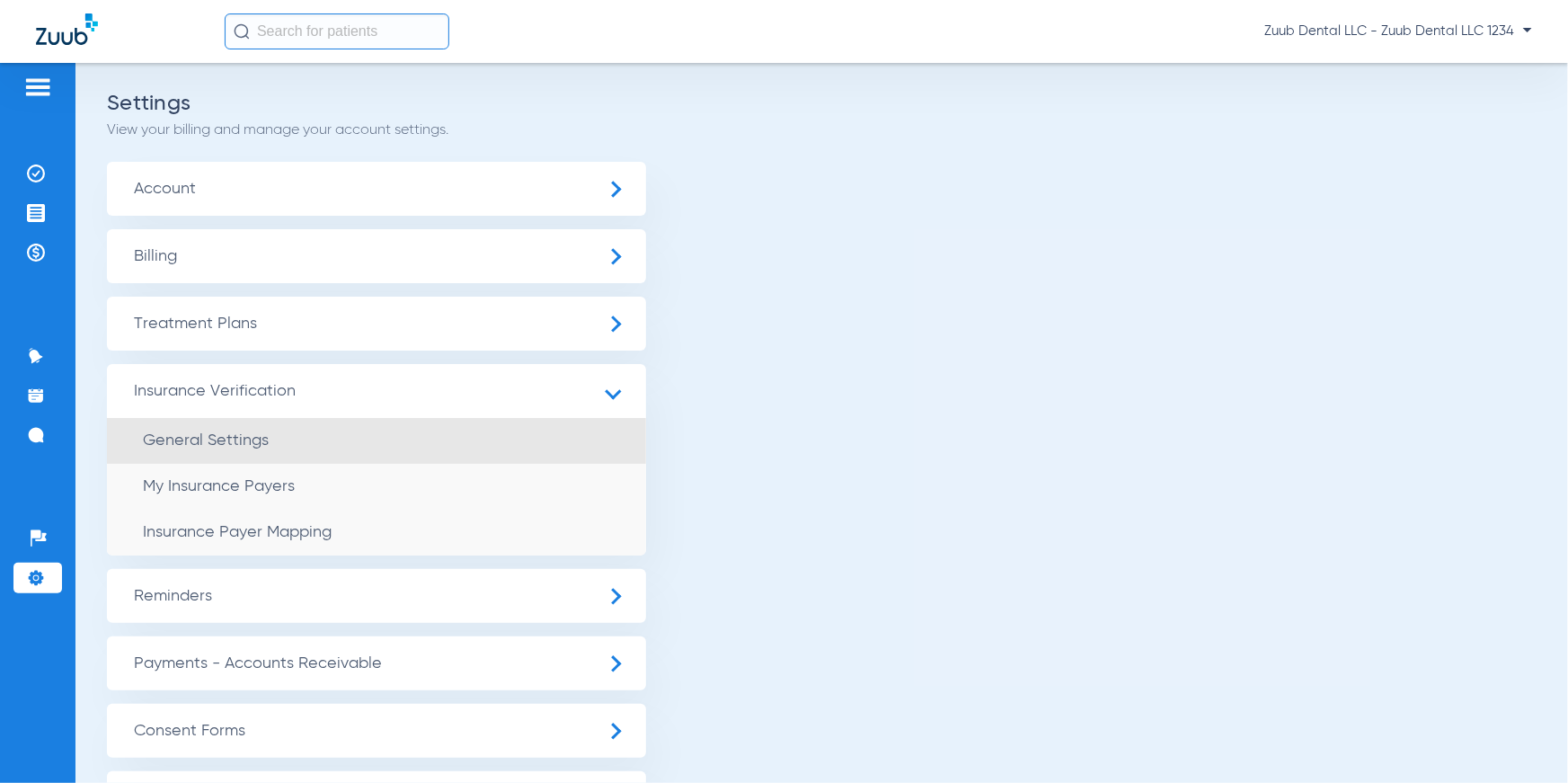click on "General Settings" 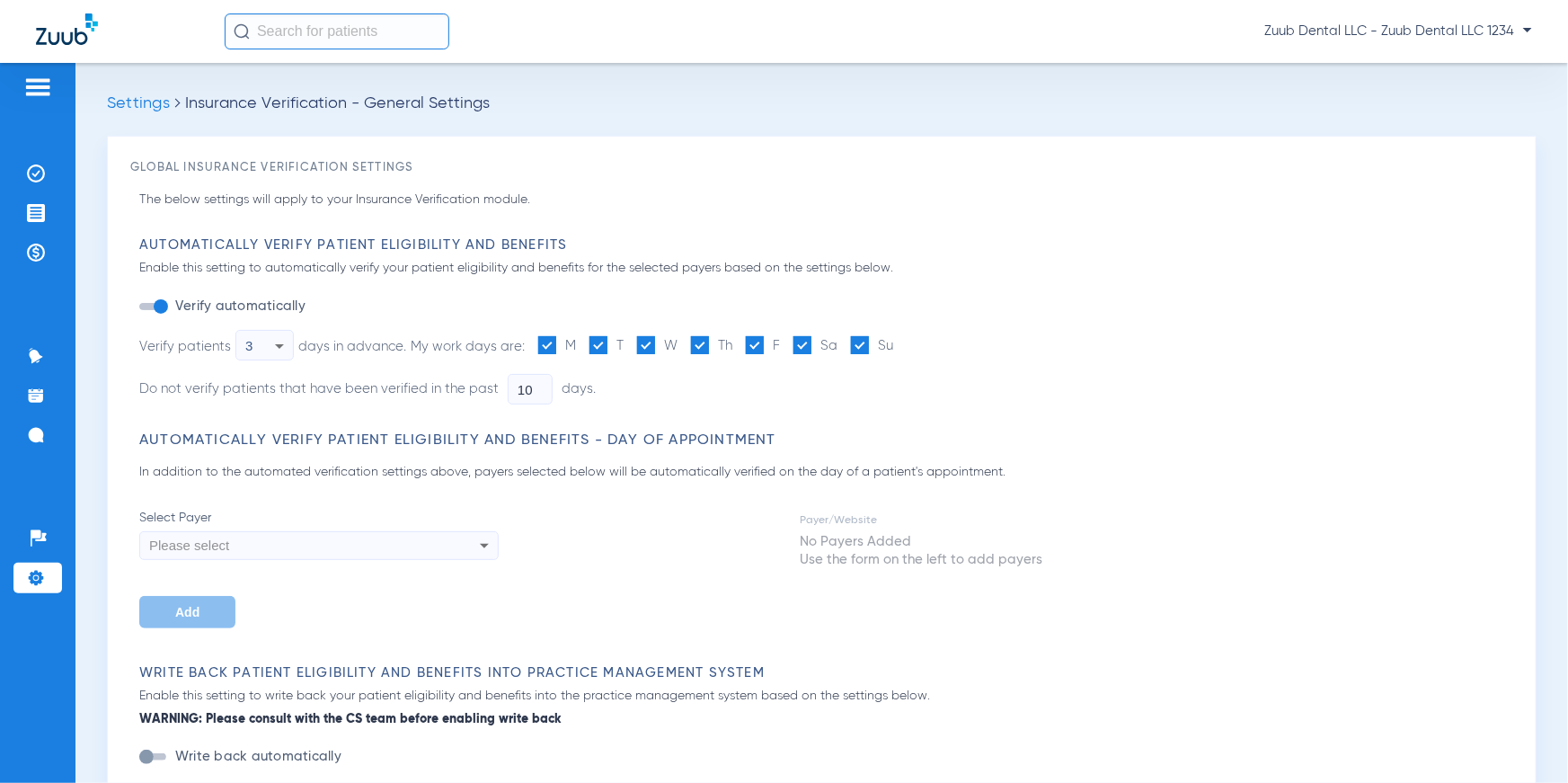 type on "3" 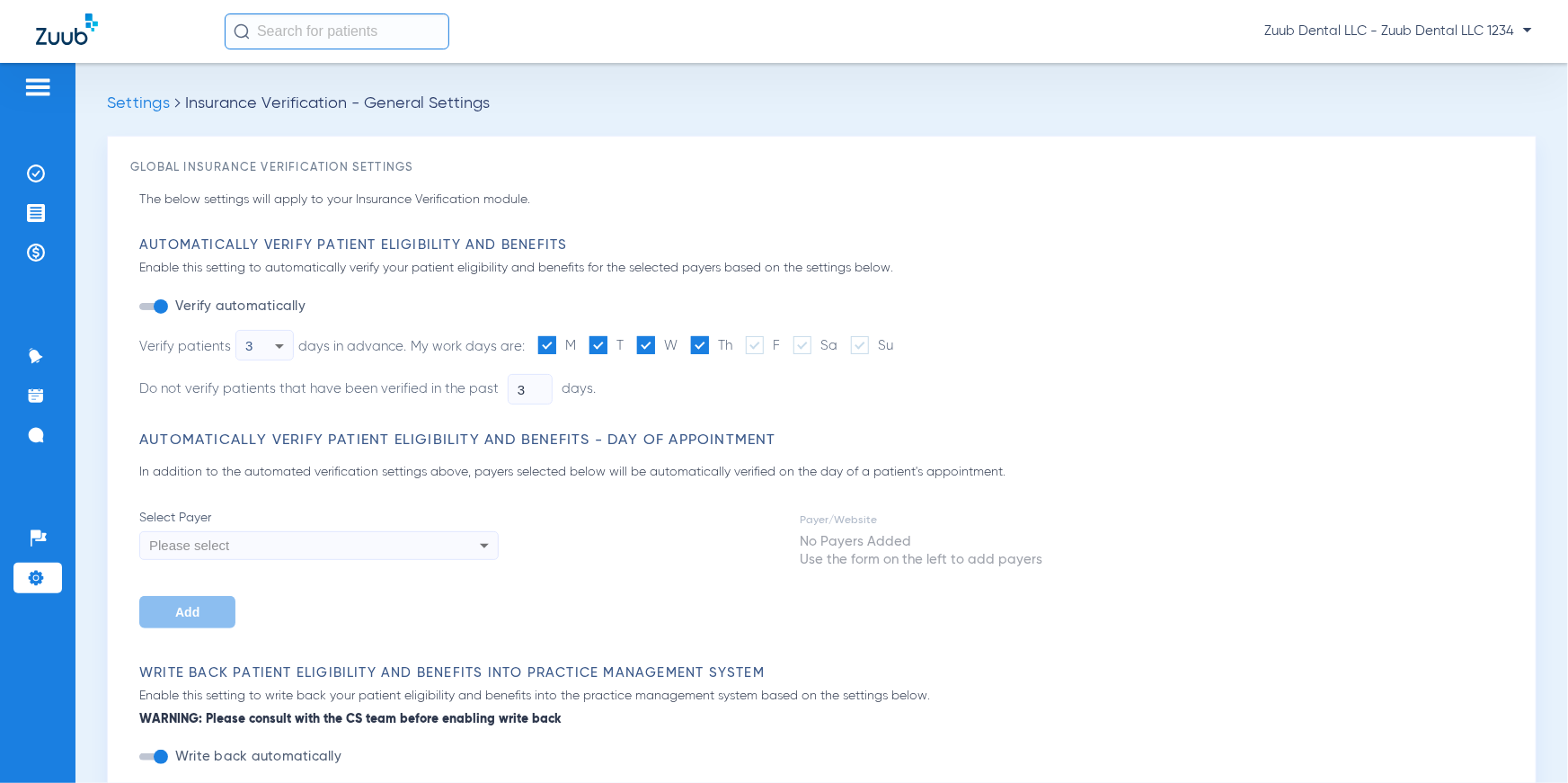 click 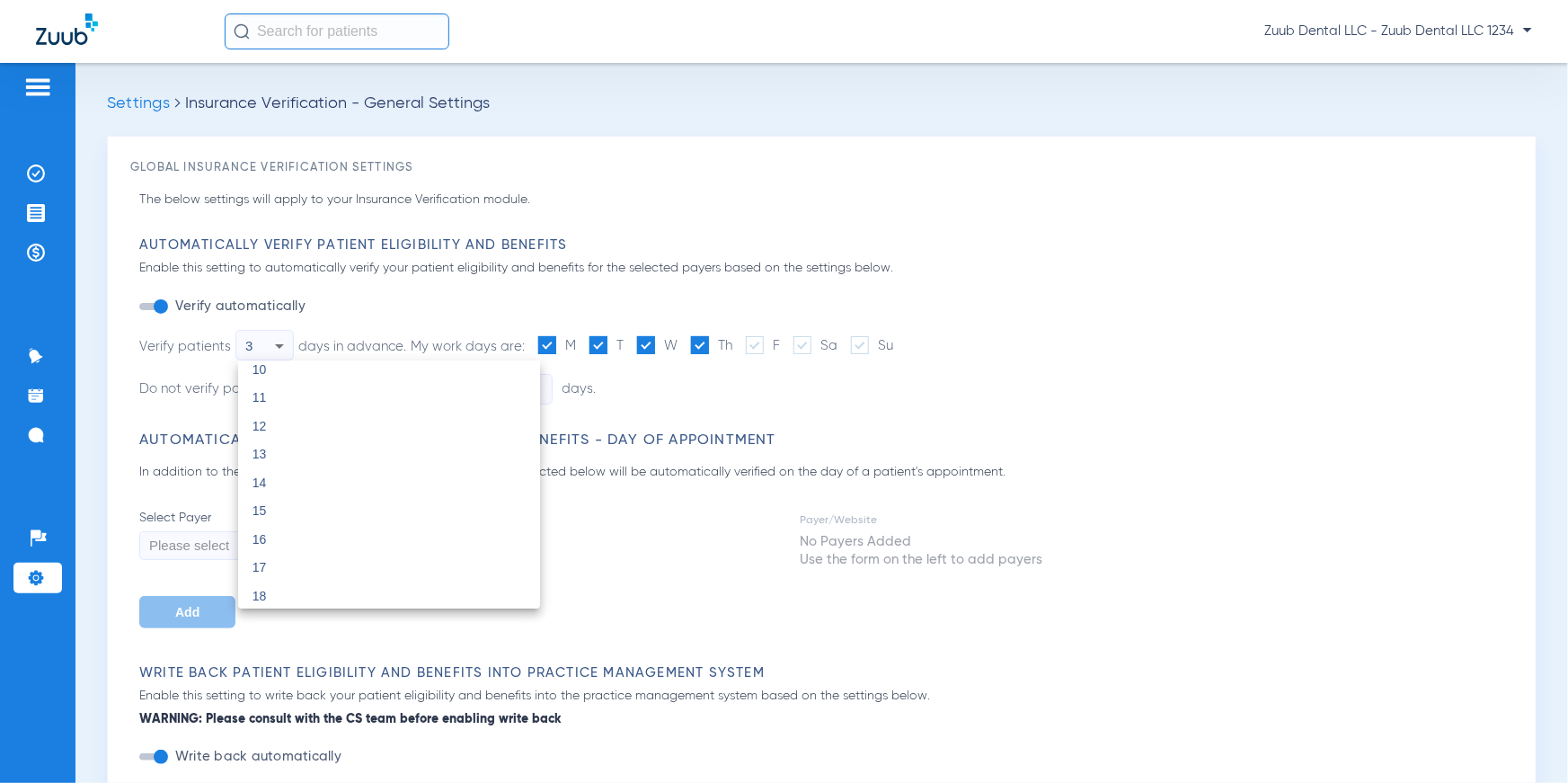 scroll, scrollTop: 319, scrollLeft: 0, axis: vertical 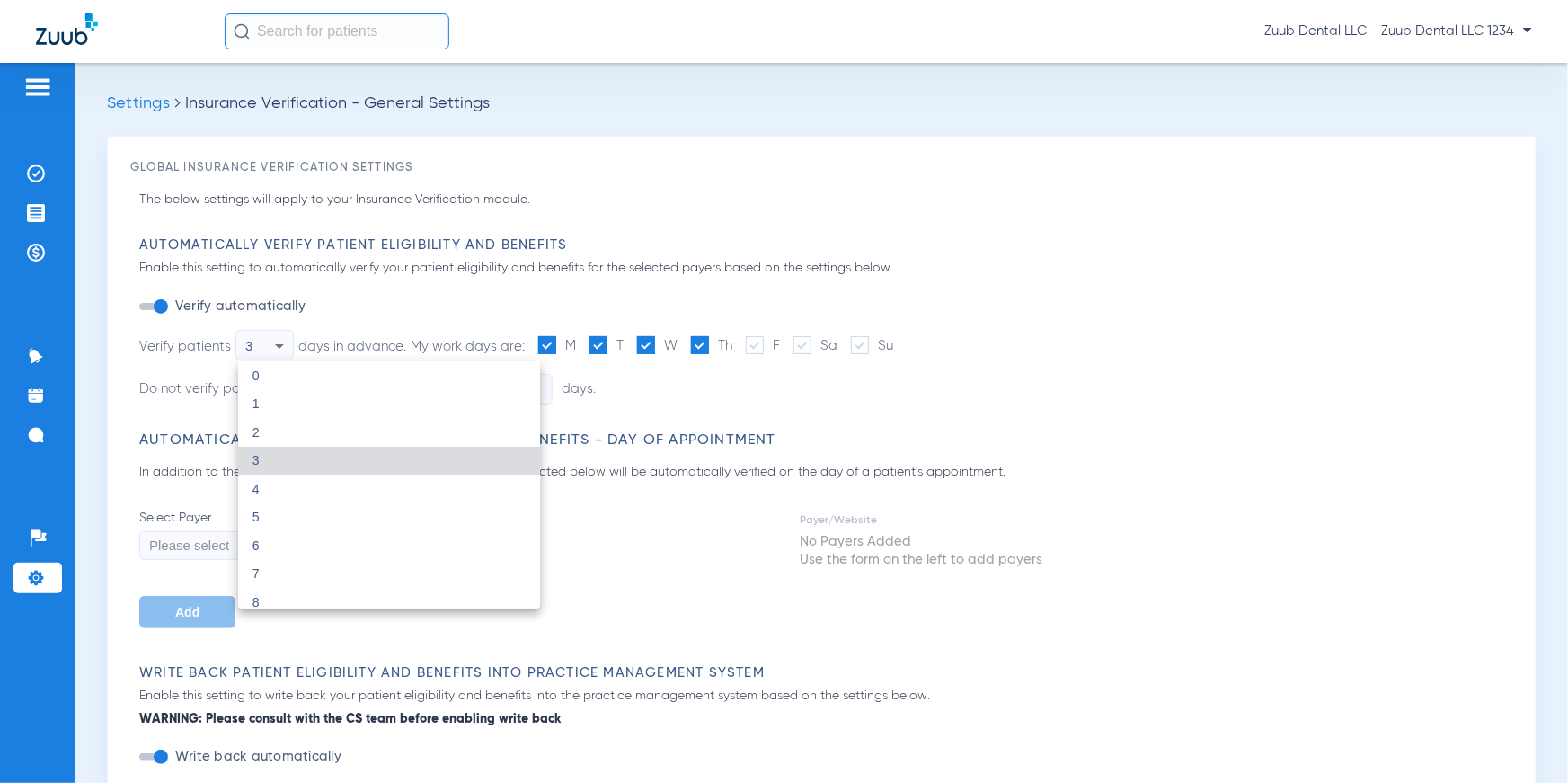 click at bounding box center [784, 391] 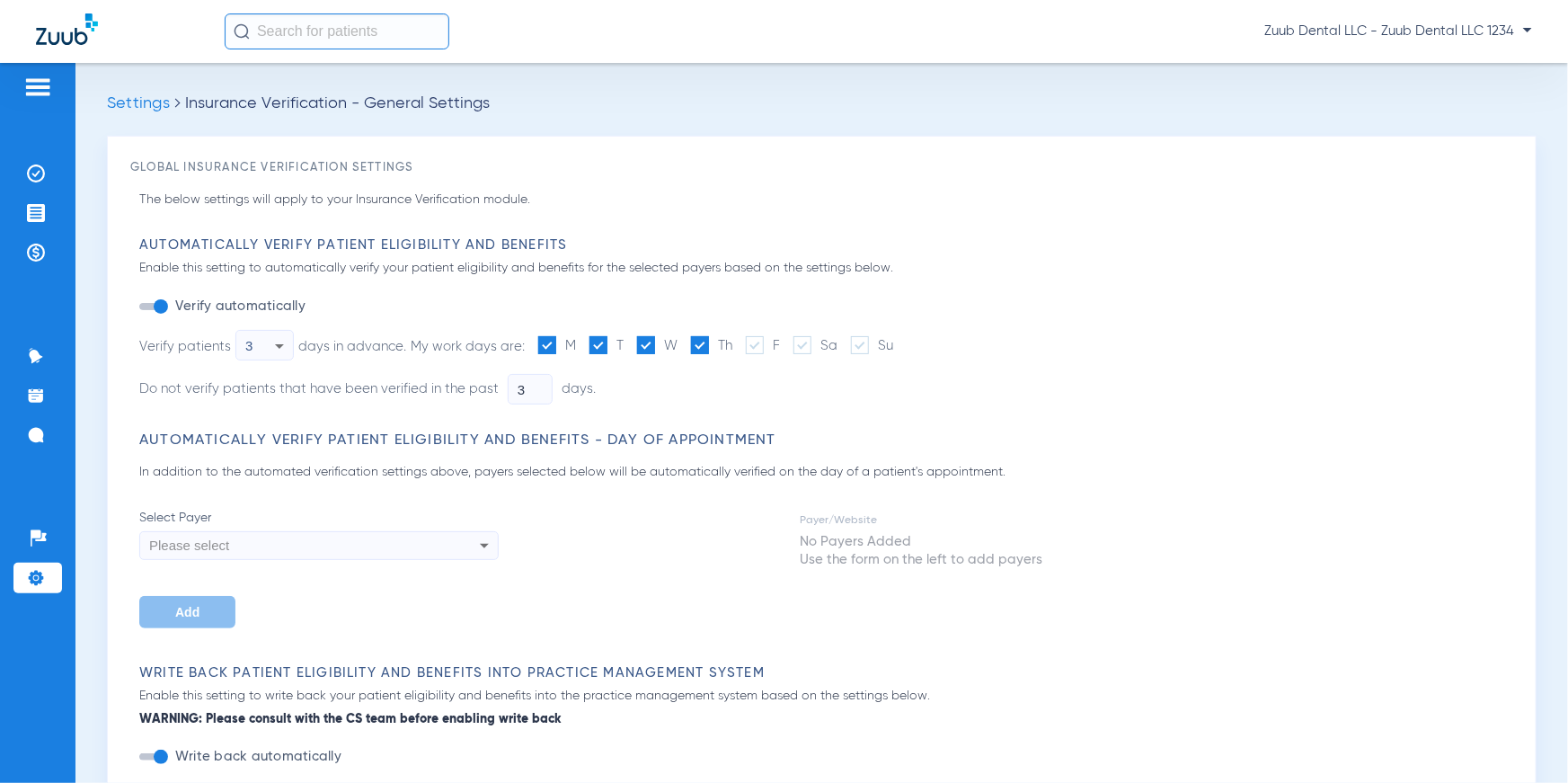 drag, startPoint x: 418, startPoint y: 347, endPoint x: 528, endPoint y: 351, distance: 110.072703 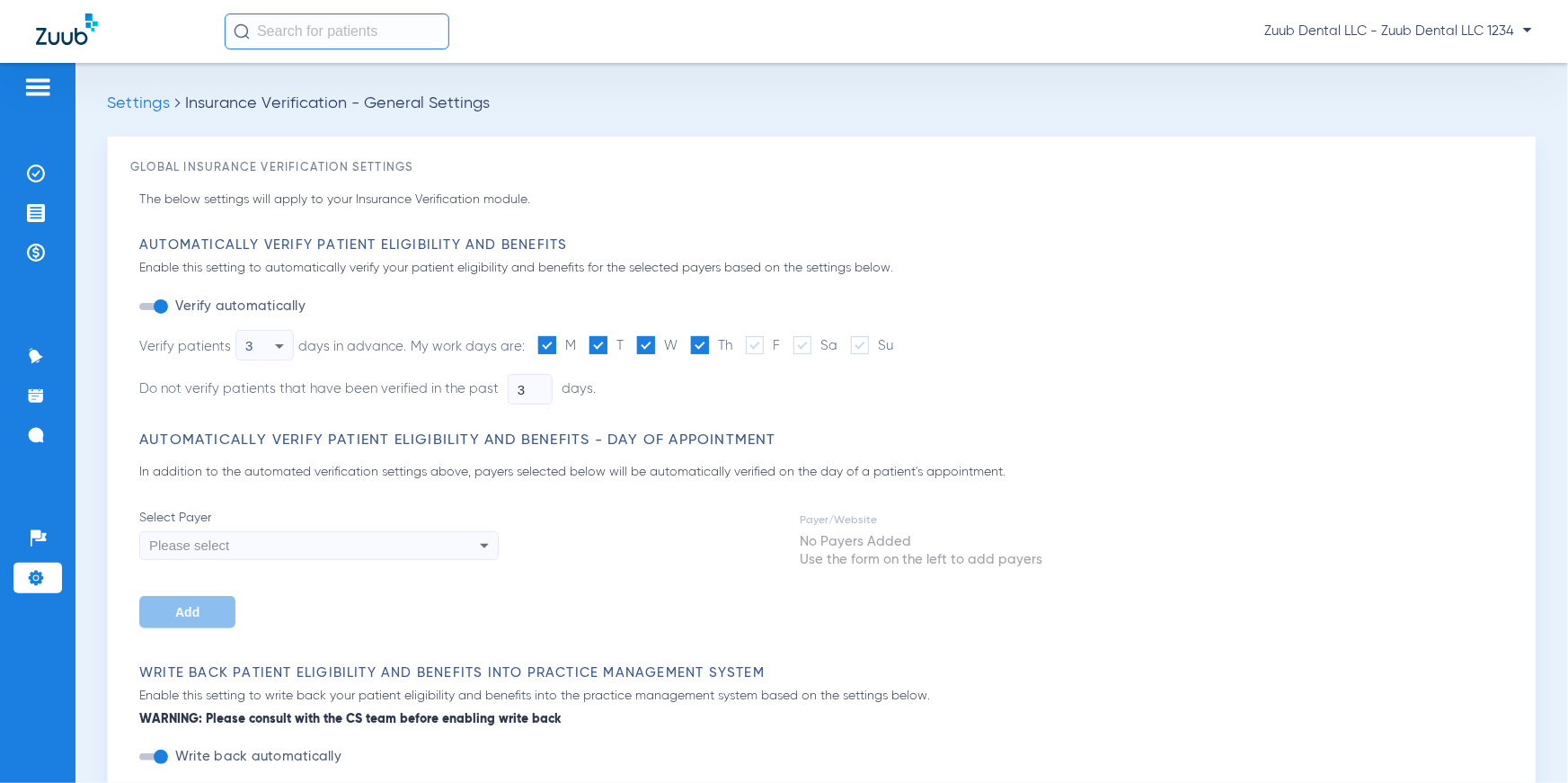 click on "My work days are:  M   T   W   Th   F   Sa   Su" 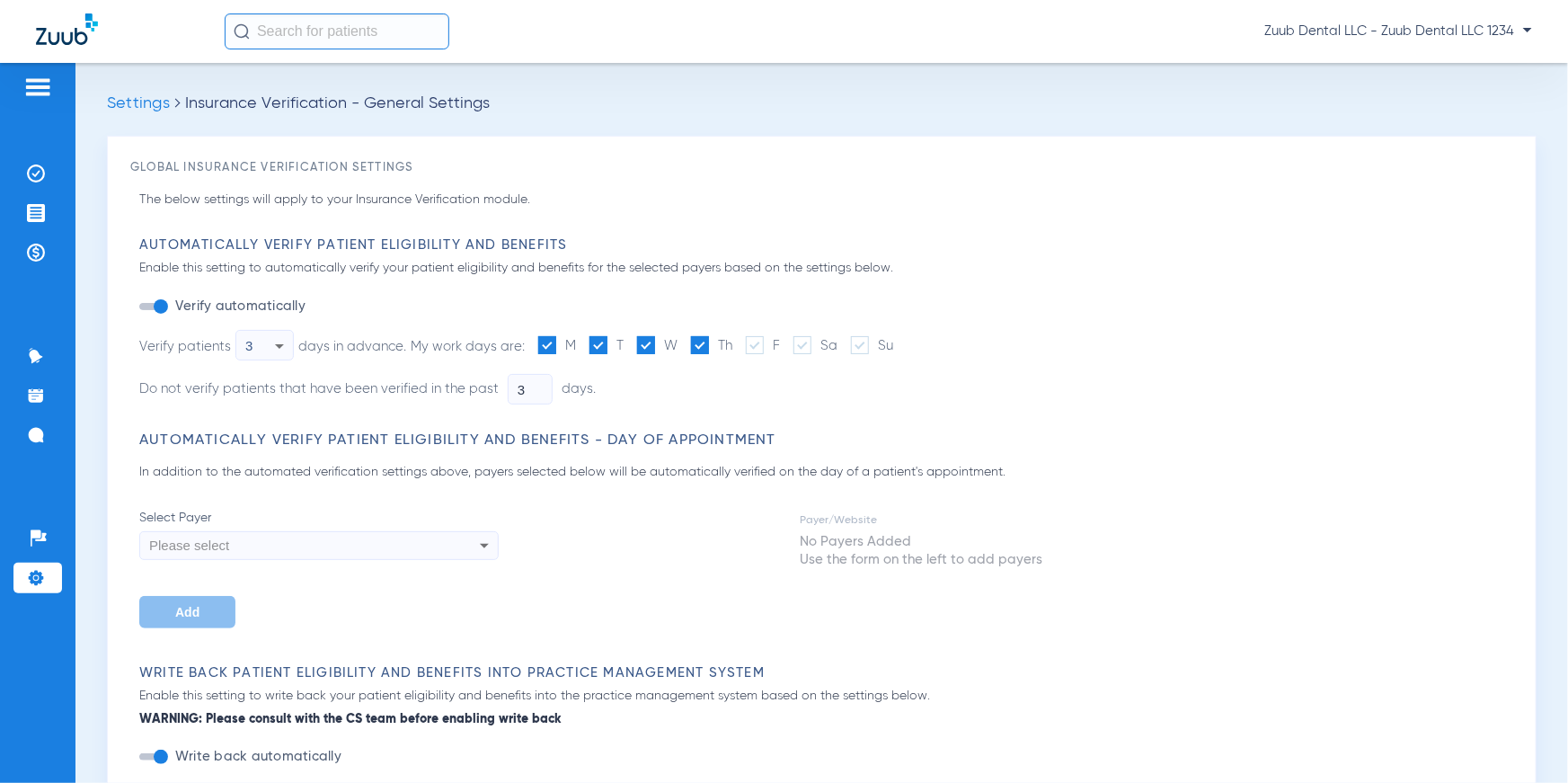 drag, startPoint x: 142, startPoint y: 388, endPoint x: 490, endPoint y: 386, distance: 348.00575 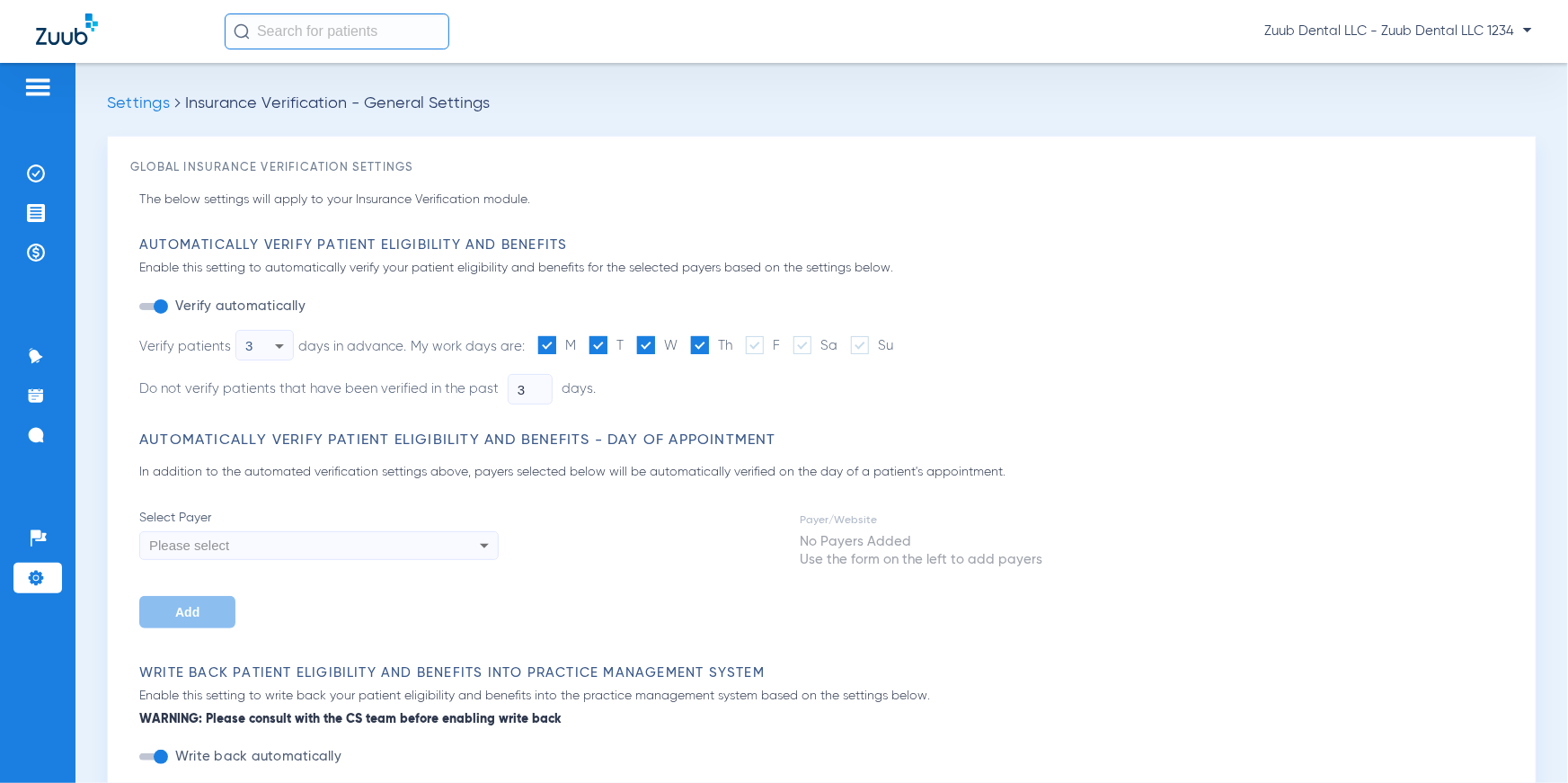 click on "Do not verify patients that have been verified in the past 3 days." 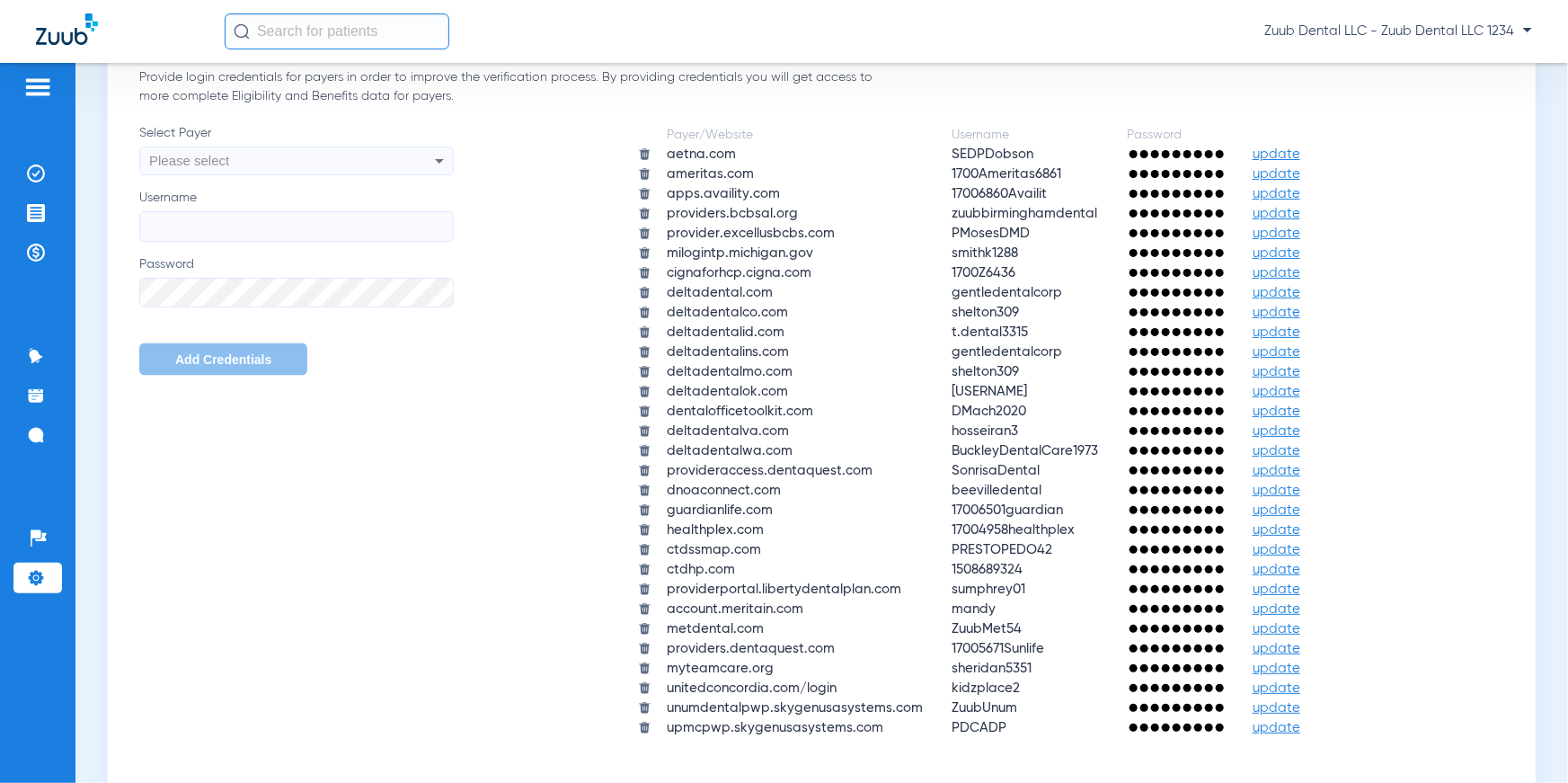 scroll, scrollTop: 1169, scrollLeft: 0, axis: vertical 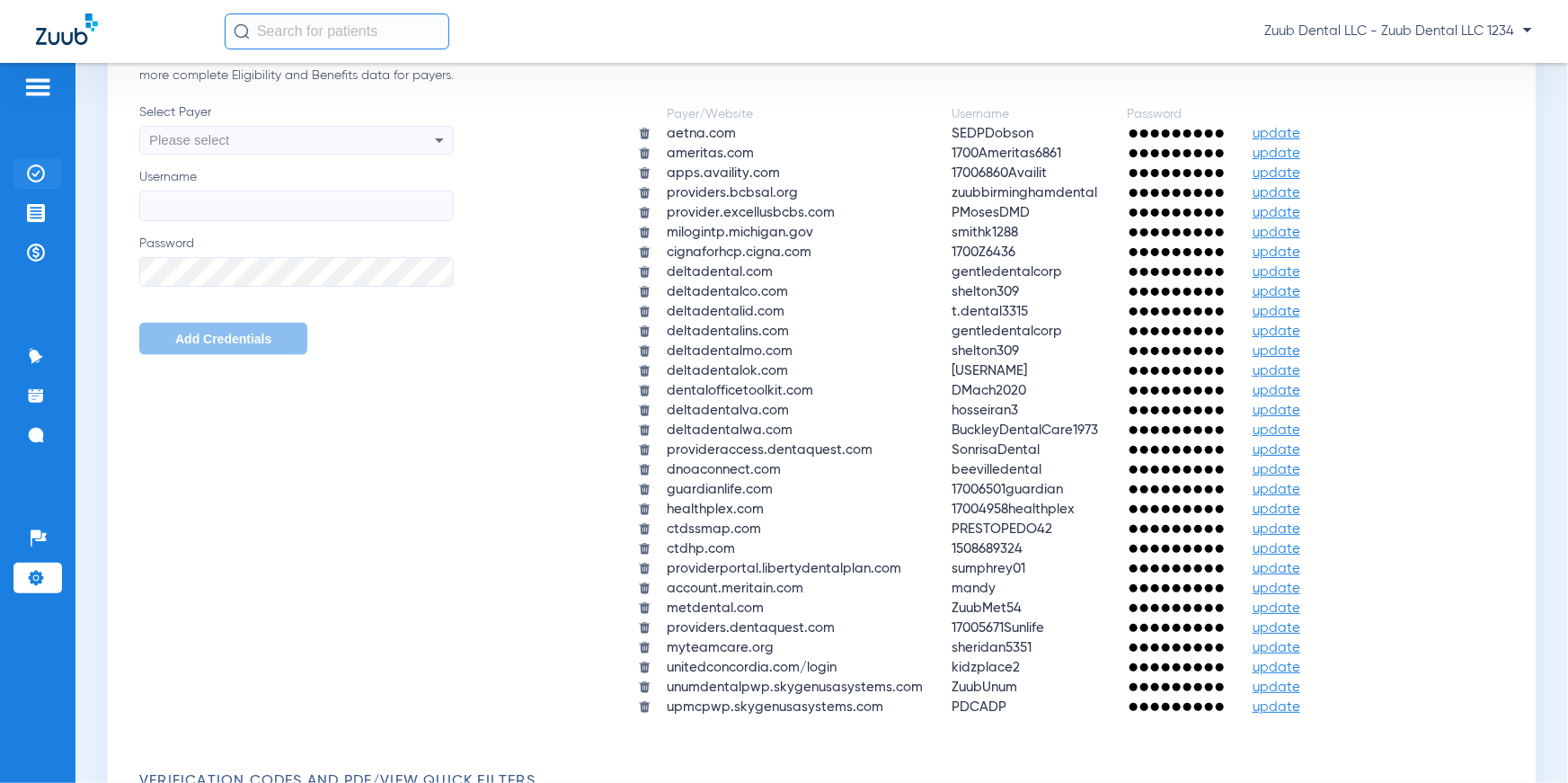click on "Insurance Verification" 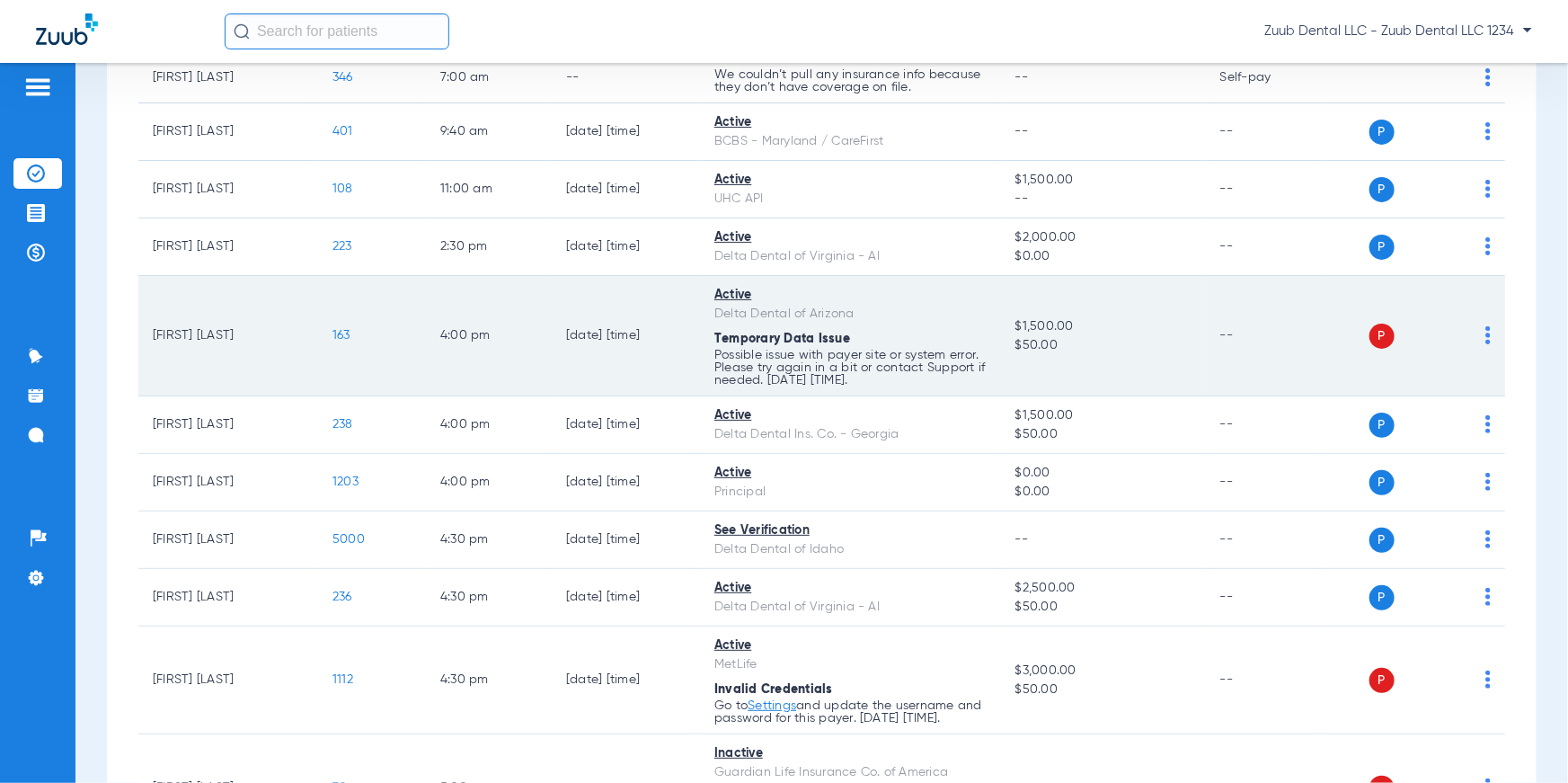 scroll, scrollTop: 383, scrollLeft: 0, axis: vertical 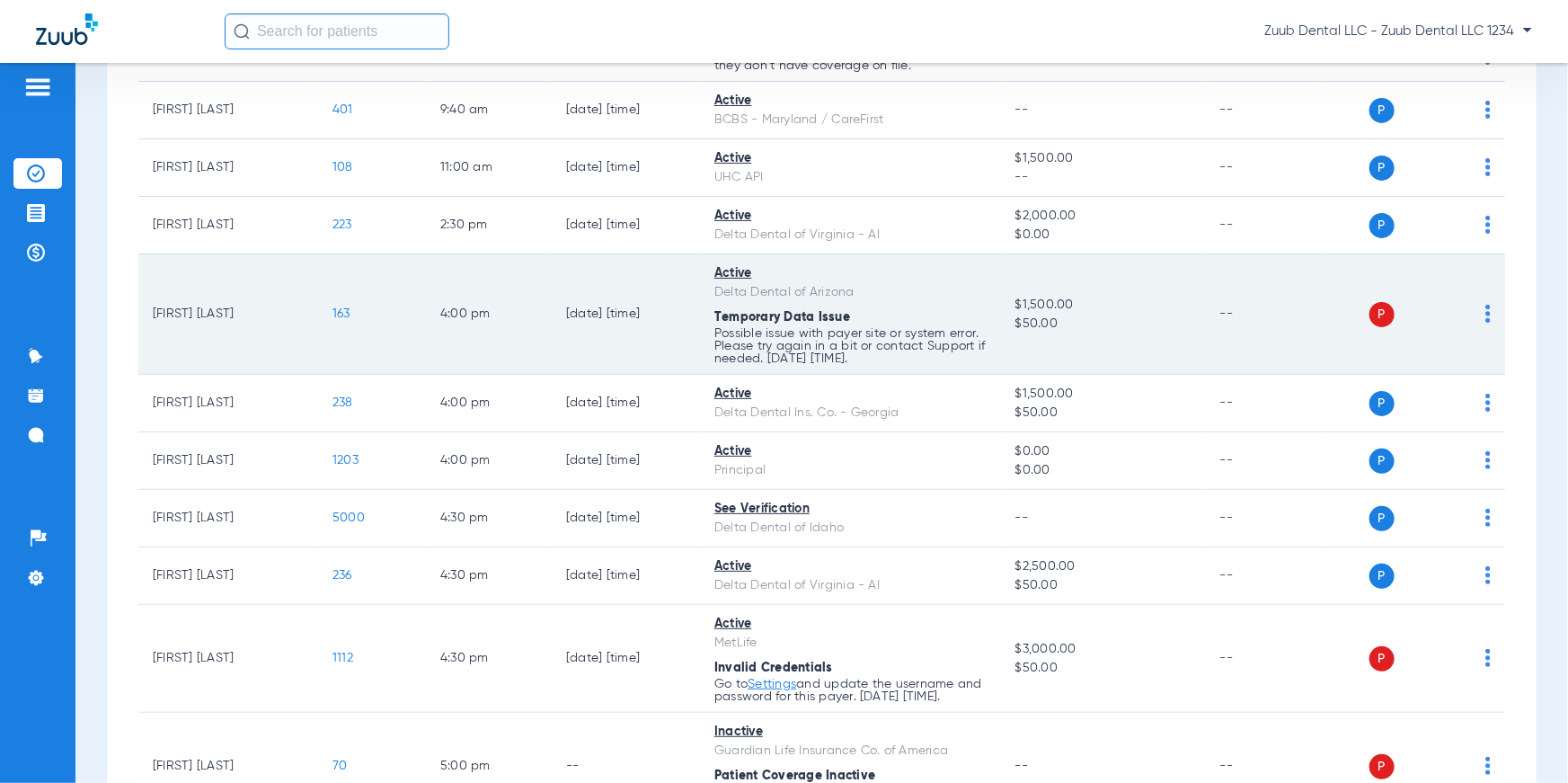 drag, startPoint x: 721, startPoint y: 269, endPoint x: 770, endPoint y: 270, distance: 49.0102 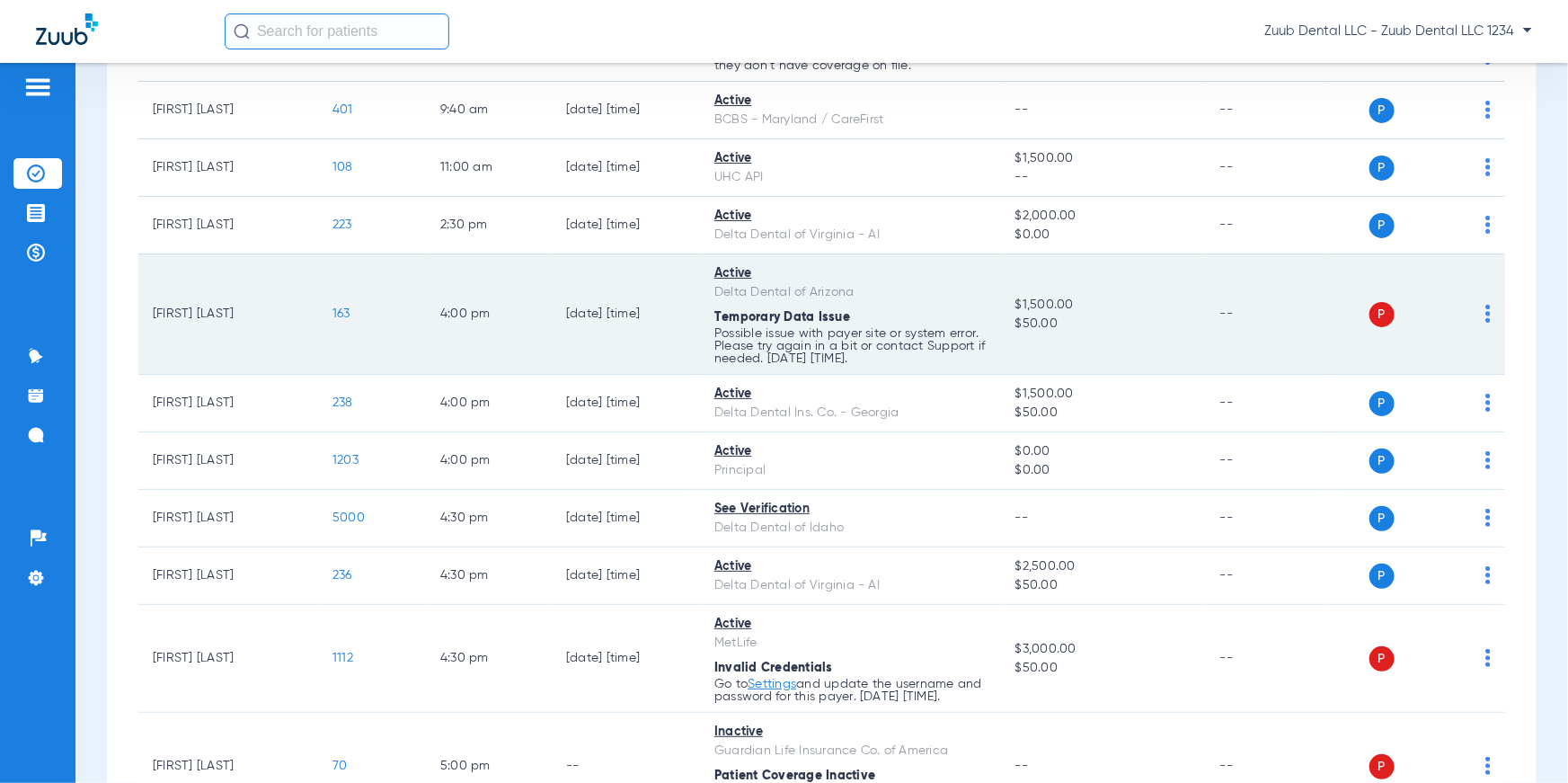 drag, startPoint x: 722, startPoint y: 319, endPoint x: 797, endPoint y: 331, distance: 76 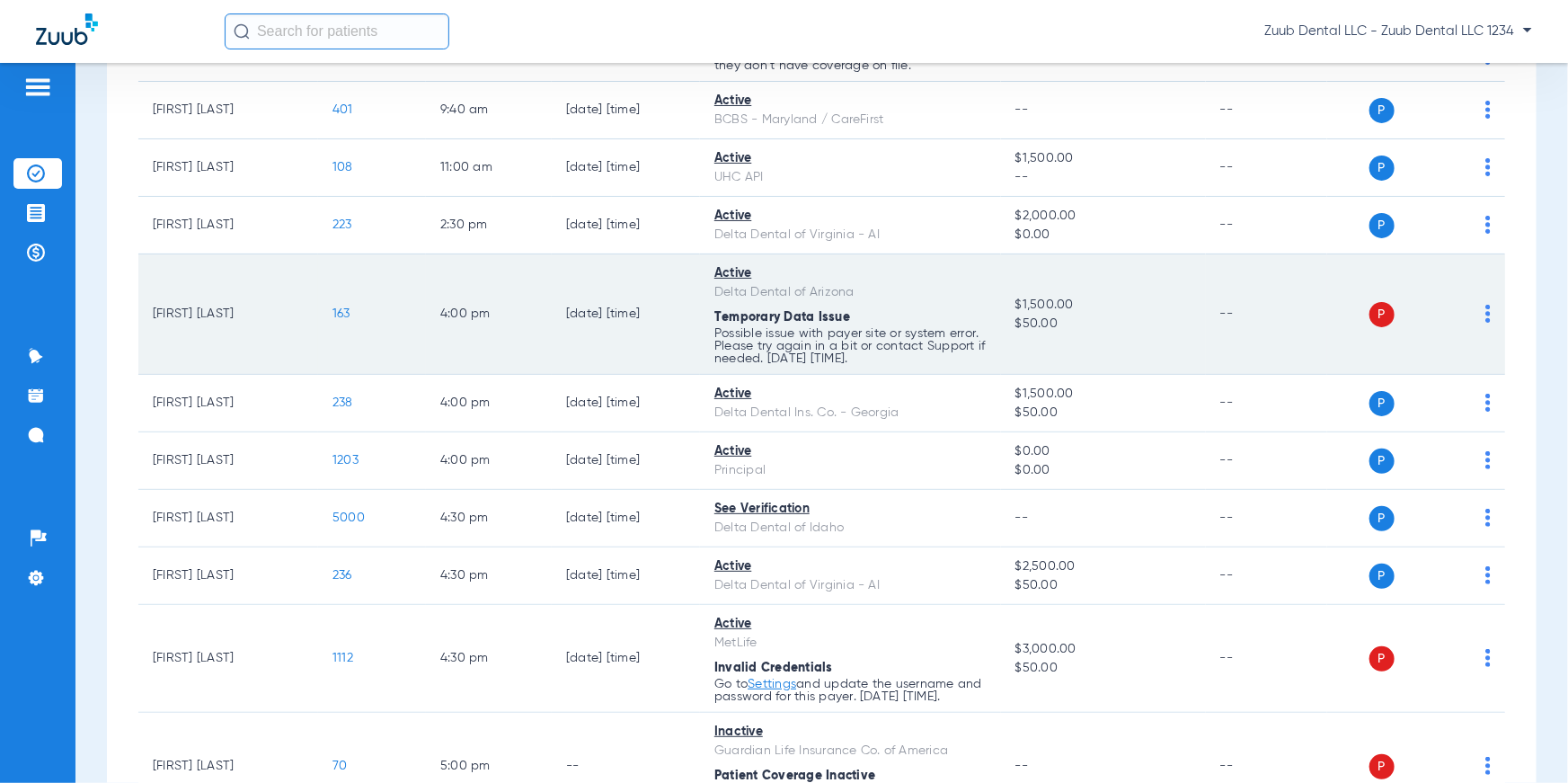 click on "Temporary Data Issue" 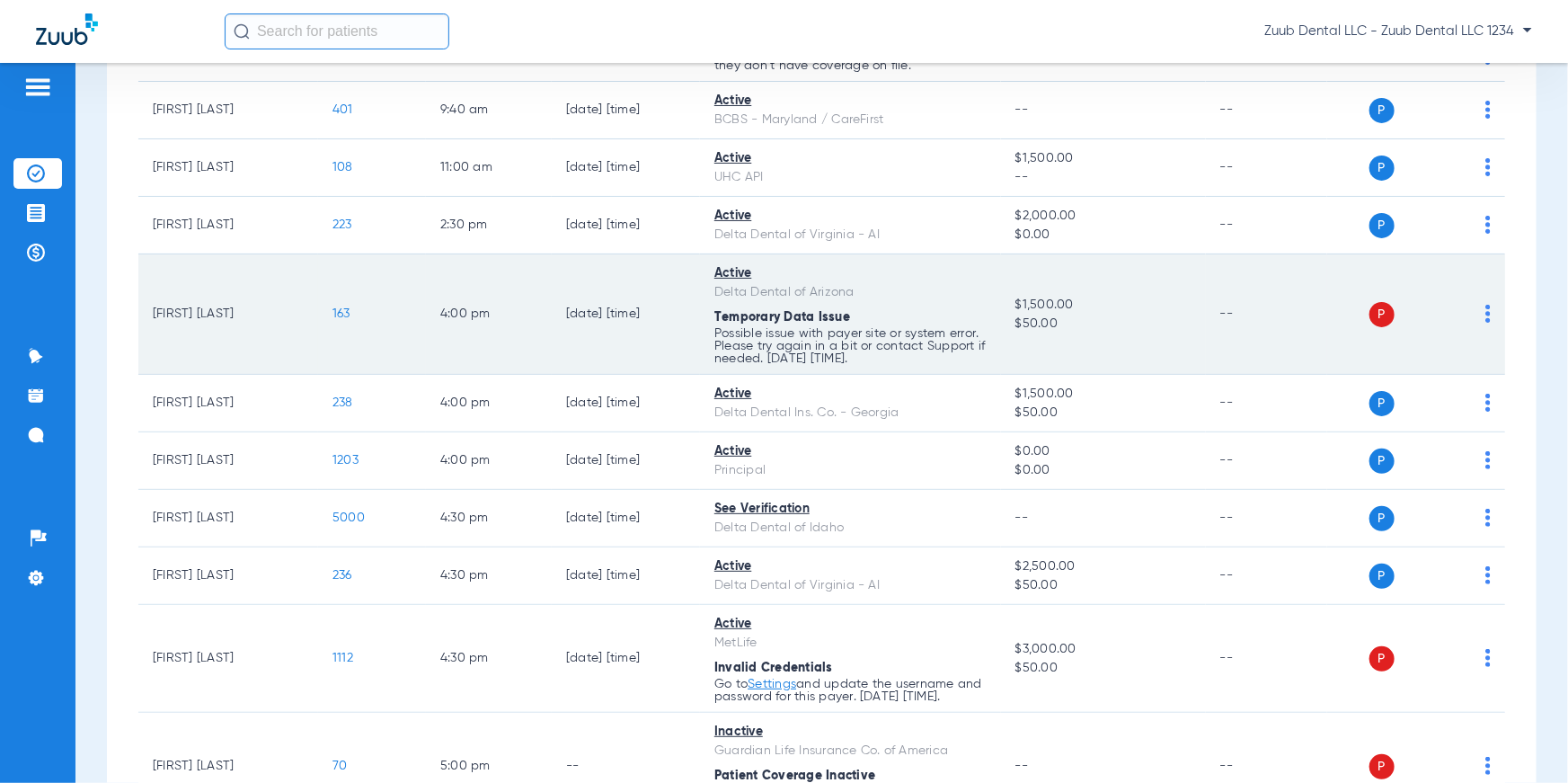 drag, startPoint x: 760, startPoint y: 329, endPoint x: 978, endPoint y: 335, distance: 218.08255 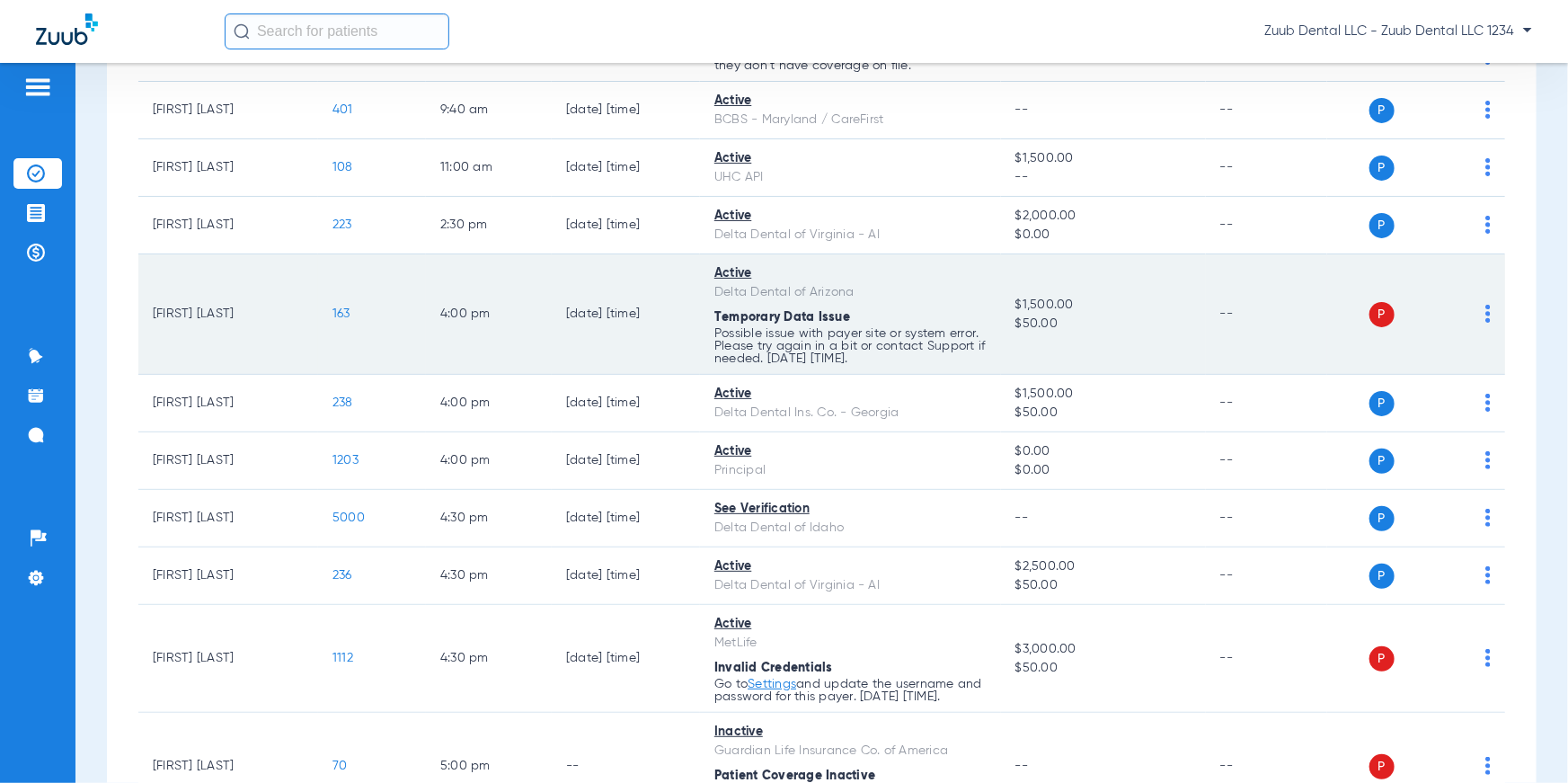 click on "Possible issue with payer site or system error. Please try again in a bit or contact Support if needed. [DATE] [TIME]." at bounding box center [850, 59] 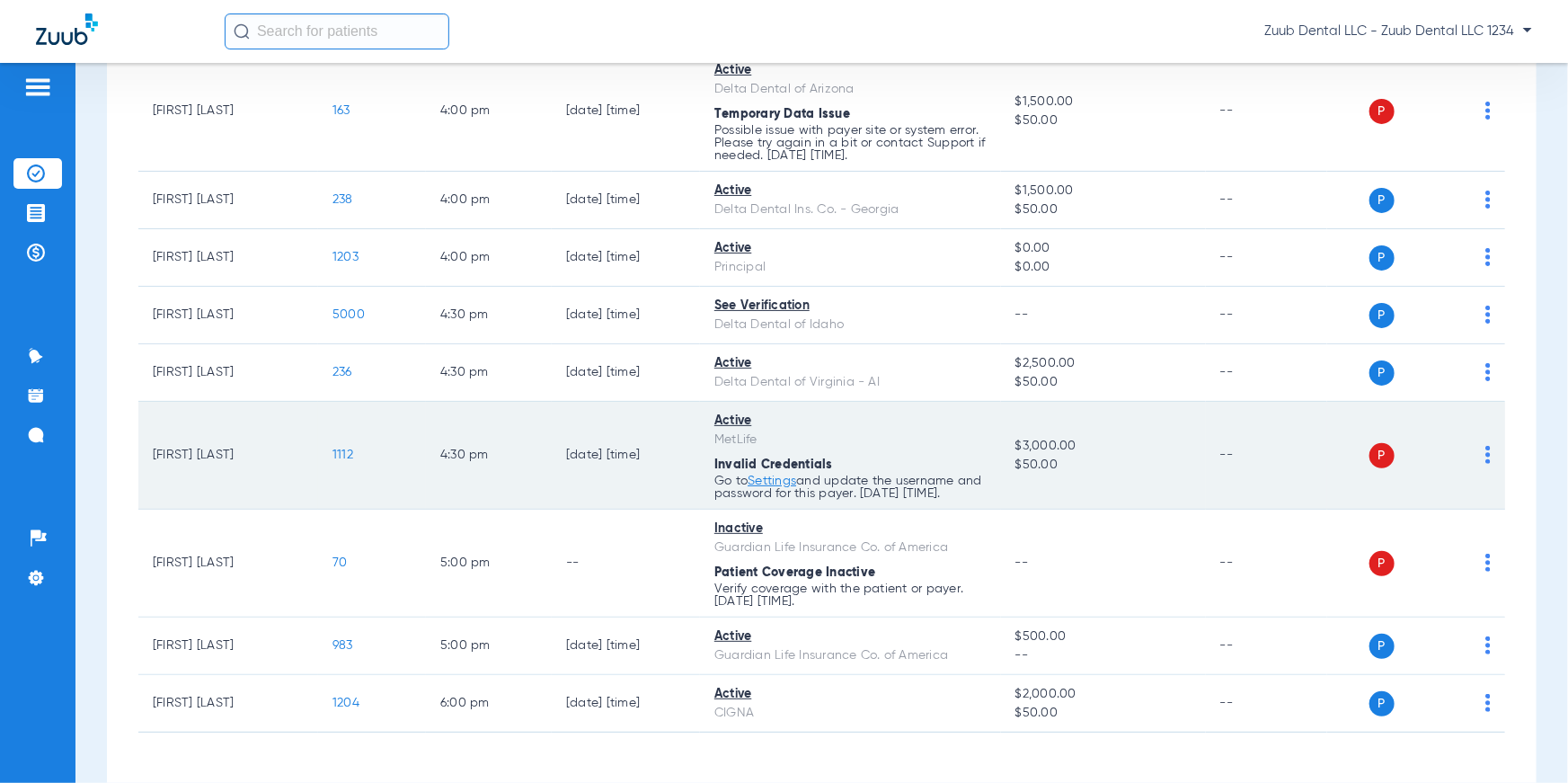 scroll, scrollTop: 597, scrollLeft: 0, axis: vertical 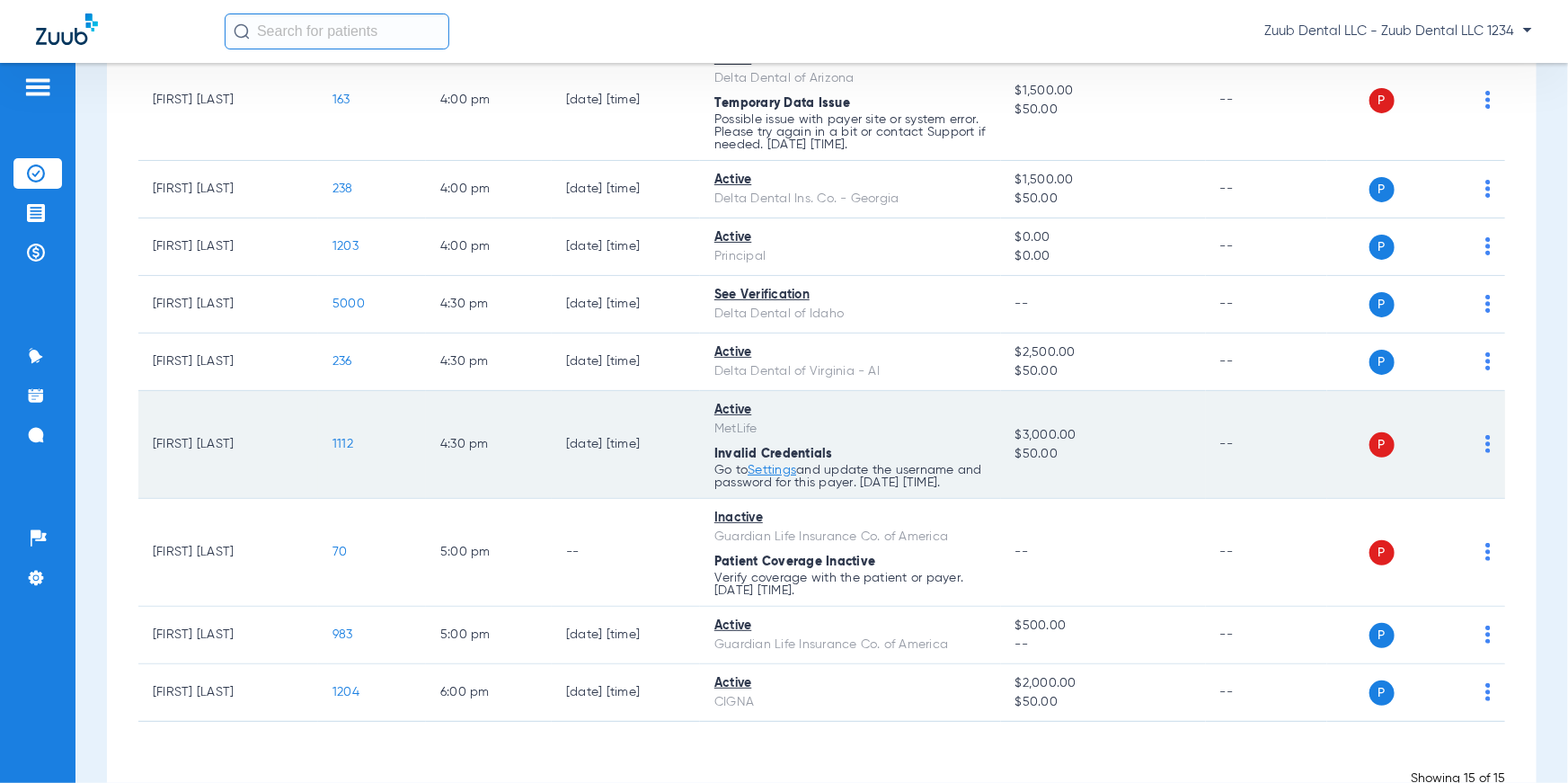 drag, startPoint x: 717, startPoint y: 461, endPoint x: 923, endPoint y: 486, distance: 207.51145 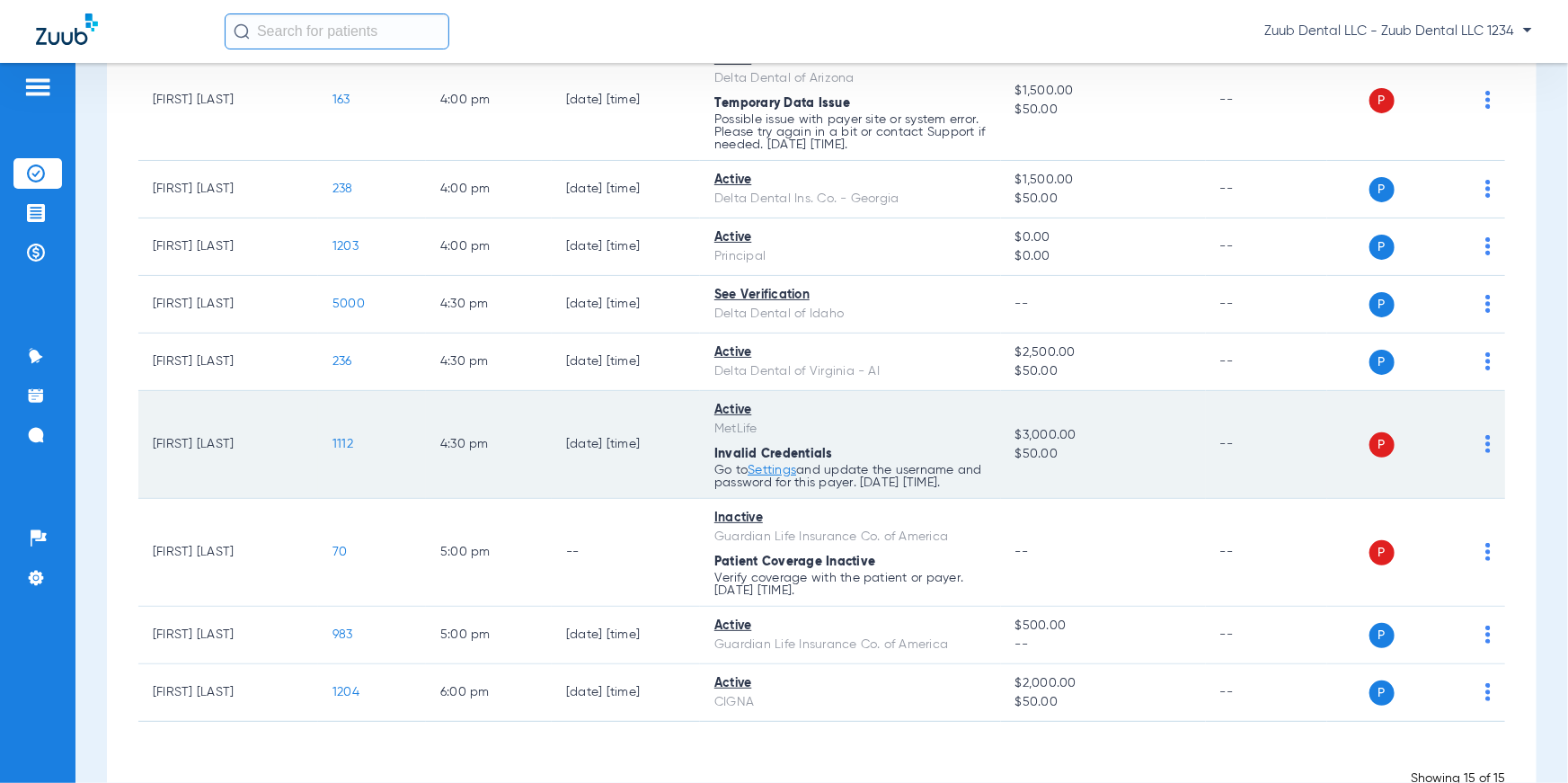 click on "Go to Settings and update the username and password for this payer. [DATE] [TIME]." at bounding box center (850, -155) 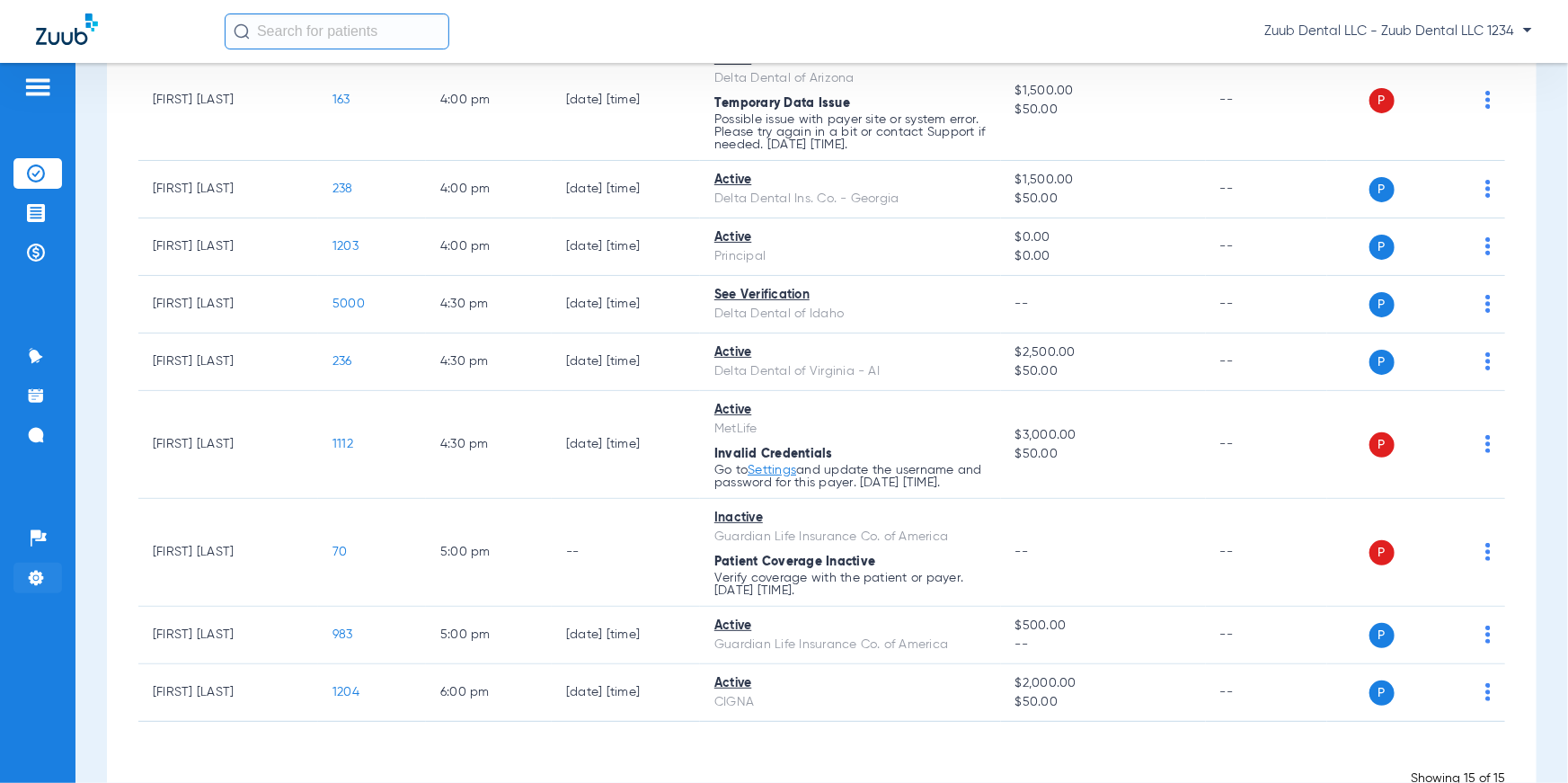 click on "Settings" 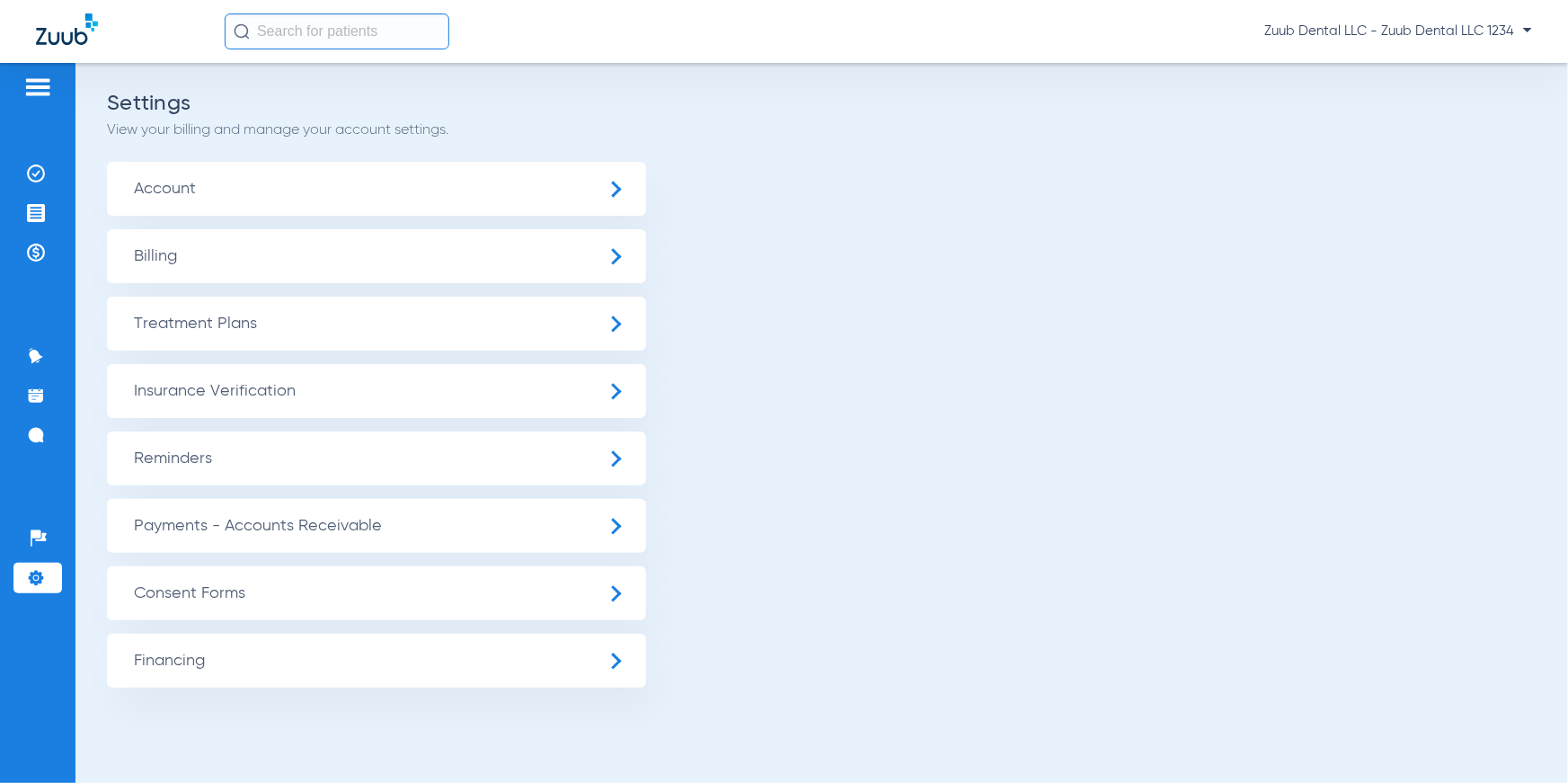 scroll, scrollTop: 0, scrollLeft: 0, axis: both 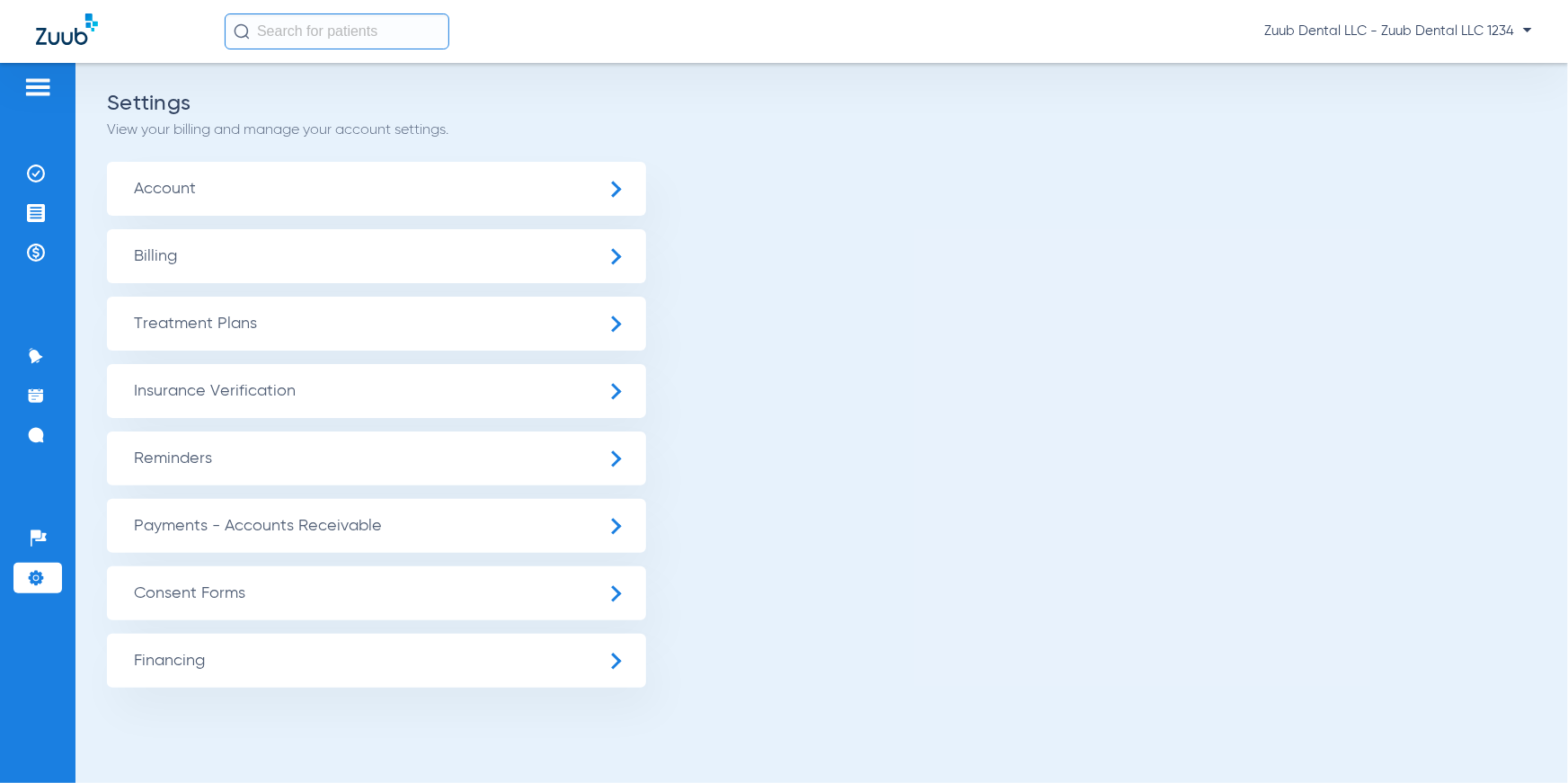click on "Insurance Verification" 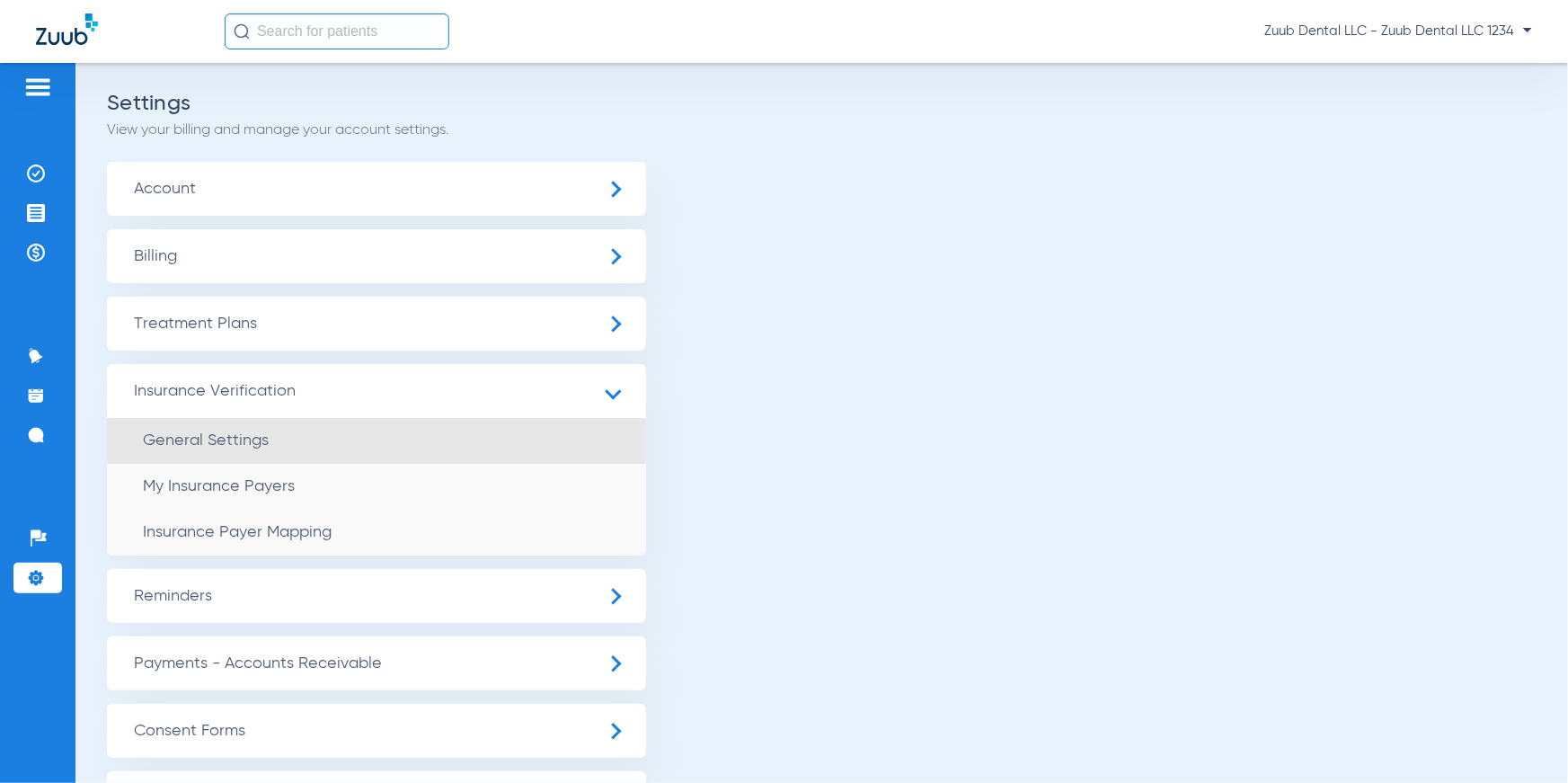 click on "General Settings" 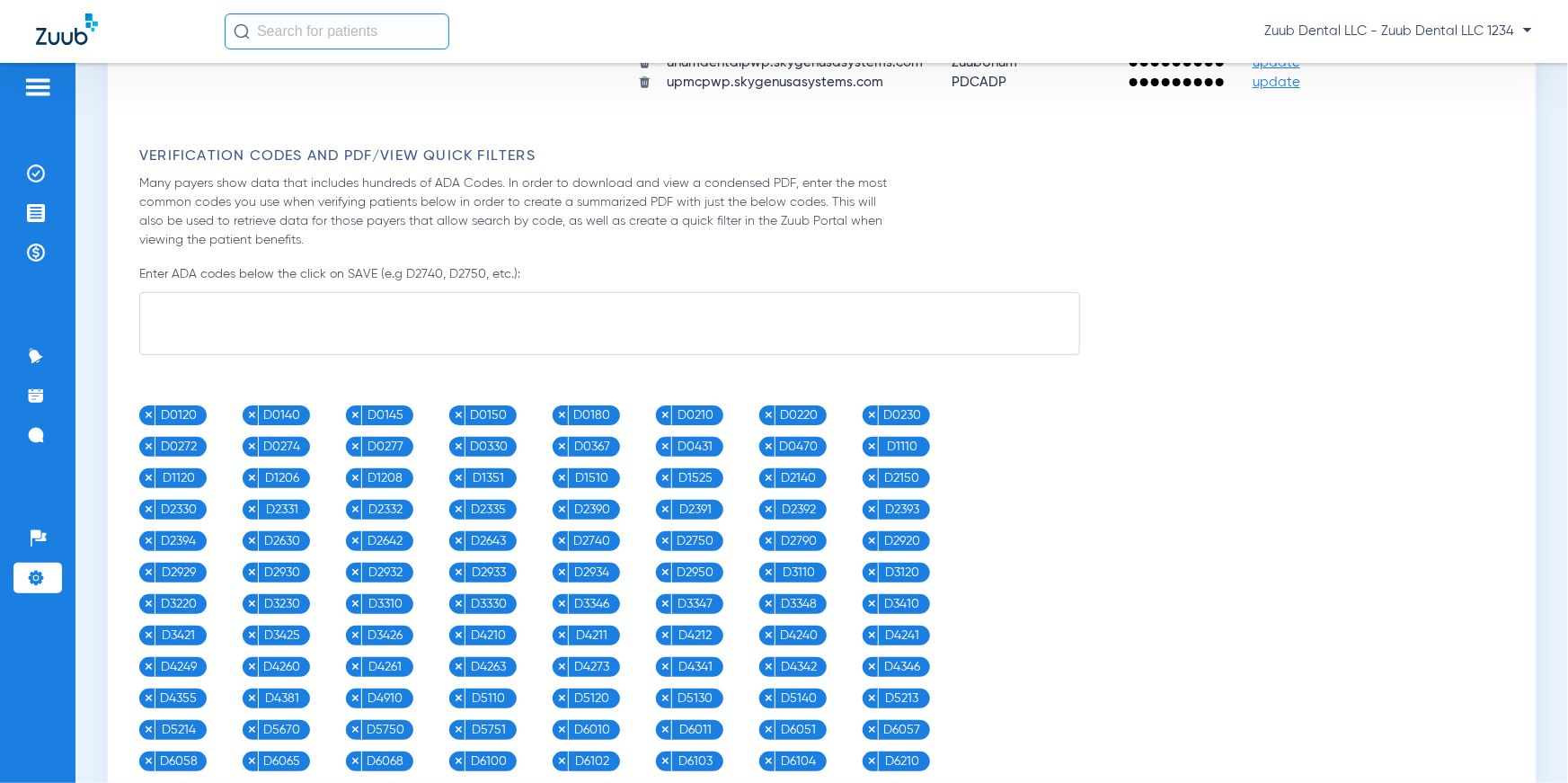 scroll, scrollTop: 1815, scrollLeft: 0, axis: vertical 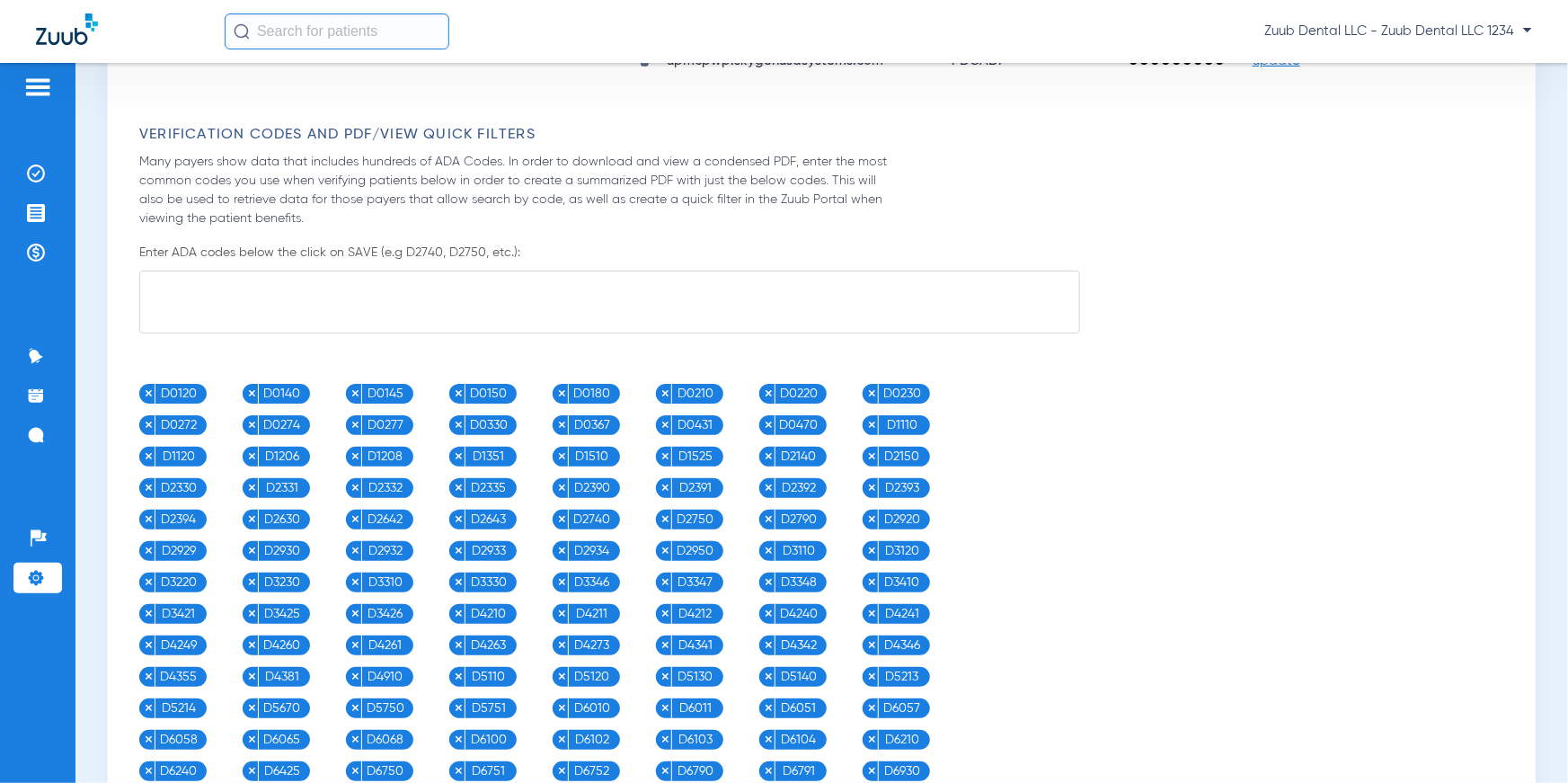 click 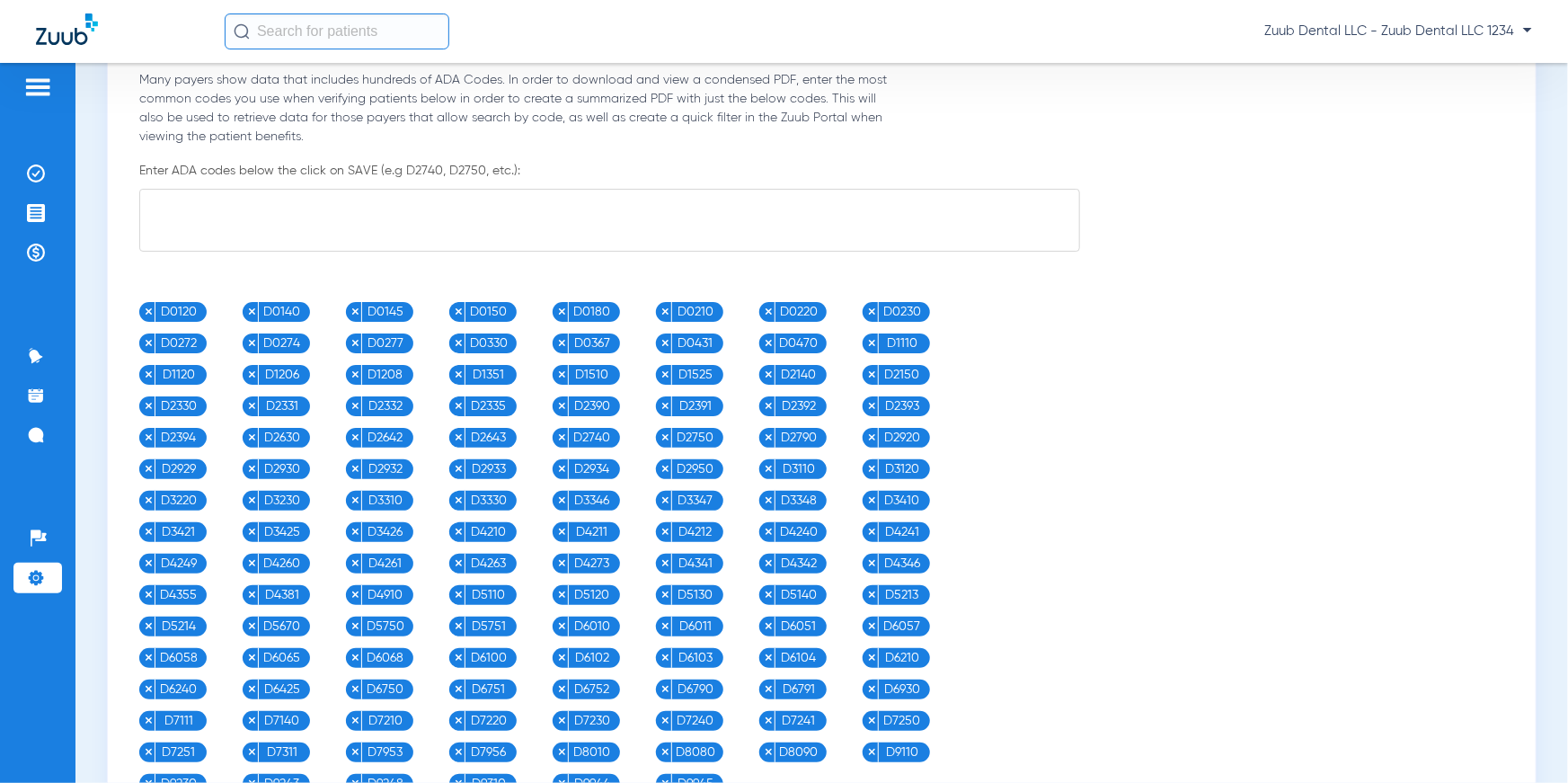 scroll, scrollTop: 1955, scrollLeft: 0, axis: vertical 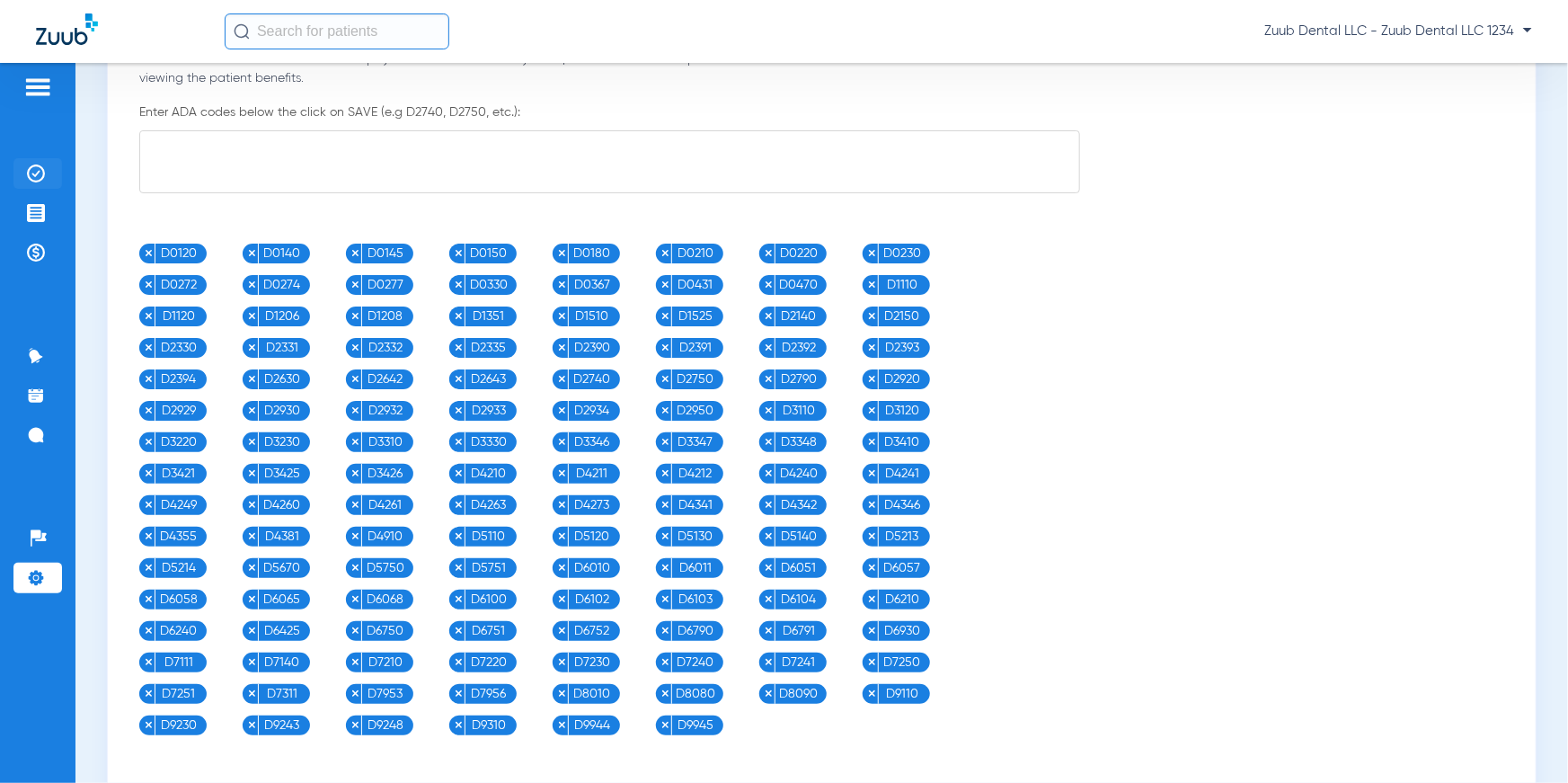 click 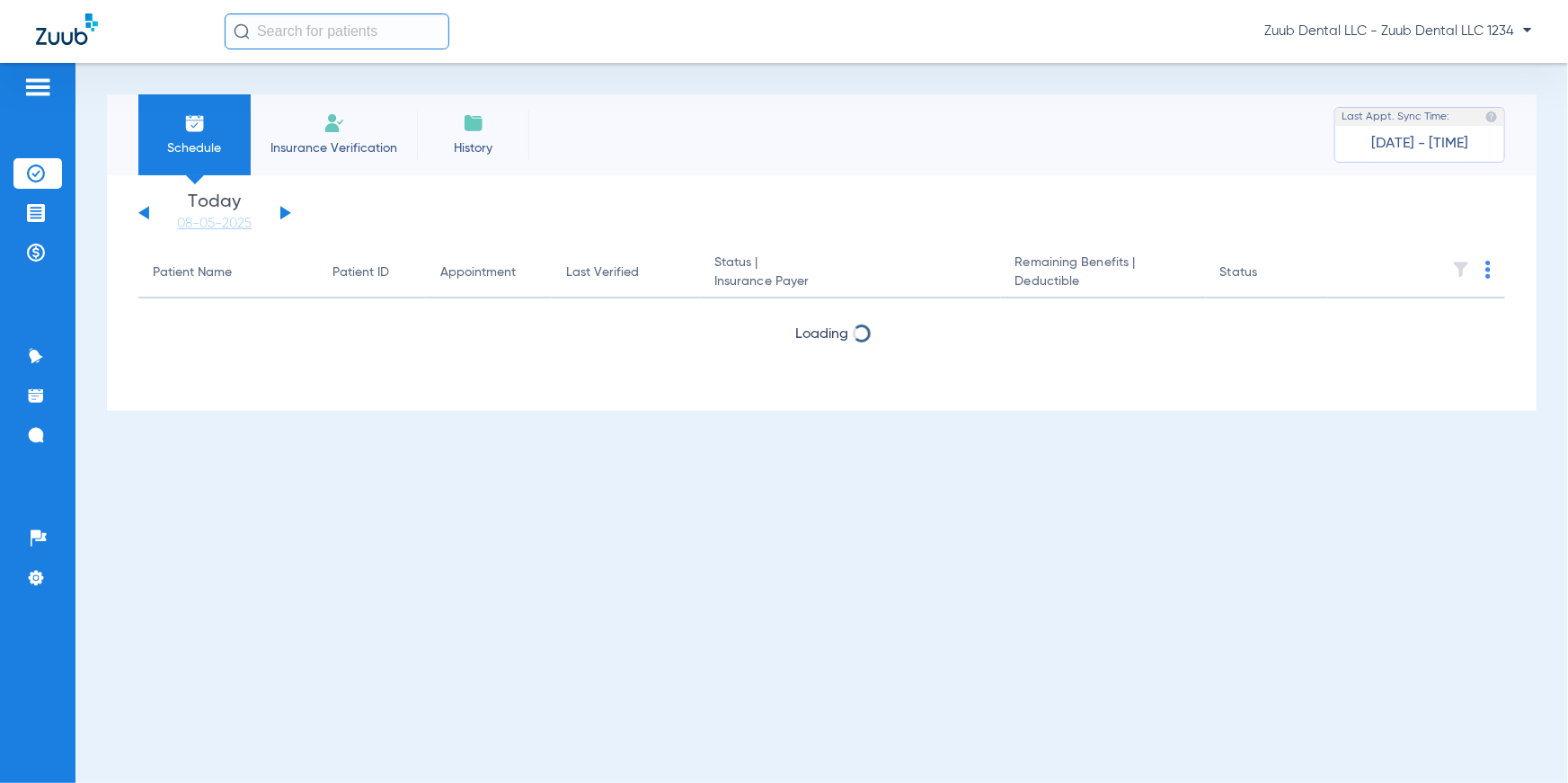 scroll, scrollTop: 0, scrollLeft: 0, axis: both 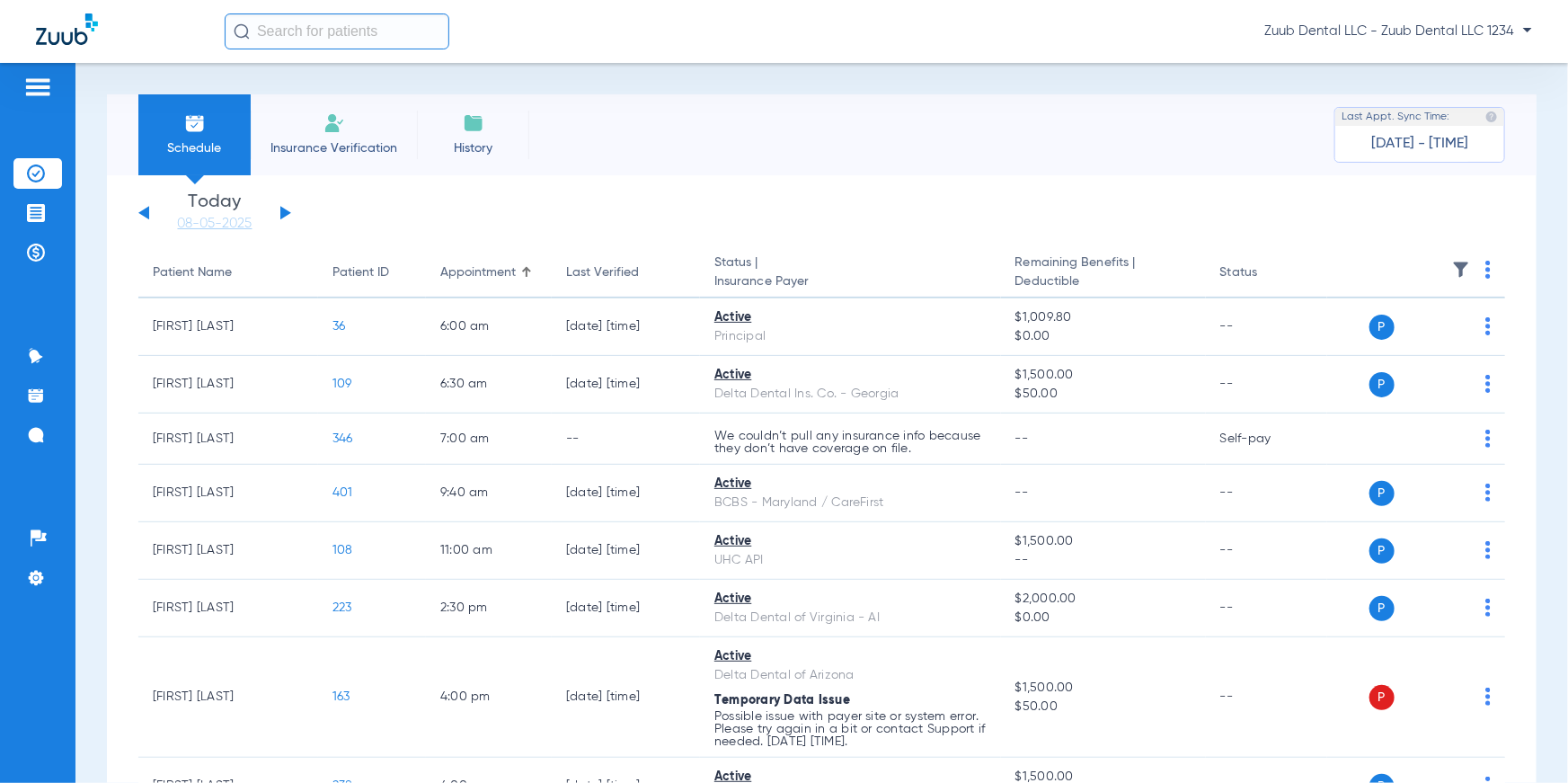 click on "Sunday   06-01-2025   Monday   06-02-2025   Tuesday   06-03-2025   Wednesday   06-04-2025   Thursday   06-05-2025   Friday   06-06-2025   Saturday   06-07-2025   Sunday   06-08-2025   Monday   06-09-2025   Tuesday   06-10-2025   Wednesday   06-11-2025   Thursday   06-12-2025   Friday   06-13-2025   Saturday   06-14-2025   Sunday   06-15-2025   Monday   06-16-2025   Tuesday   06-17-2025   Wednesday   06-18-2025   Thursday   06-19-2025   Friday   06-20-2025   Saturday   06-21-2025   Sunday   06-22-2025   Monday   06-23-2025   Tuesday   06-24-2025   Wednesday   06-25-2025   Thursday   06-26-2025   Friday   06-27-2025   Saturday   06-28-2025   Sunday   06-29-2025   Monday   06-30-2025   Tuesday   07-01-2025   Wednesday   07-02-2025   Thursday   07-03-2025   Friday   07-04-2025   Saturday   07-05-2025   Sunday   07-06-2025   Monday   07-07-2025   Tuesday   07-08-2025   Wednesday   07-09-2025   Thursday   07-10-2025   Friday   07-11-2025   Saturday   07-12-2025   Sunday   07-13-2025   Monday   07-14-2025   Friday" 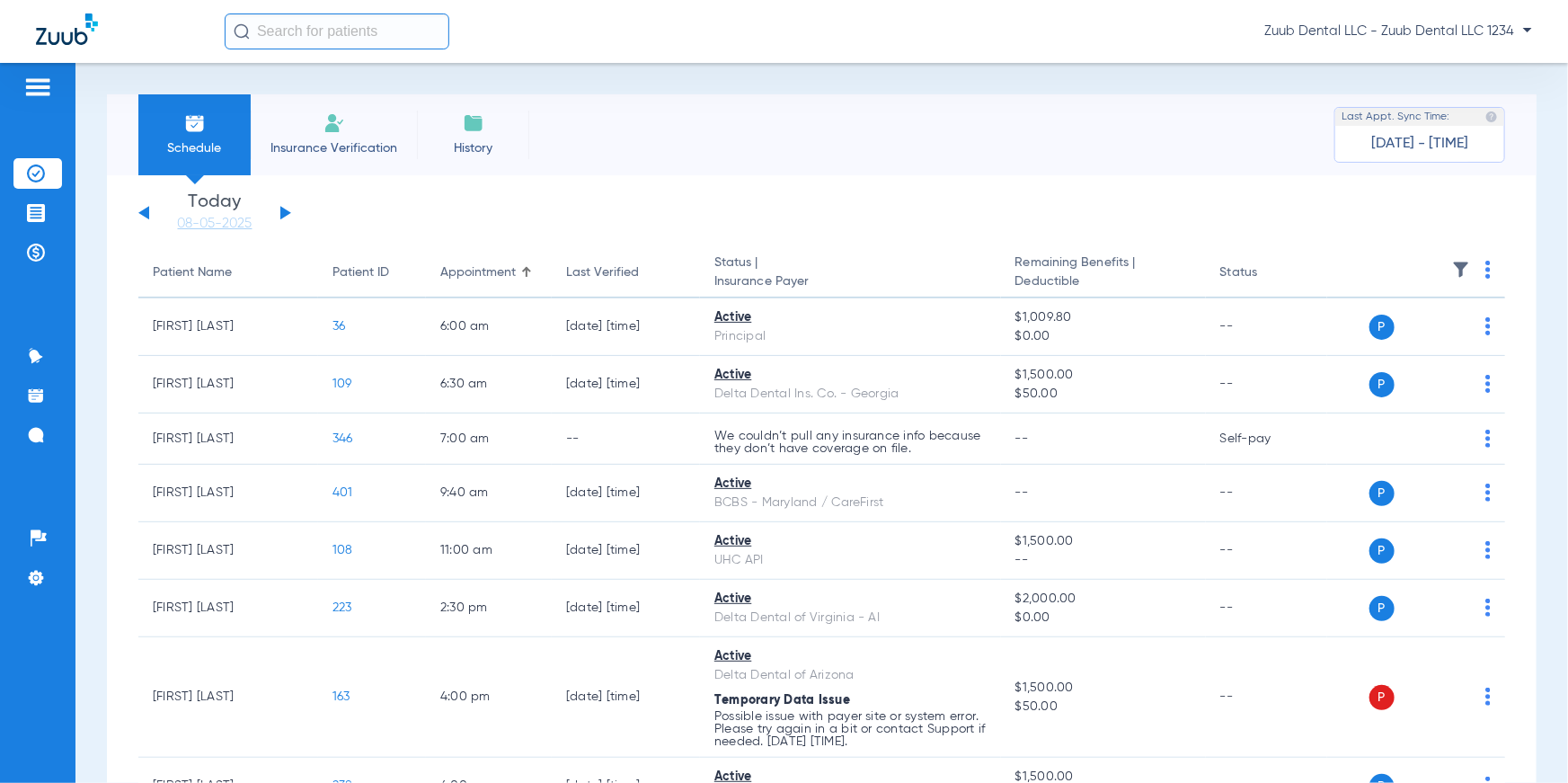 drag, startPoint x: 140, startPoint y: 277, endPoint x: 1332, endPoint y: 264, distance: 1192.0709 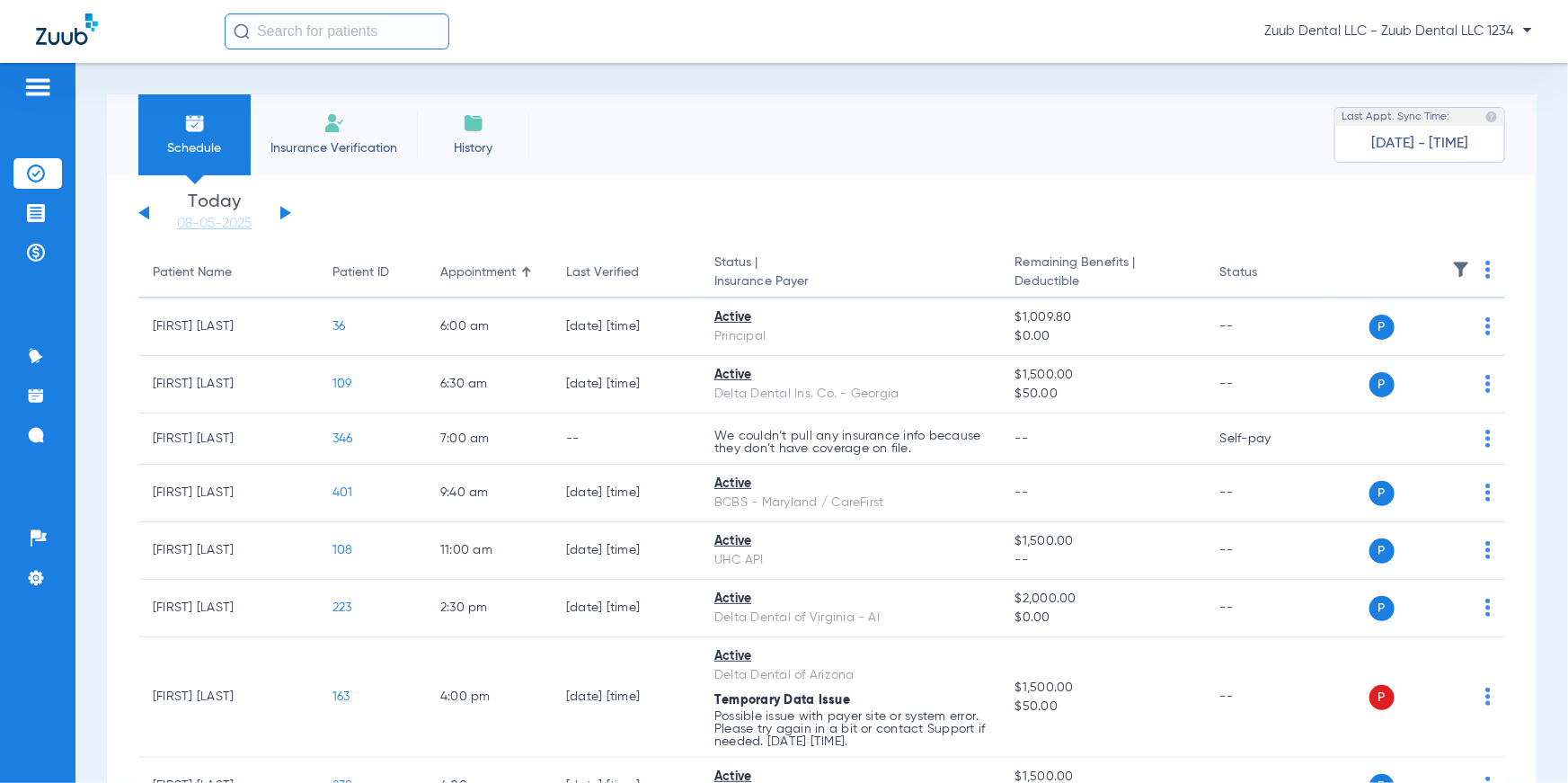 click on "Patient Name   Patient ID   Appointment   Last Verified   Status |  Insurance Payer  Remaining Benefits |  Deductible Status" 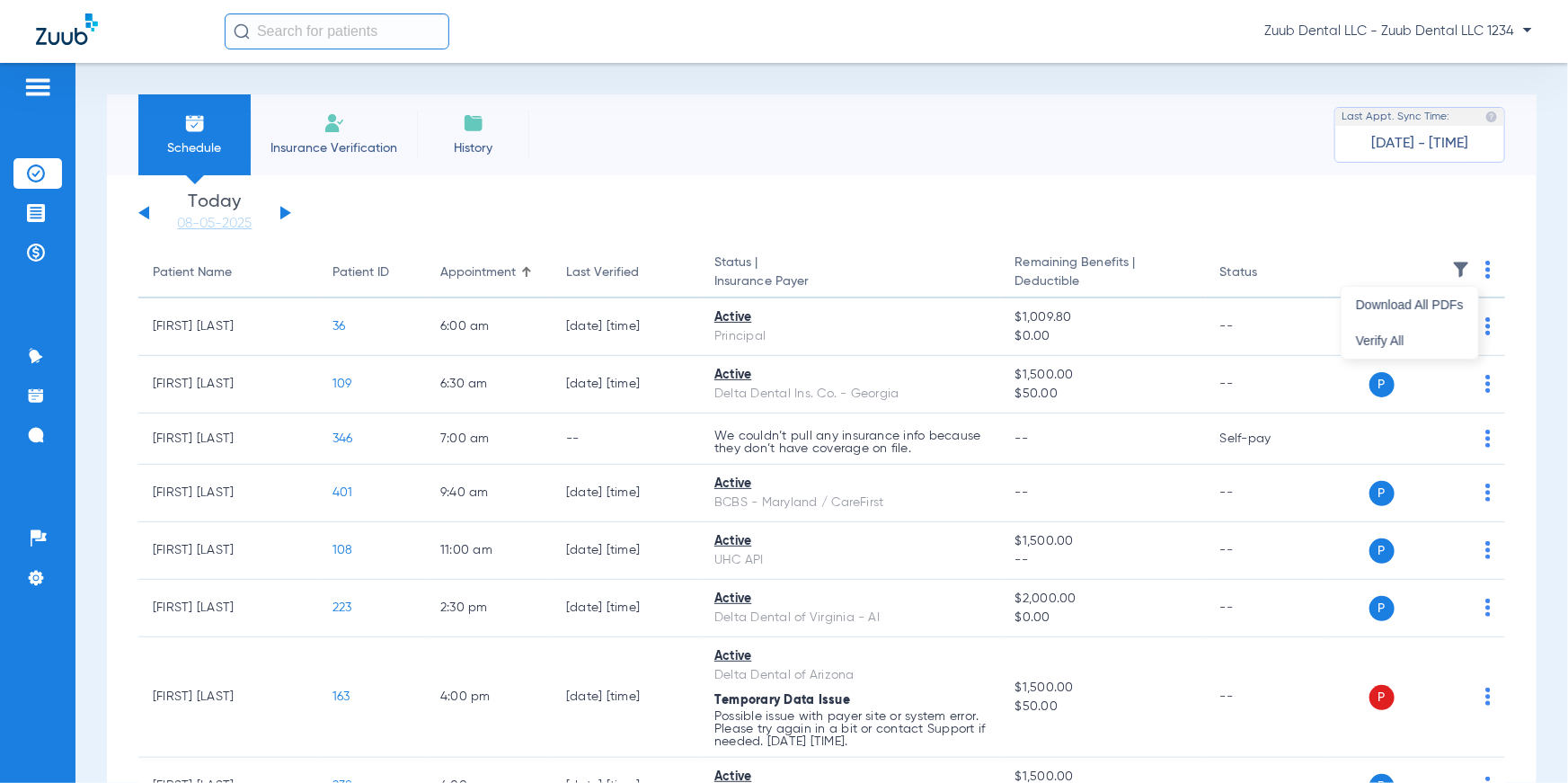 click at bounding box center [784, 391] 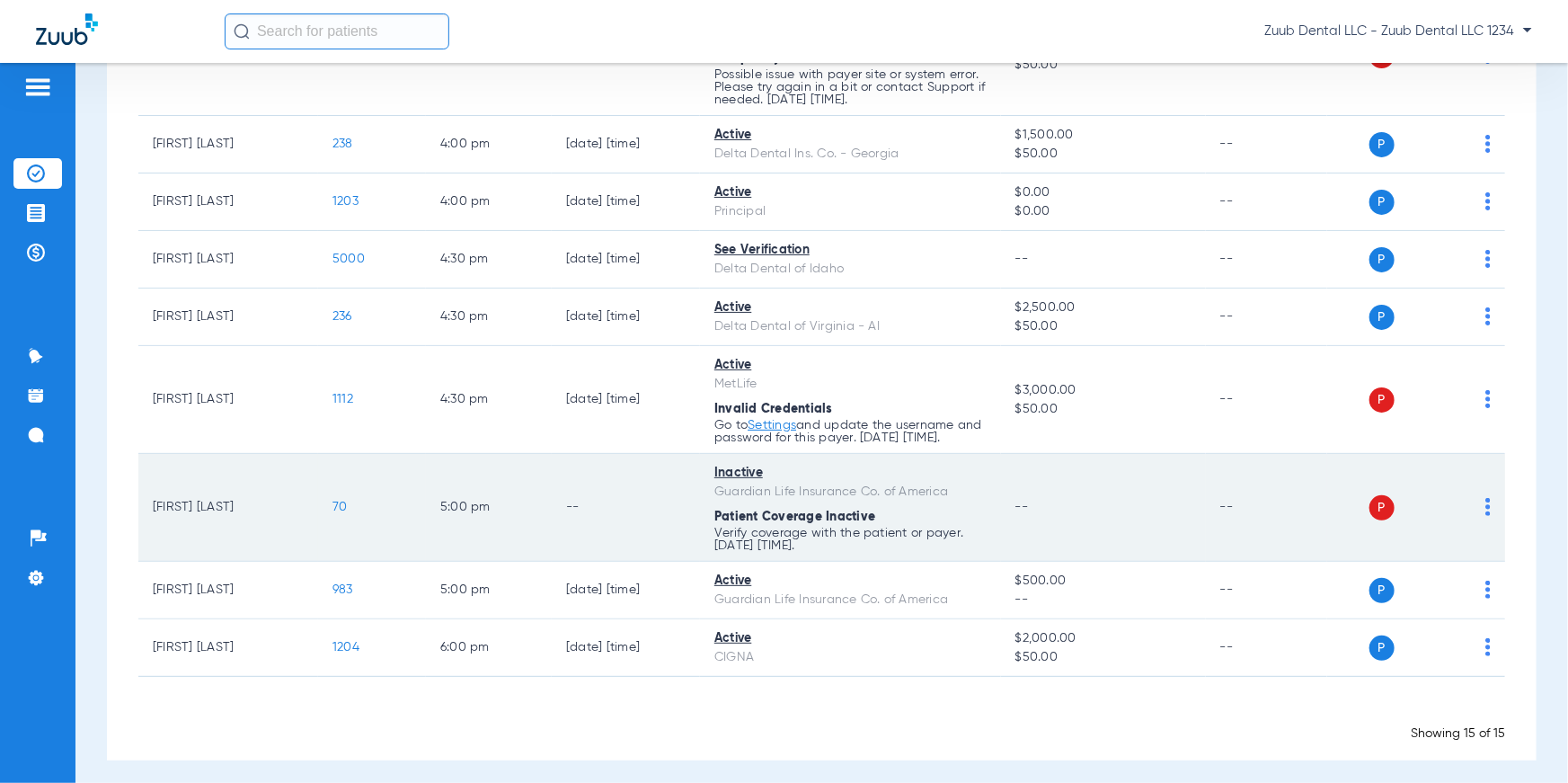 scroll, scrollTop: 662, scrollLeft: 0, axis: vertical 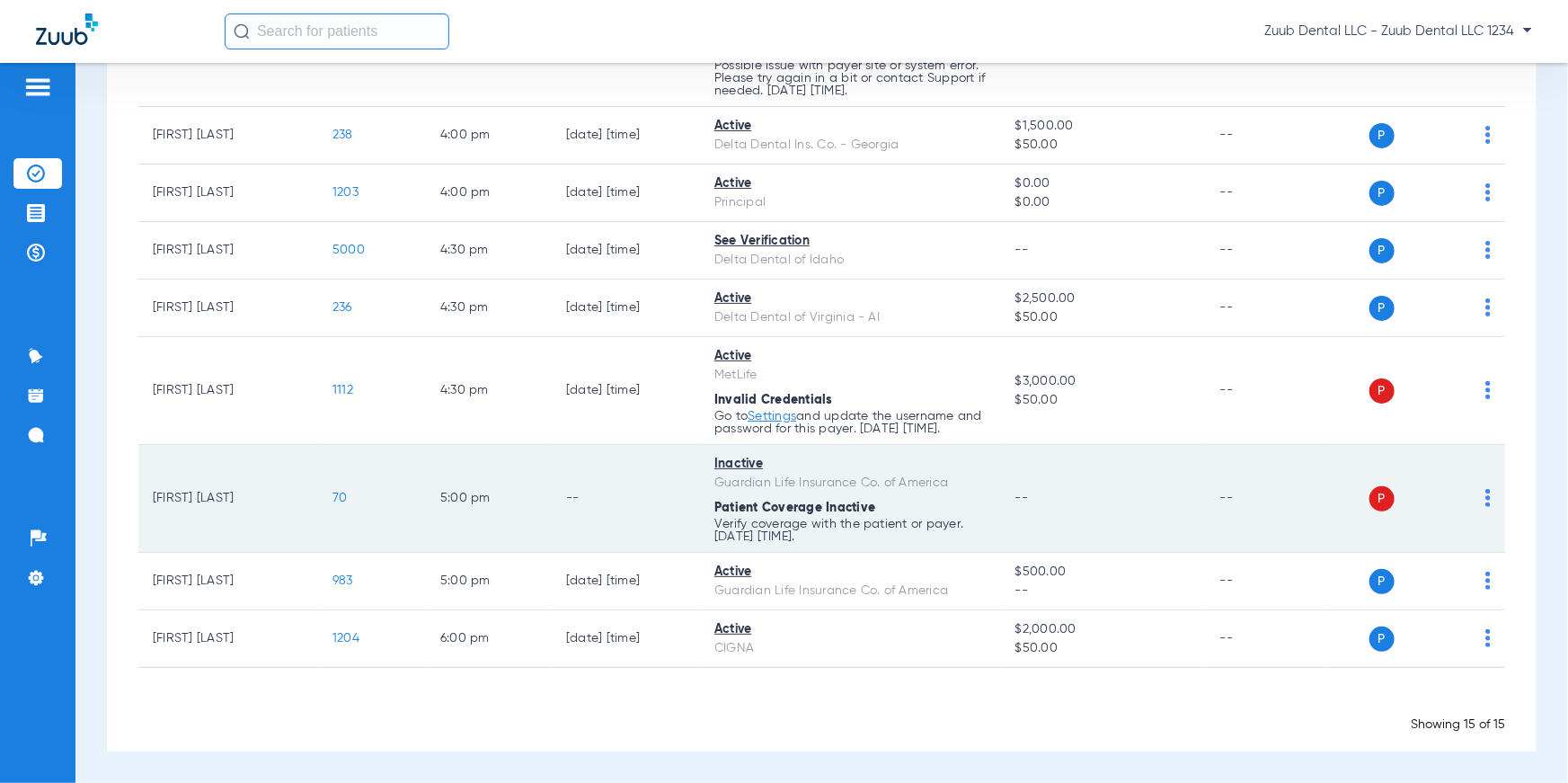 drag, startPoint x: 149, startPoint y: 503, endPoint x: 281, endPoint y: 503, distance: 132 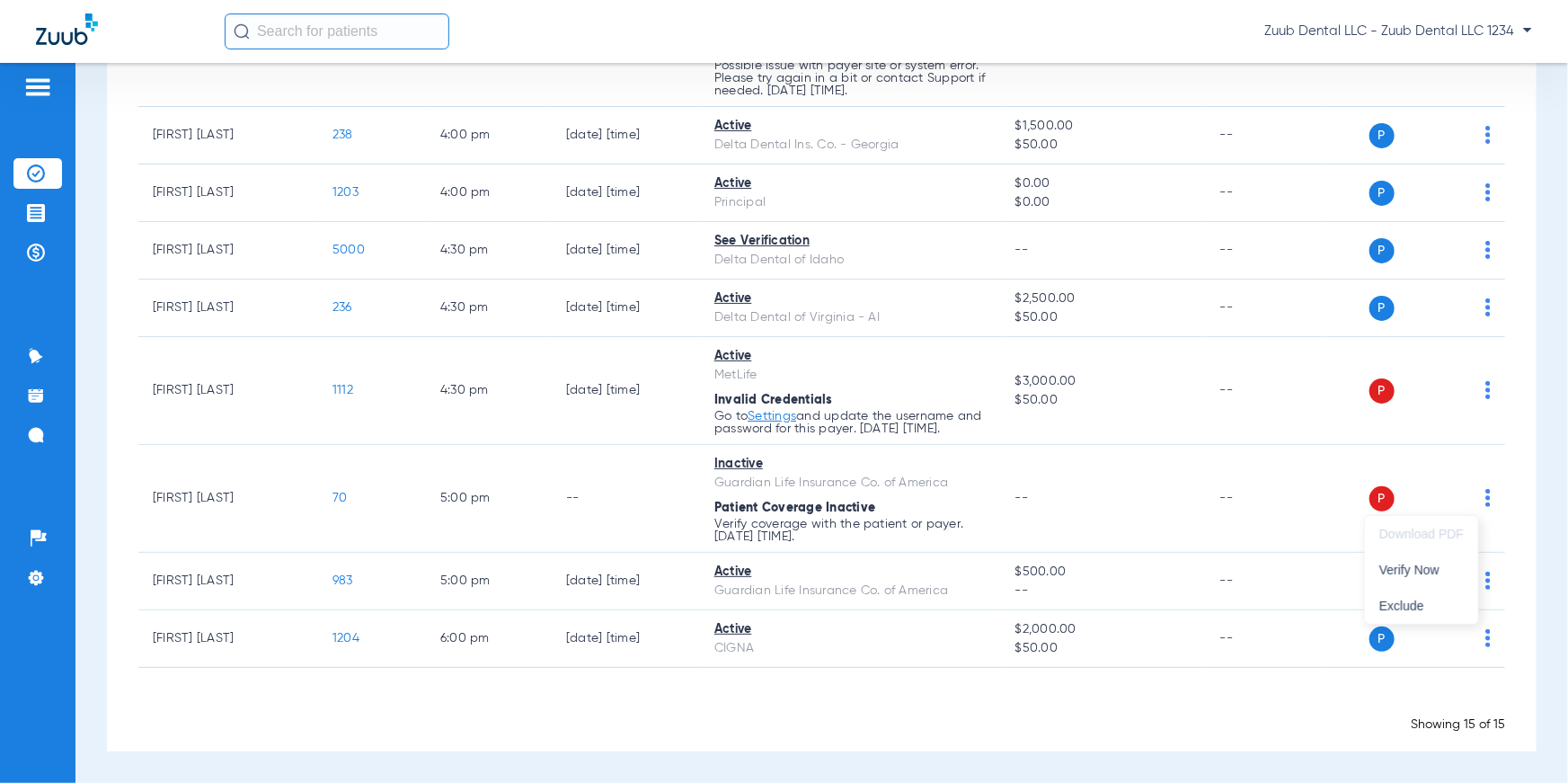 click at bounding box center [784, 391] 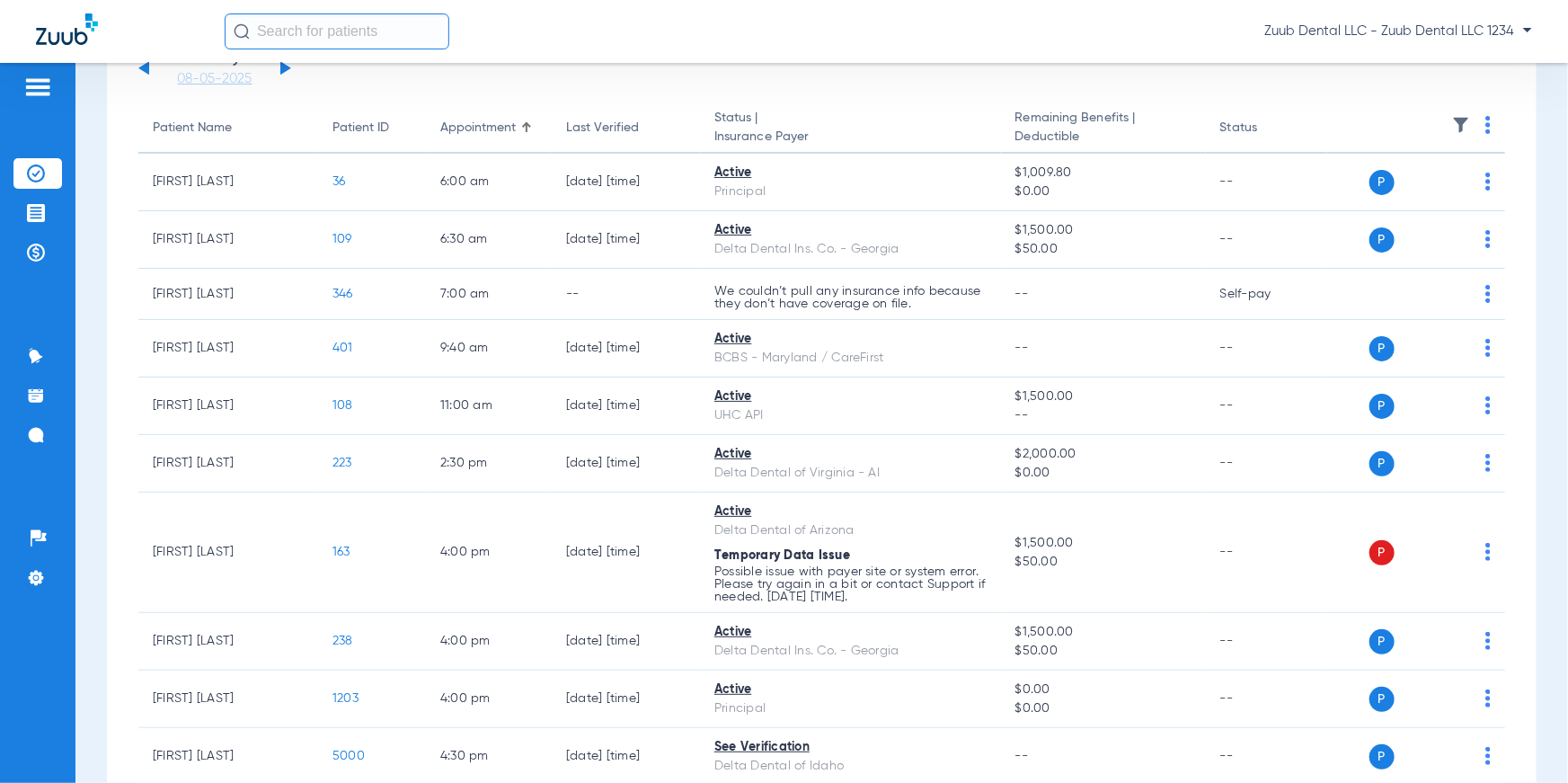 scroll, scrollTop: 0, scrollLeft: 0, axis: both 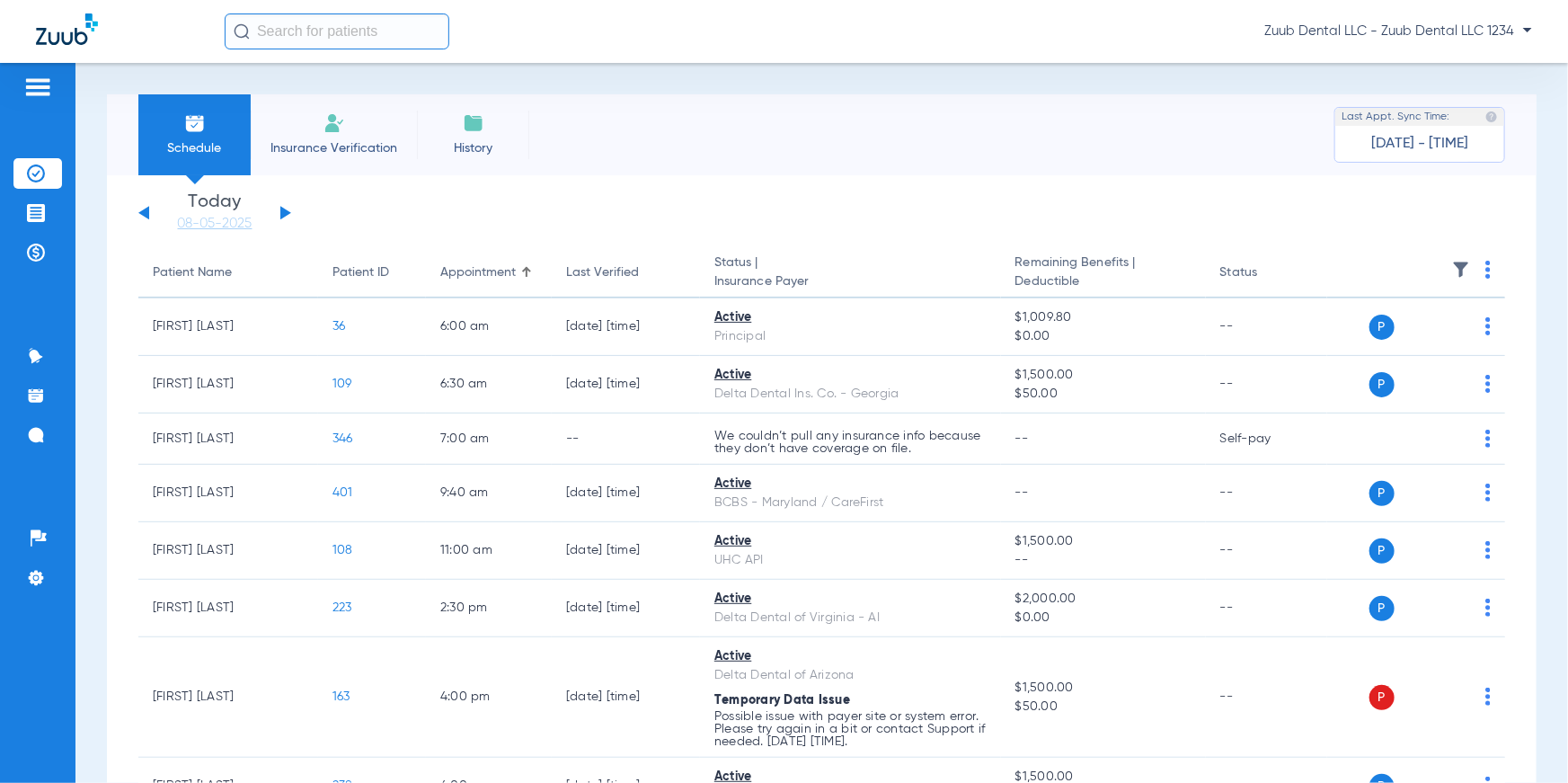 click 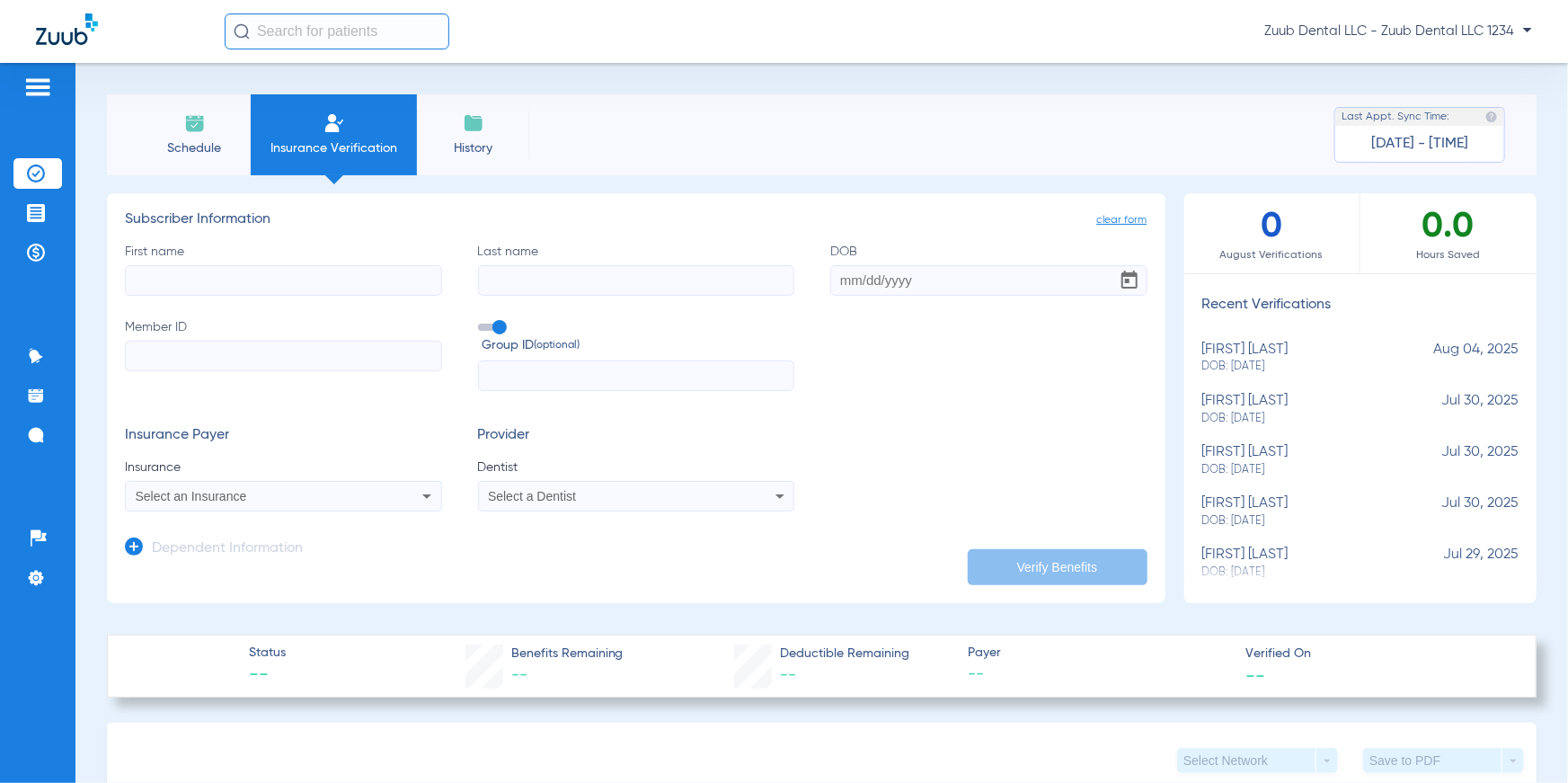 click on "First name" 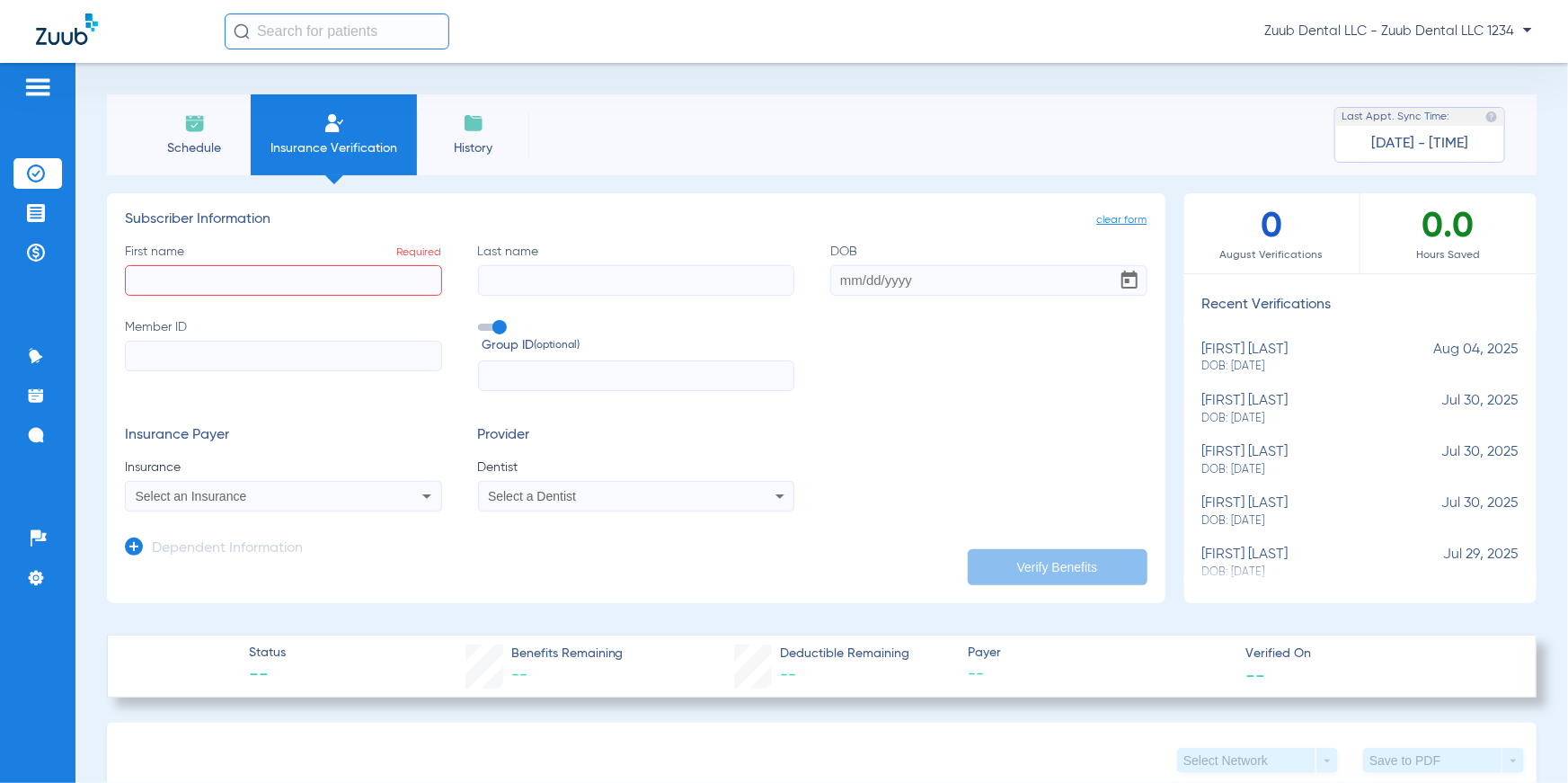 click on "Last name" 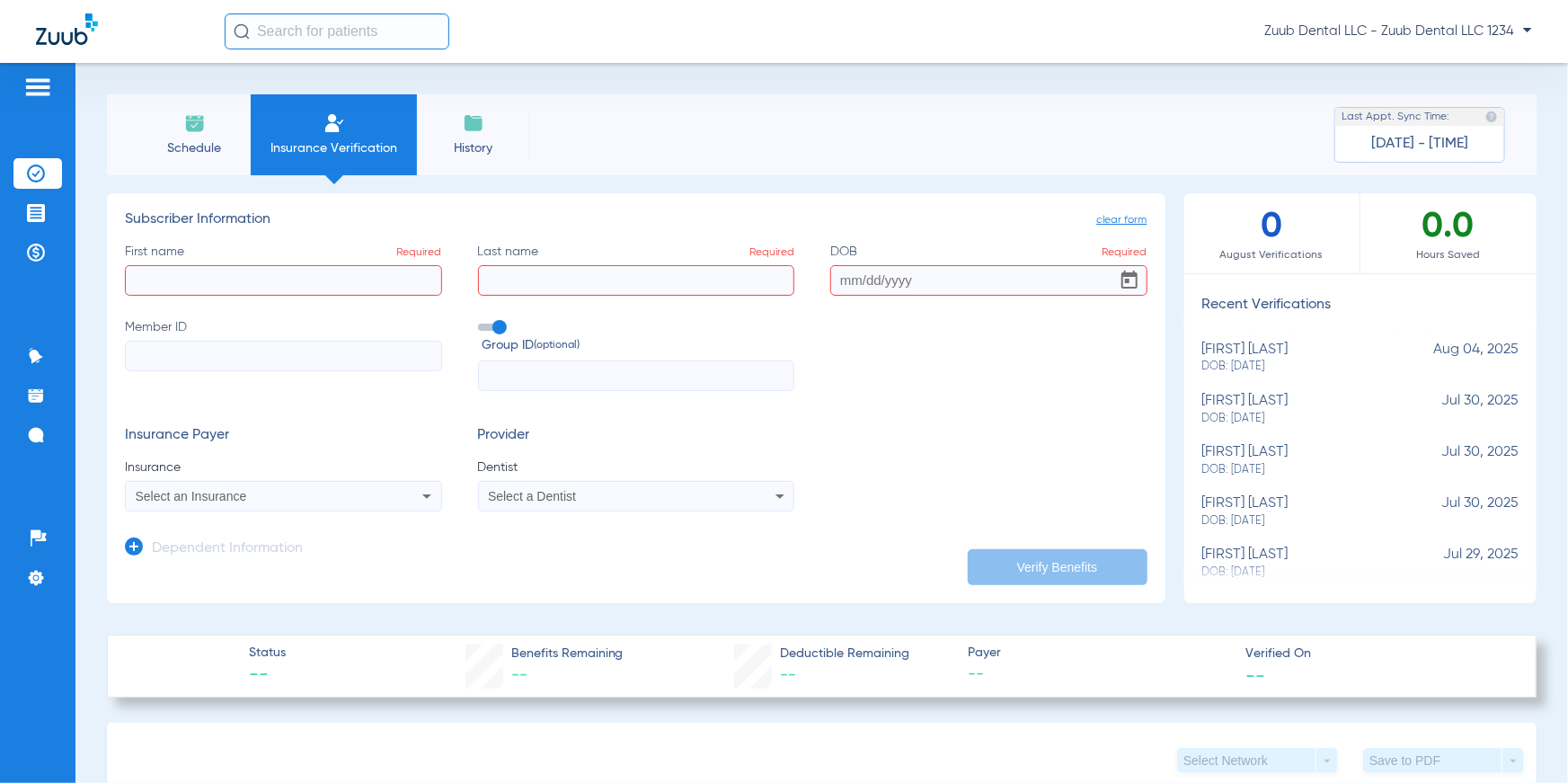 click on "Member ID" 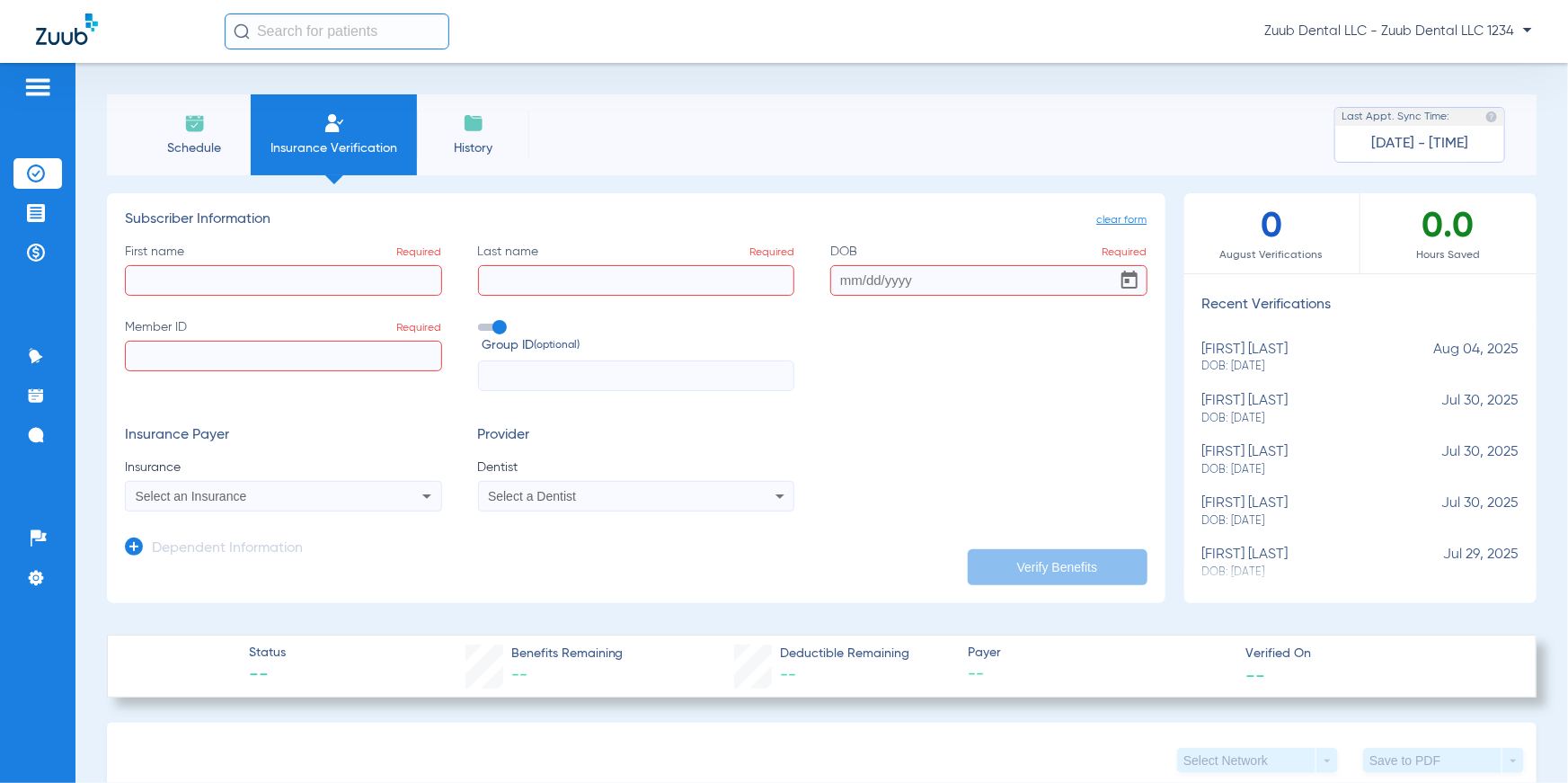 click on "Select an Insurance" at bounding box center [254, 496] 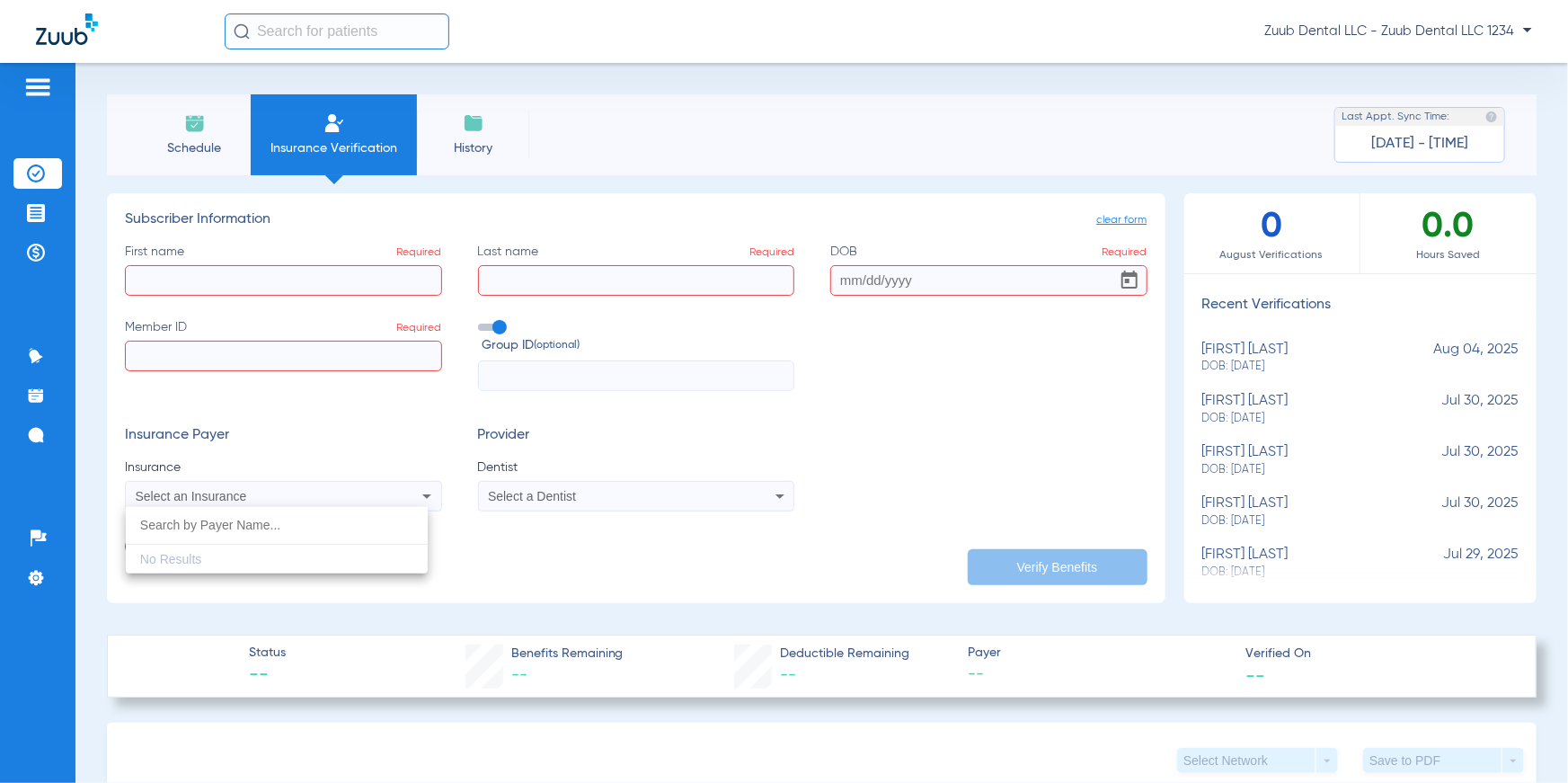 click at bounding box center (784, 391) 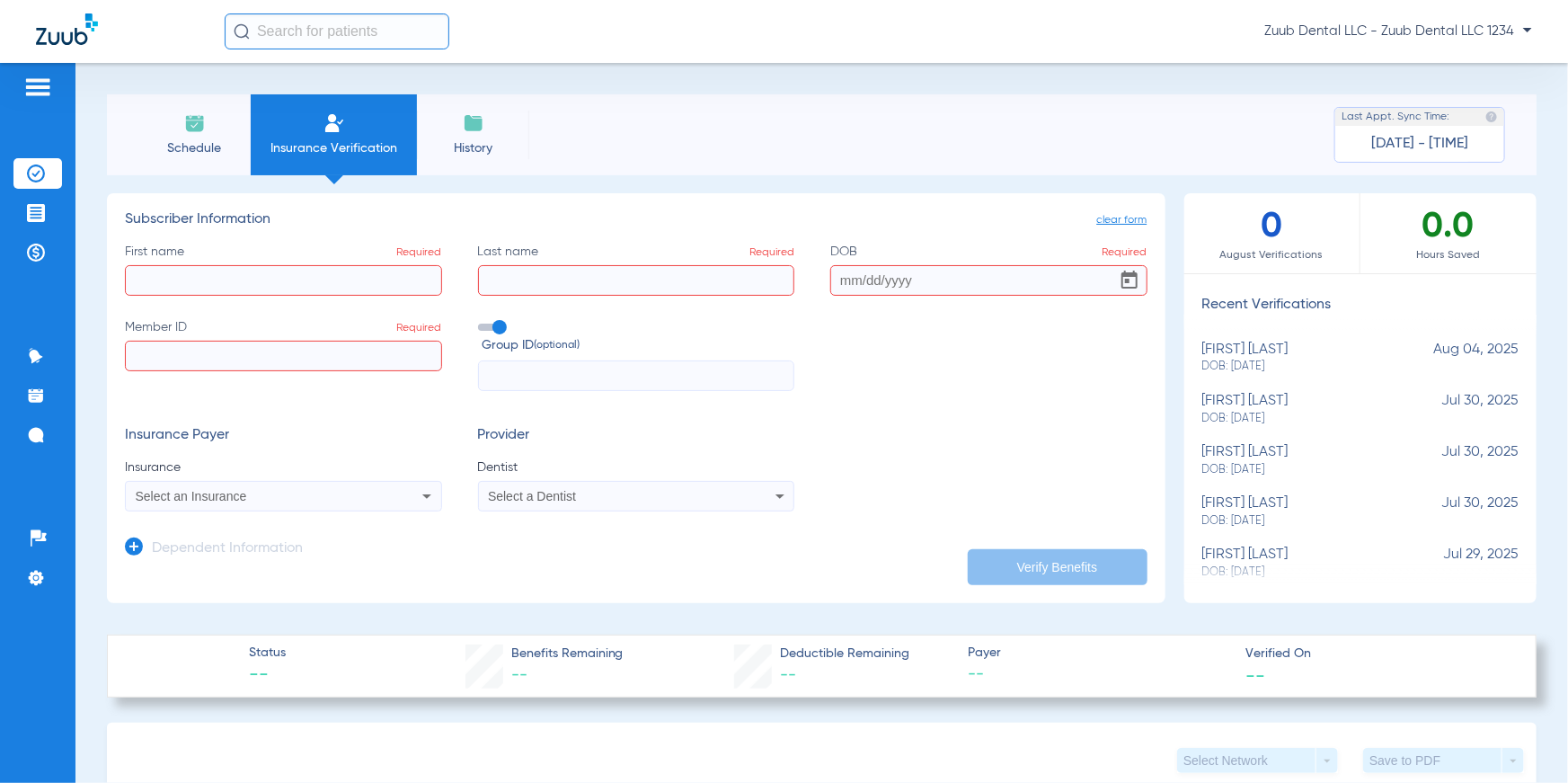 click on "Select a Dentist" at bounding box center (532, 496) 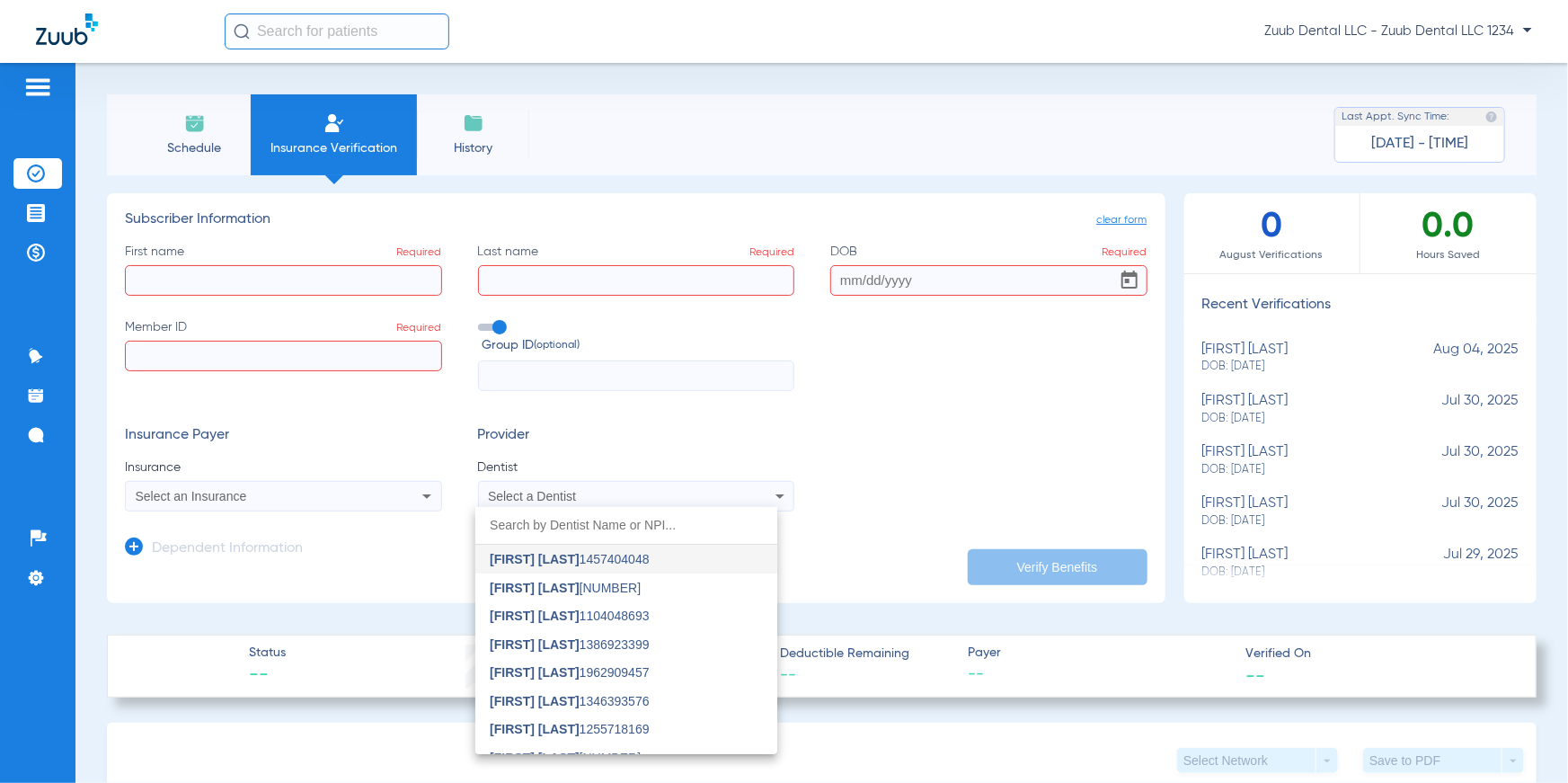 click at bounding box center (784, 391) 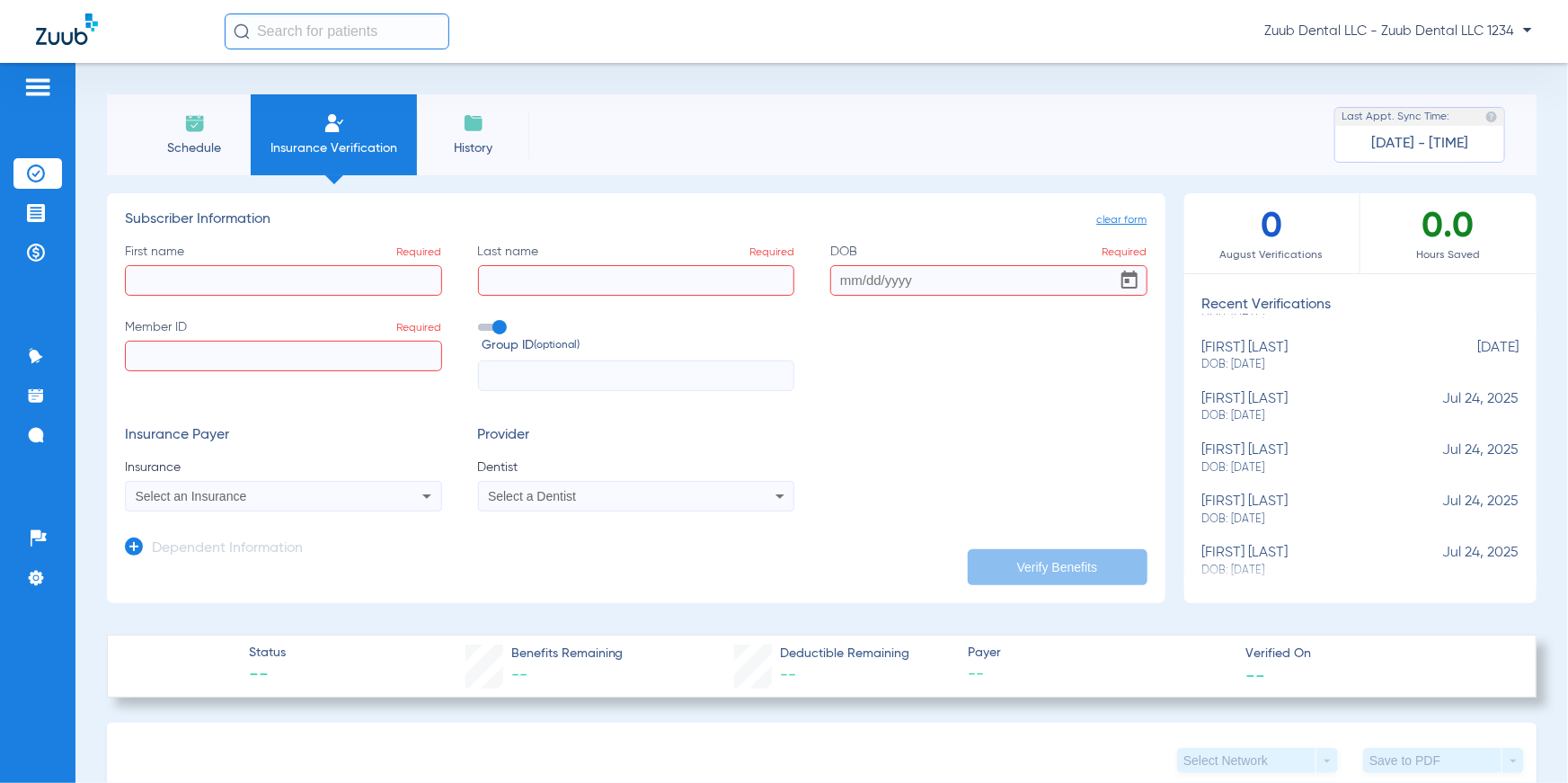 scroll, scrollTop: 537, scrollLeft: 0, axis: vertical 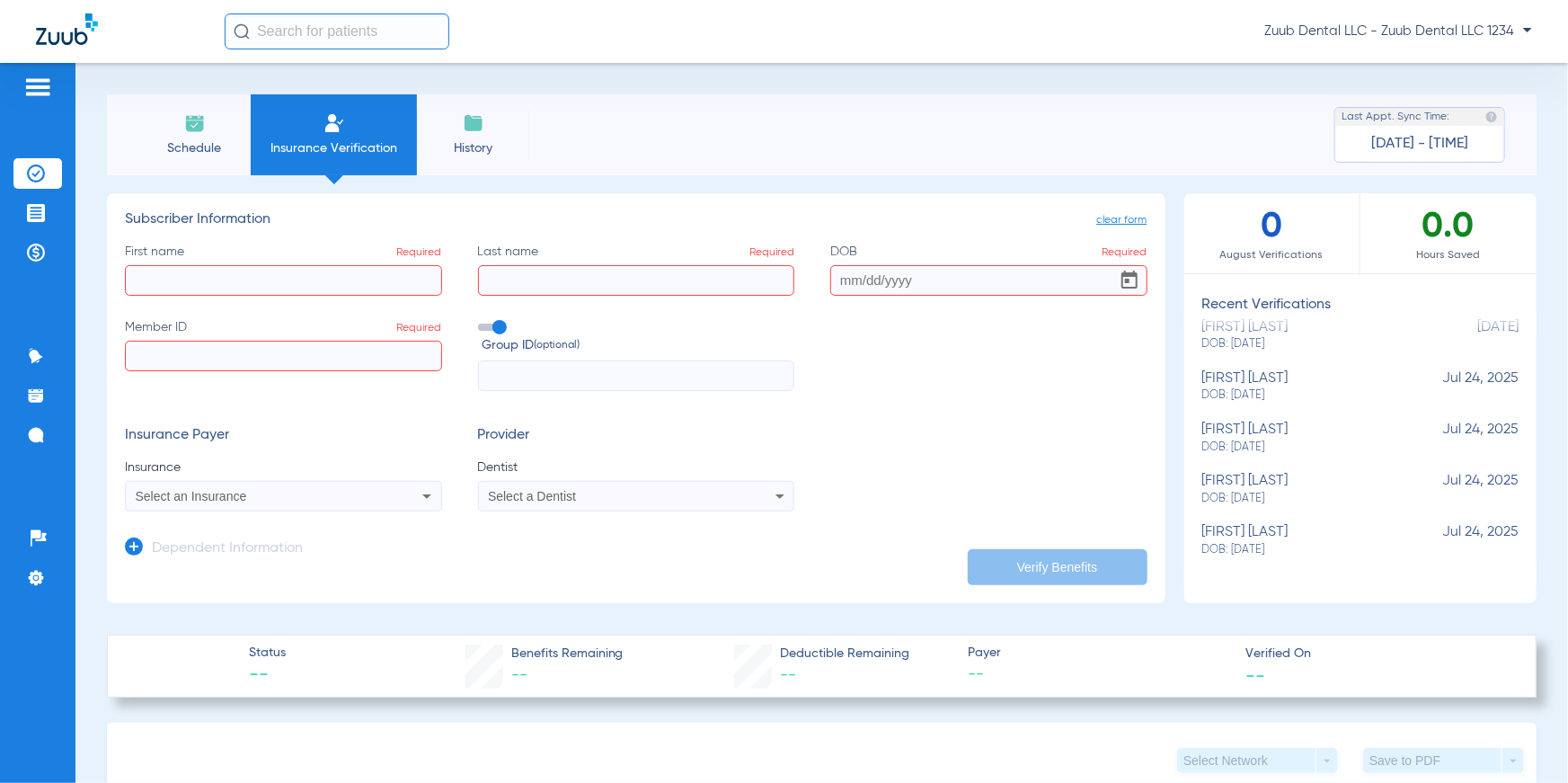 click on "DOB: [DATE]" 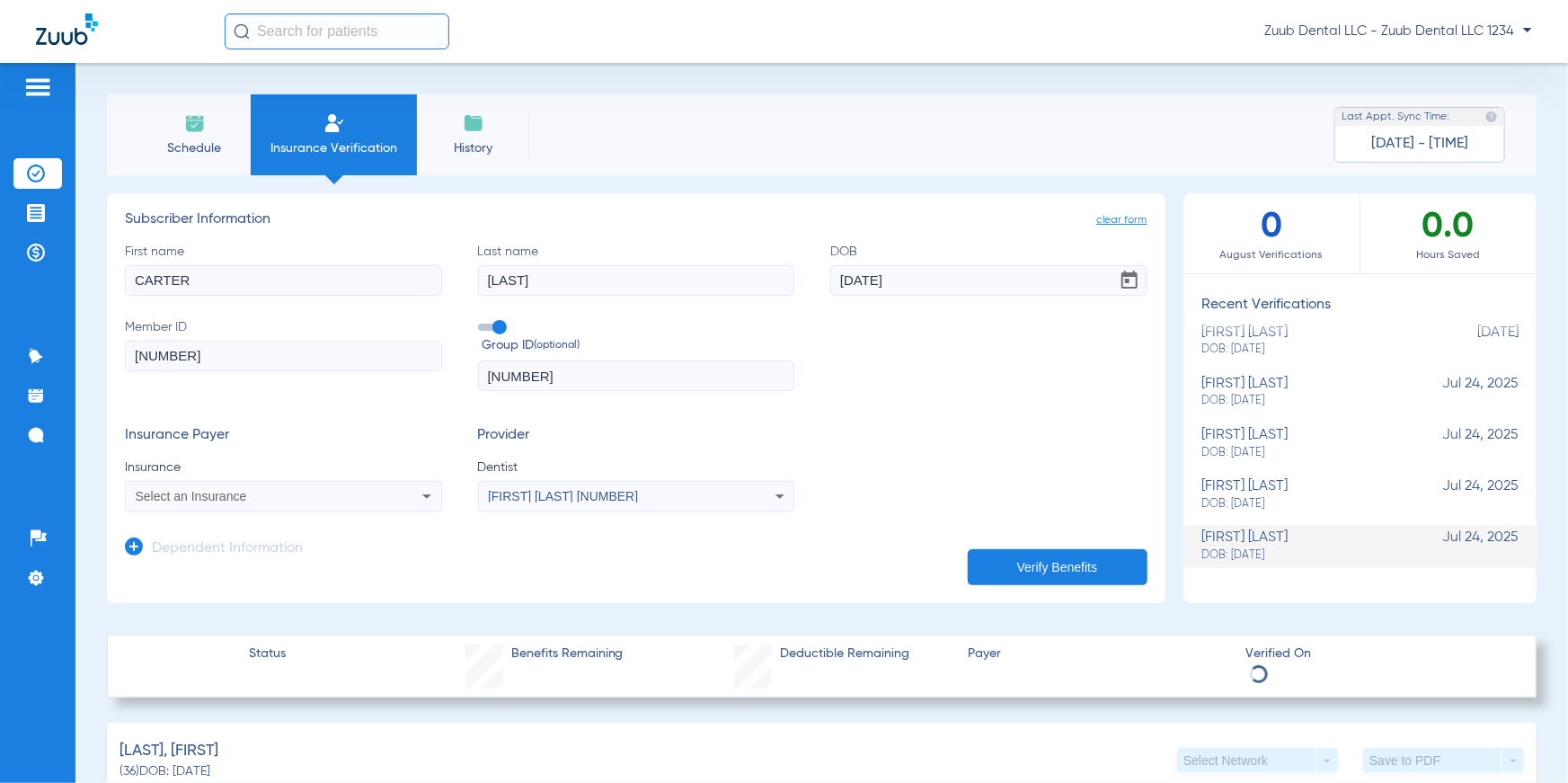 scroll, scrollTop: 530, scrollLeft: 0, axis: vertical 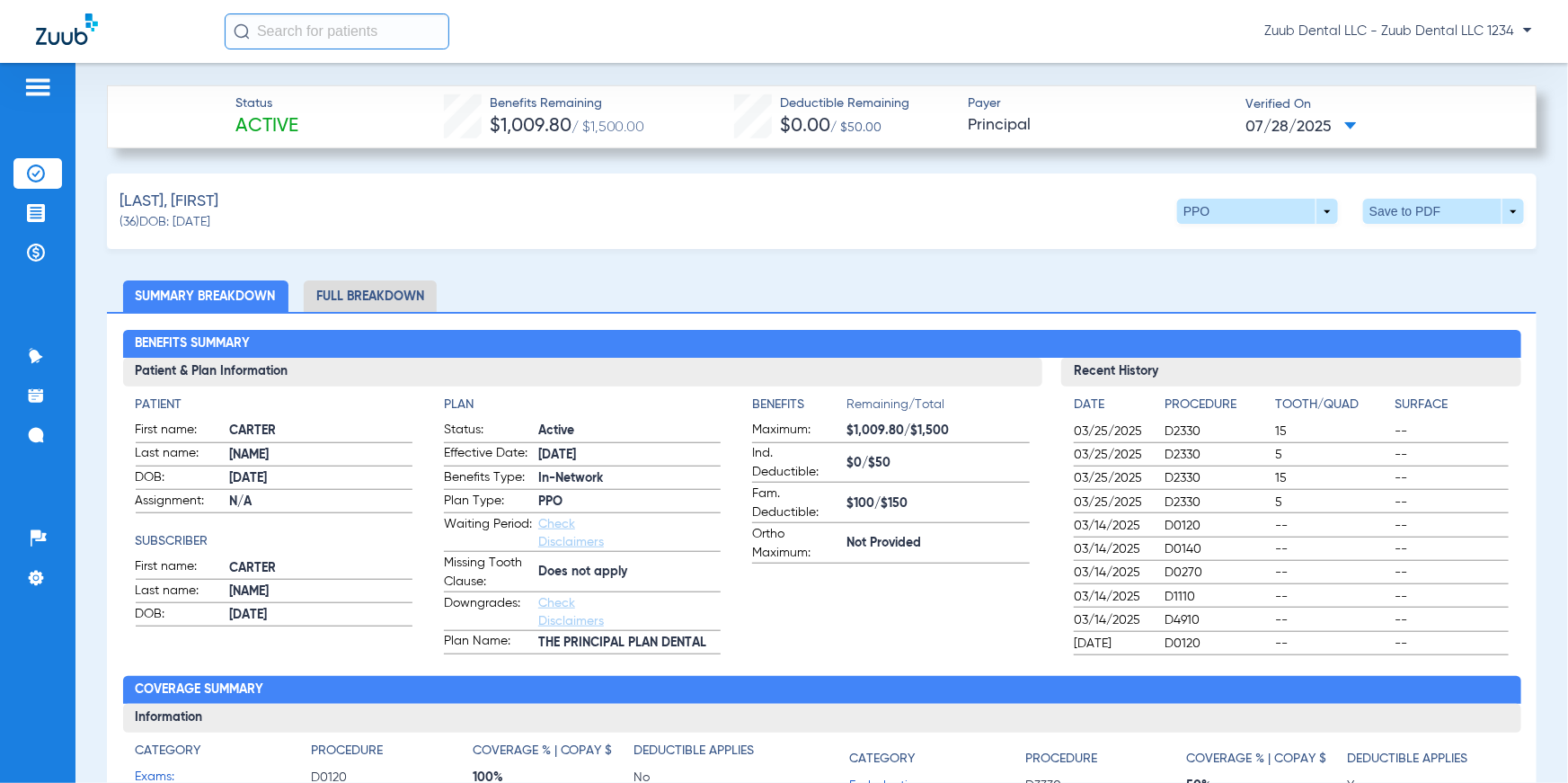 drag, startPoint x: 235, startPoint y: 127, endPoint x: 328, endPoint y: 127, distance: 93 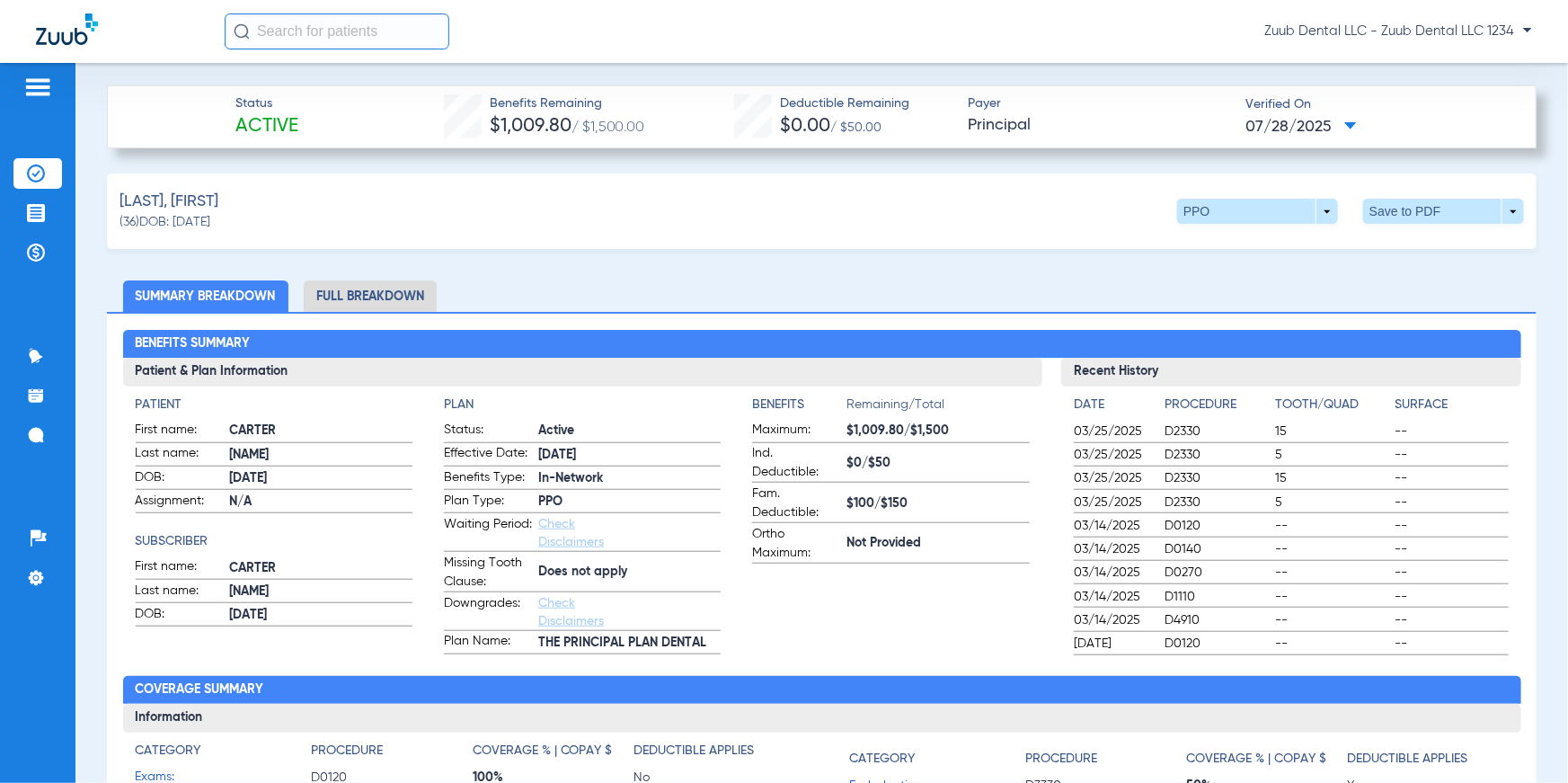 click on "Status Active Benefits Remaining $1,009.80 / $1,500.00 Deductible Remaining $0.00 / $50.00 Payer Principal Verified On
[DATE]" 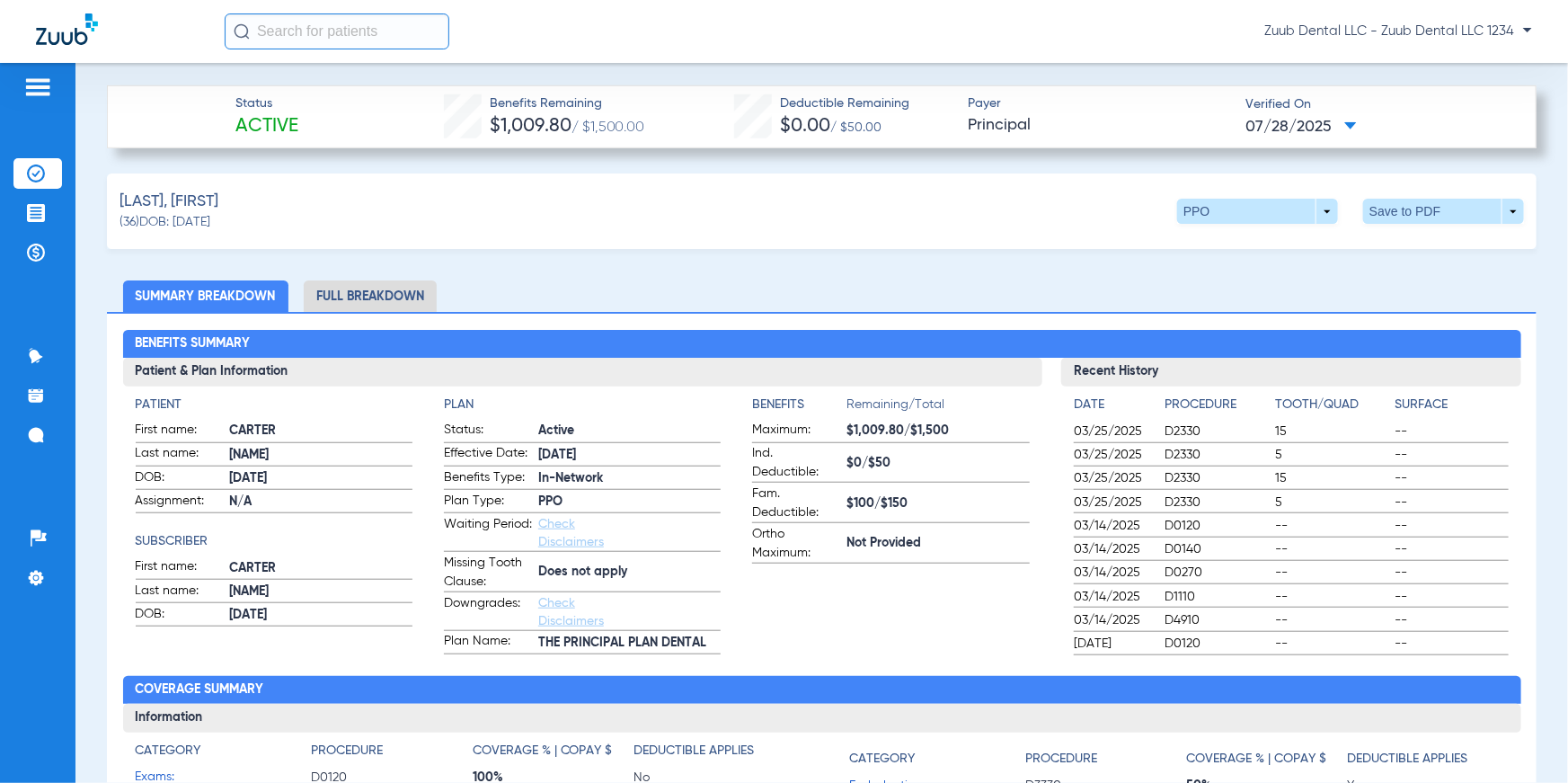 drag, startPoint x: 423, startPoint y: 115, endPoint x: 675, endPoint y: 129, distance: 252.38859 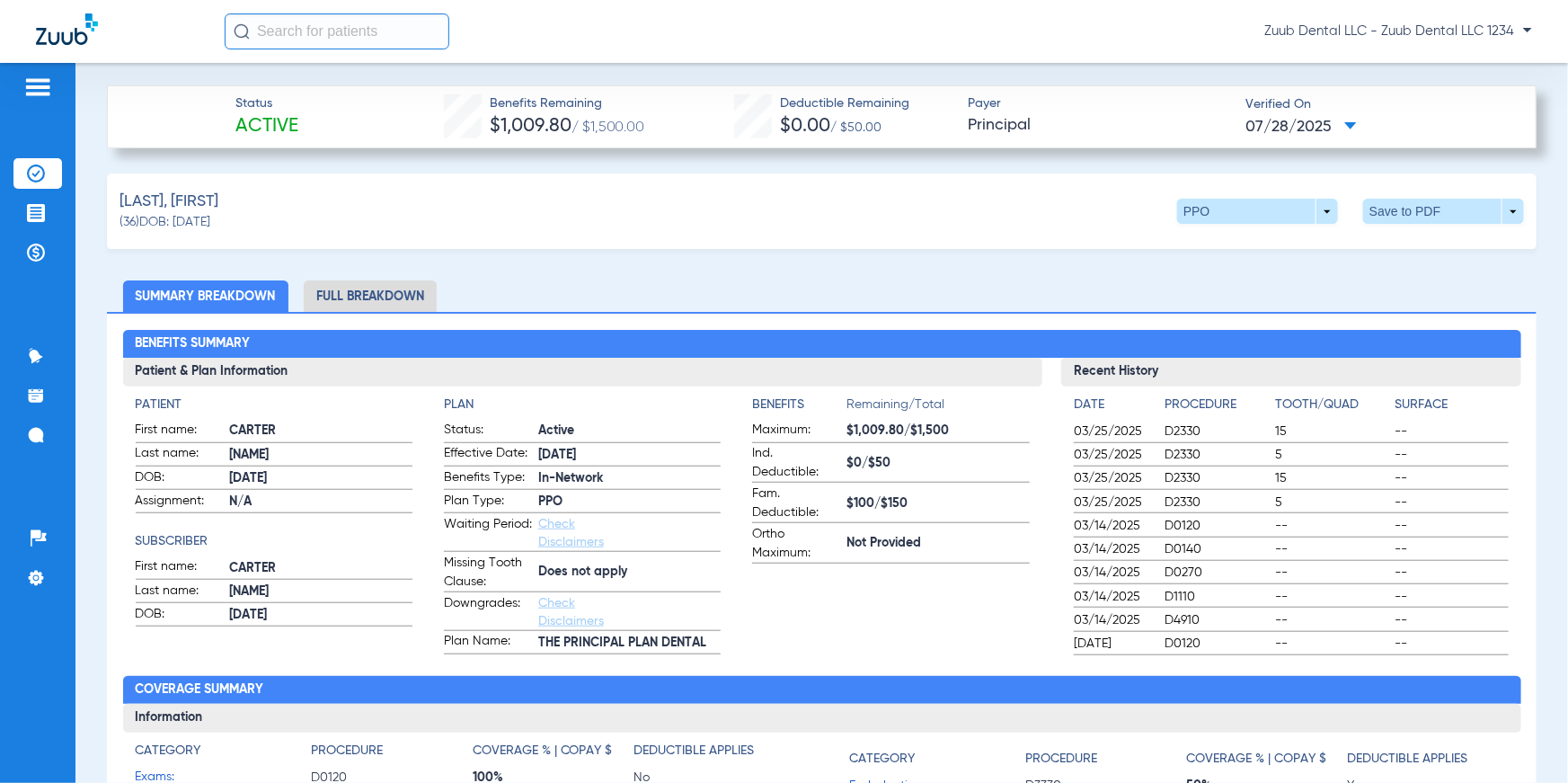 click on "Status Active Benefits Remaining $1,009.80 / $1,500.00 Deductible Remaining $0.00 / $50.00 Payer Principal Verified On
[DATE]" 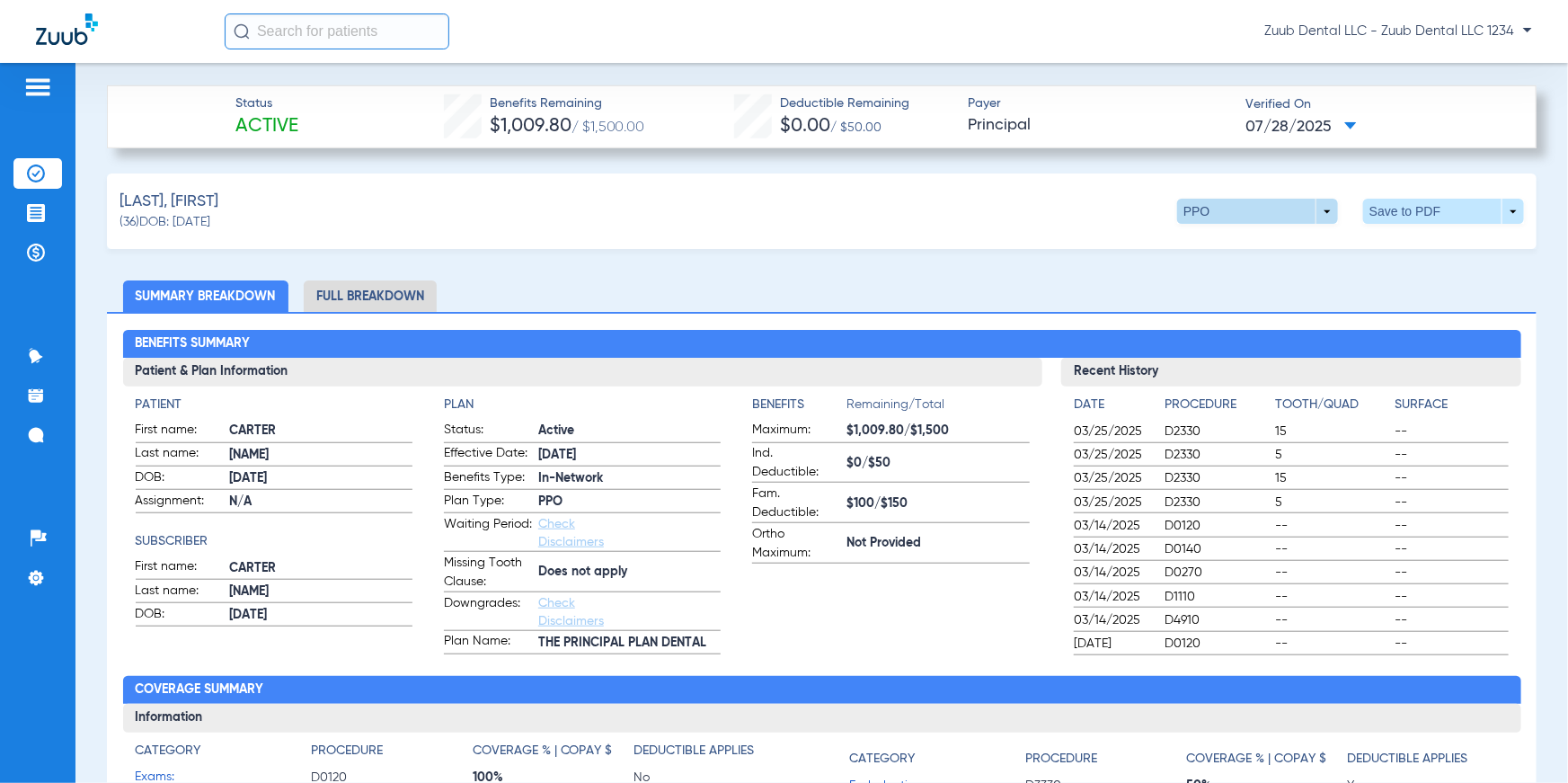 click 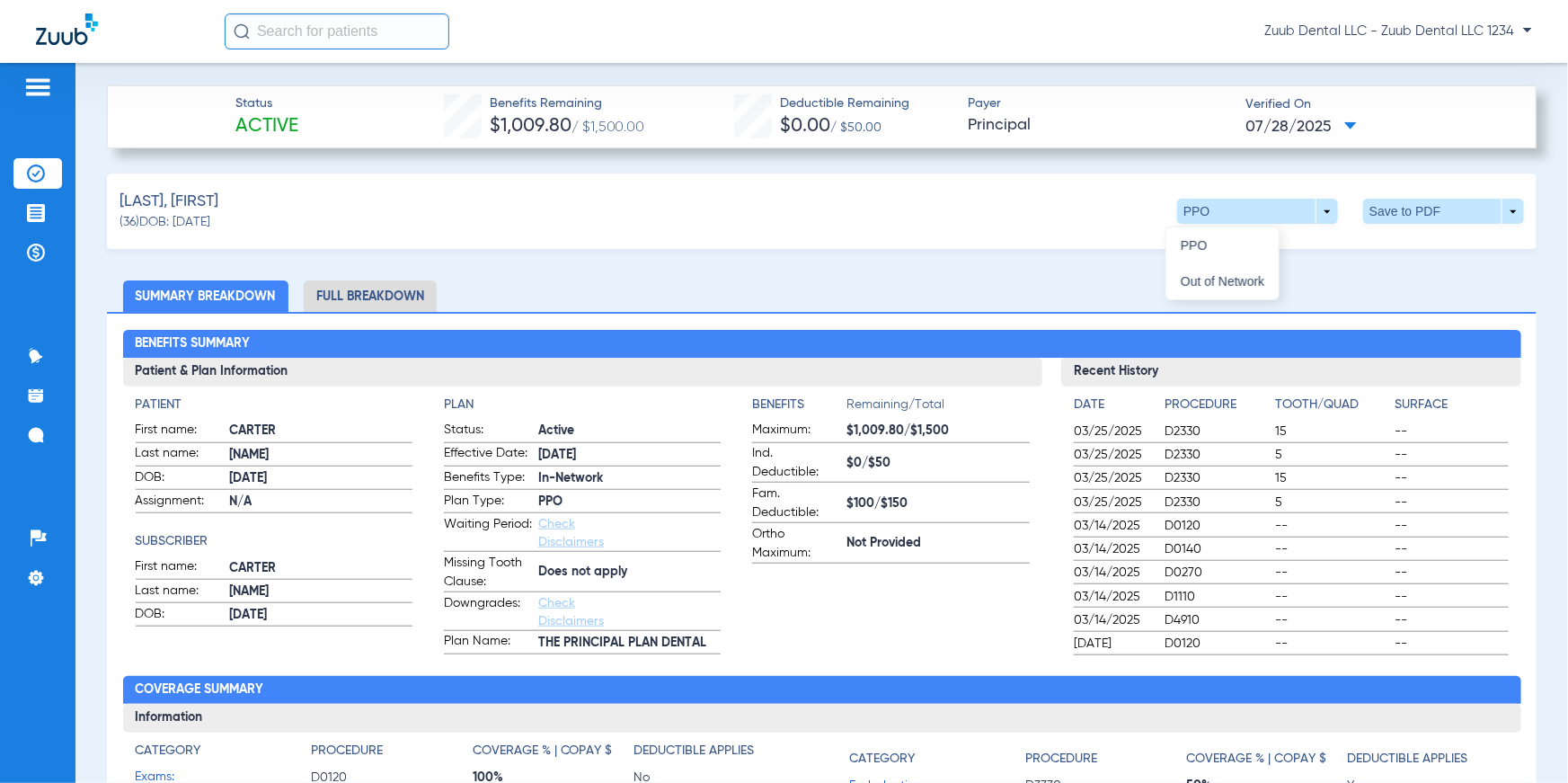 click at bounding box center [784, 391] 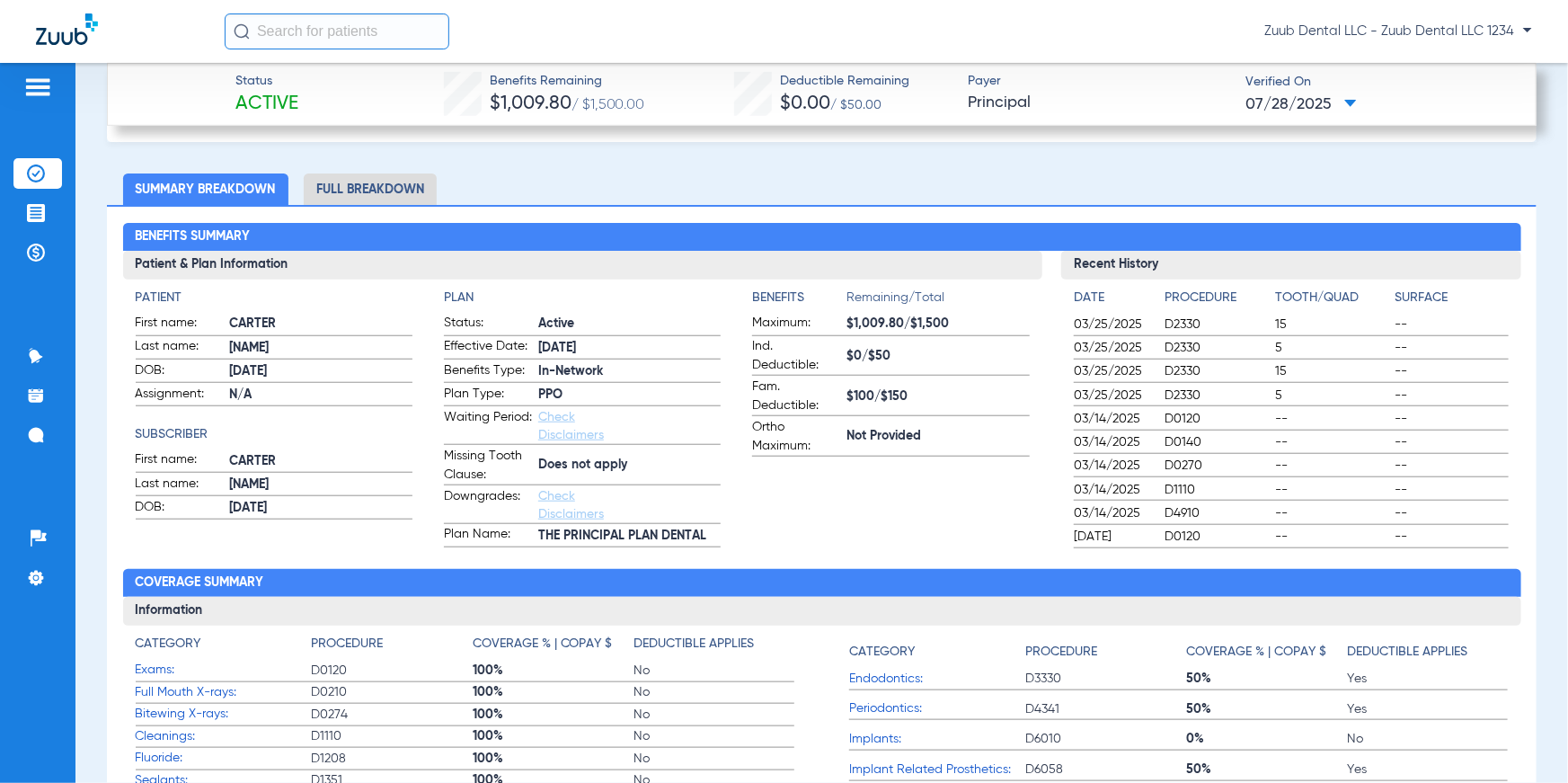 scroll, scrollTop: 666, scrollLeft: 0, axis: vertical 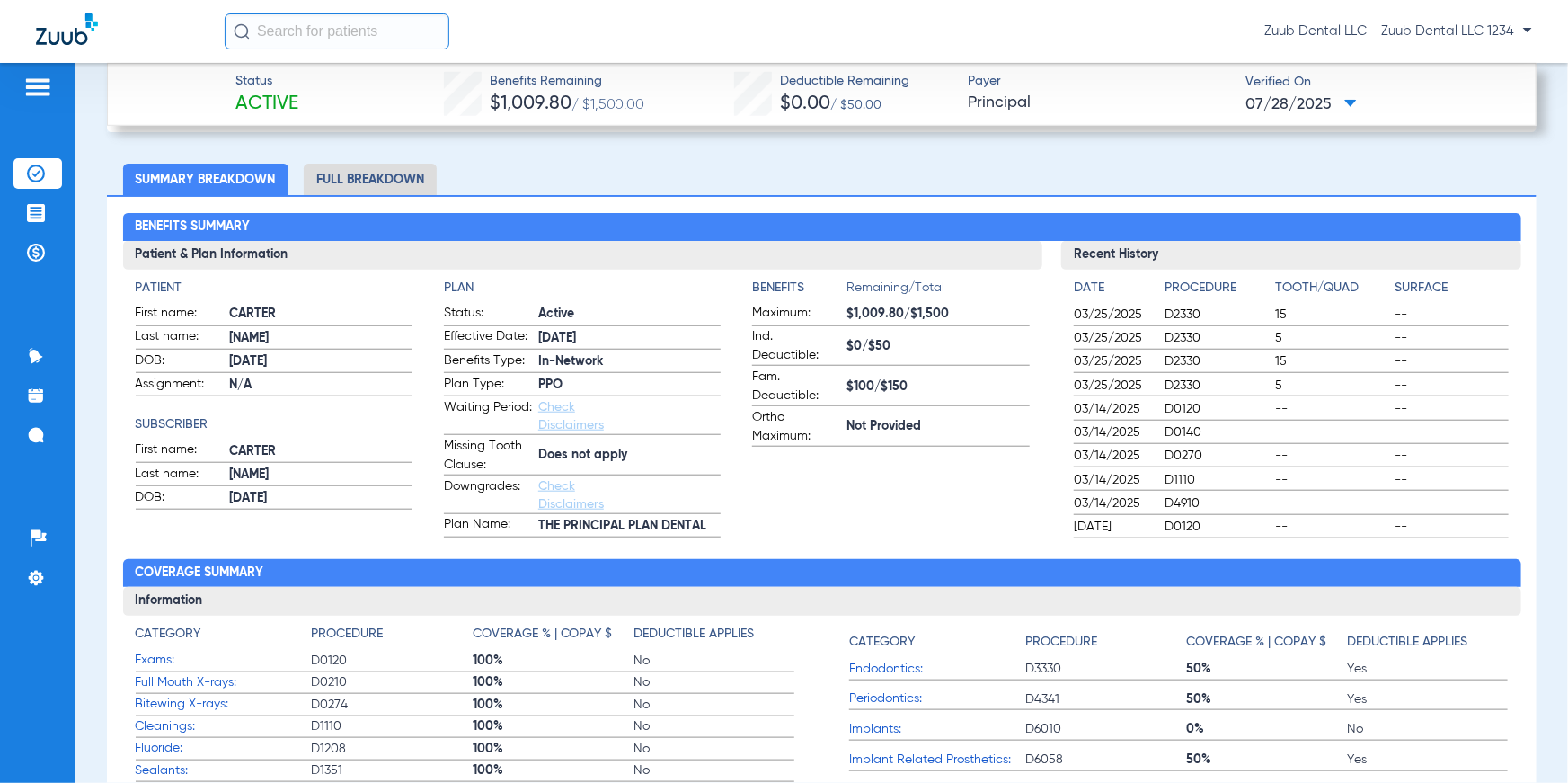 drag, startPoint x: 134, startPoint y: 286, endPoint x: 218, endPoint y: 283, distance: 84.05355 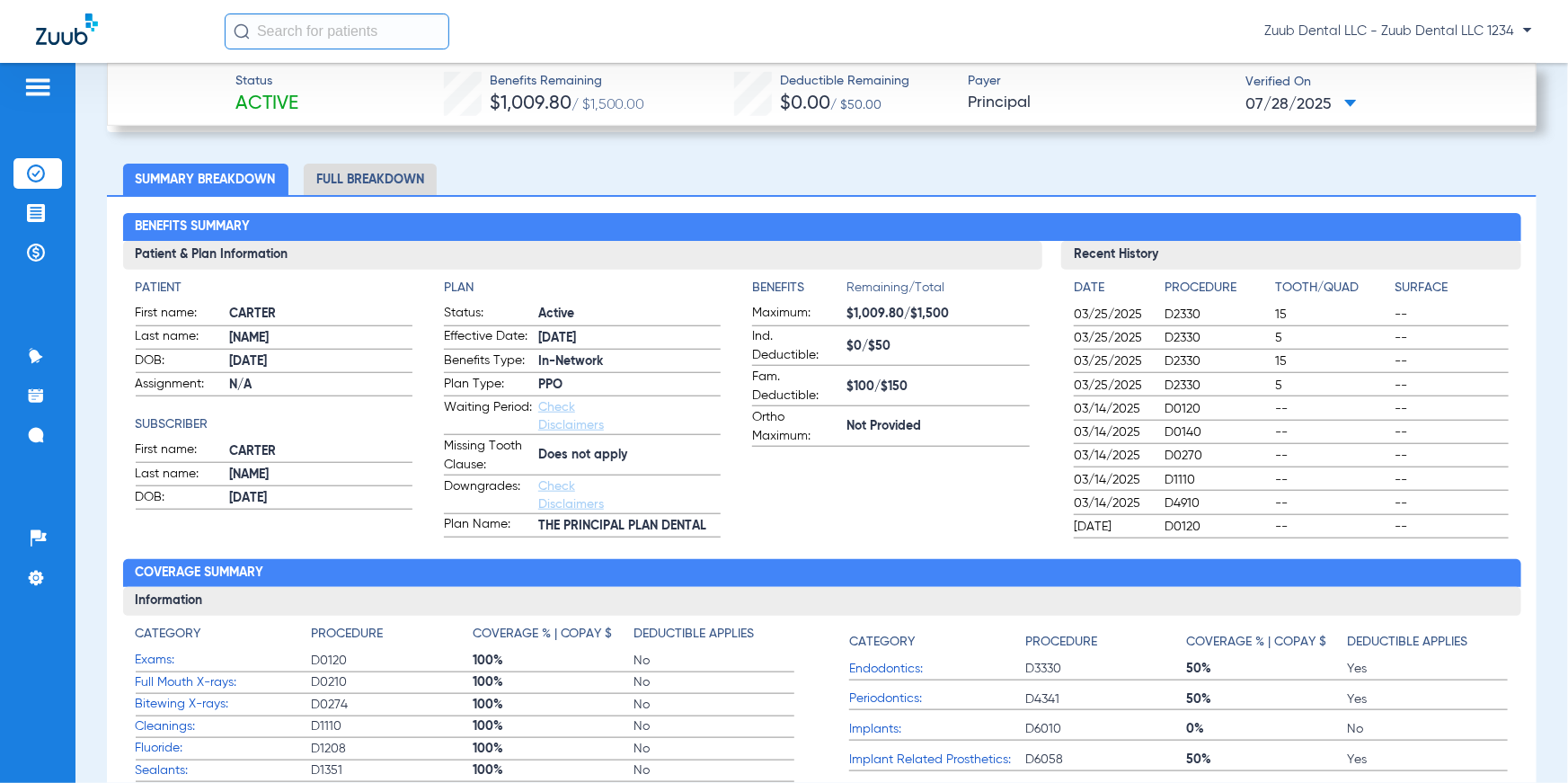 scroll, scrollTop: 677, scrollLeft: 0, axis: vertical 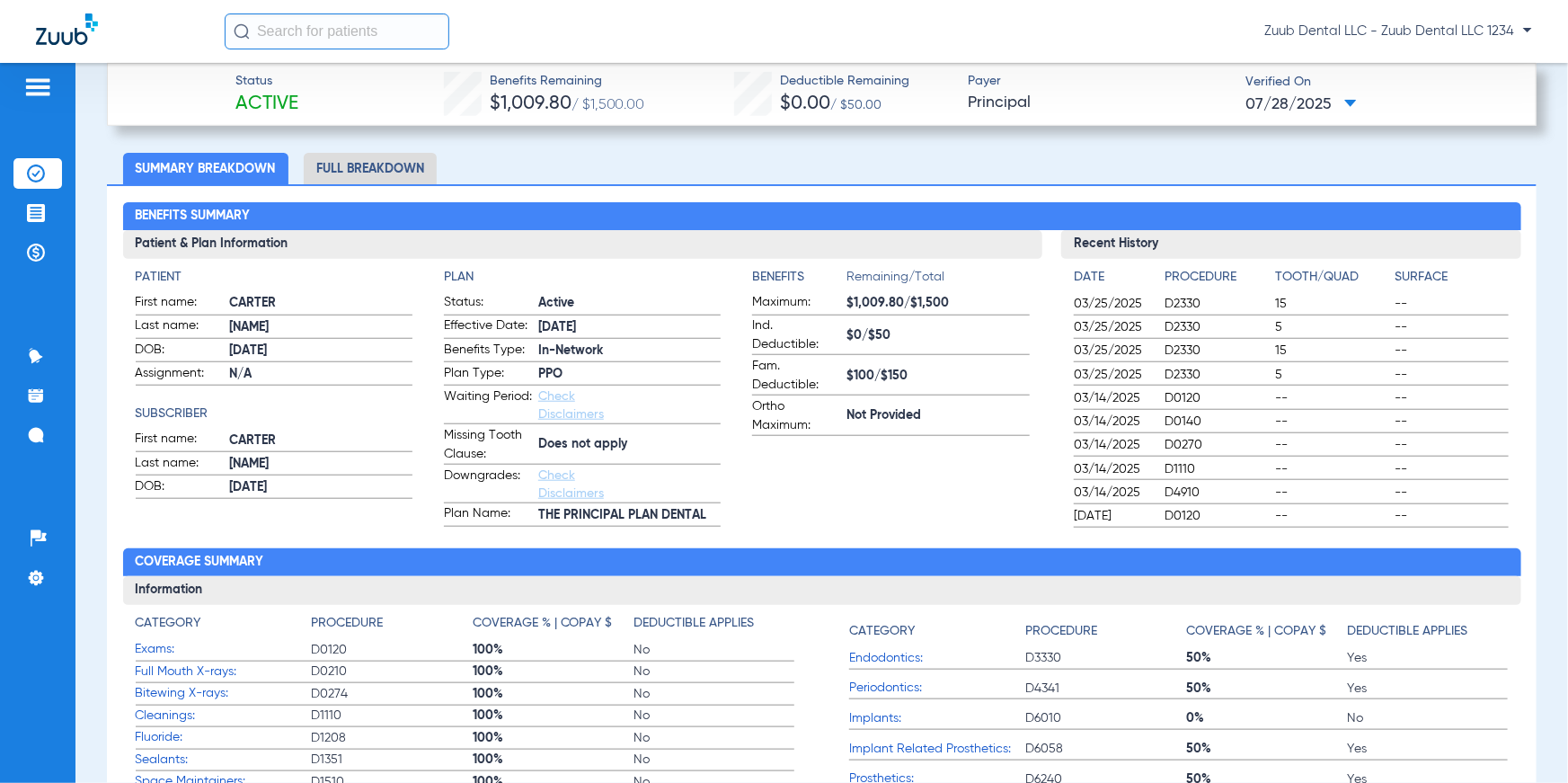 click on "Date Procedure Tooth/Quad Surface  03/25/2025  D2330 15 --  03/25/2025  D2330 5 --  03/25/2025  D2330 15 --  03/25/2025  D2330 5 --  03/14/2025  D0120 -- --  03/14/2025  D0140 -- --  03/14/2025  D0270 -- --  03/14/2025  D1110 -- --  03/14/2025  D4910 -- --  08/23/2024  D0120 -- --" 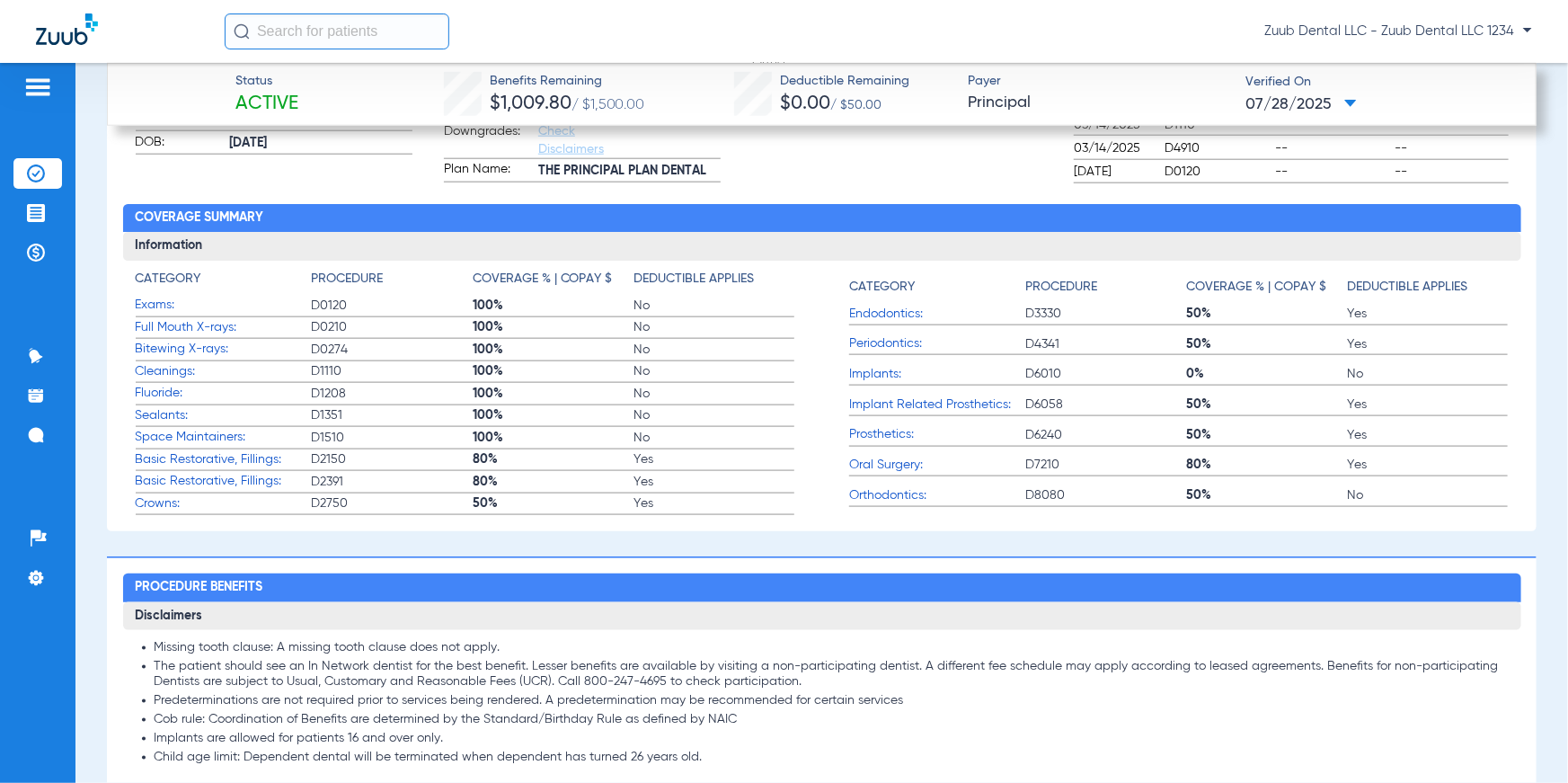 scroll, scrollTop: 1032, scrollLeft: 0, axis: vertical 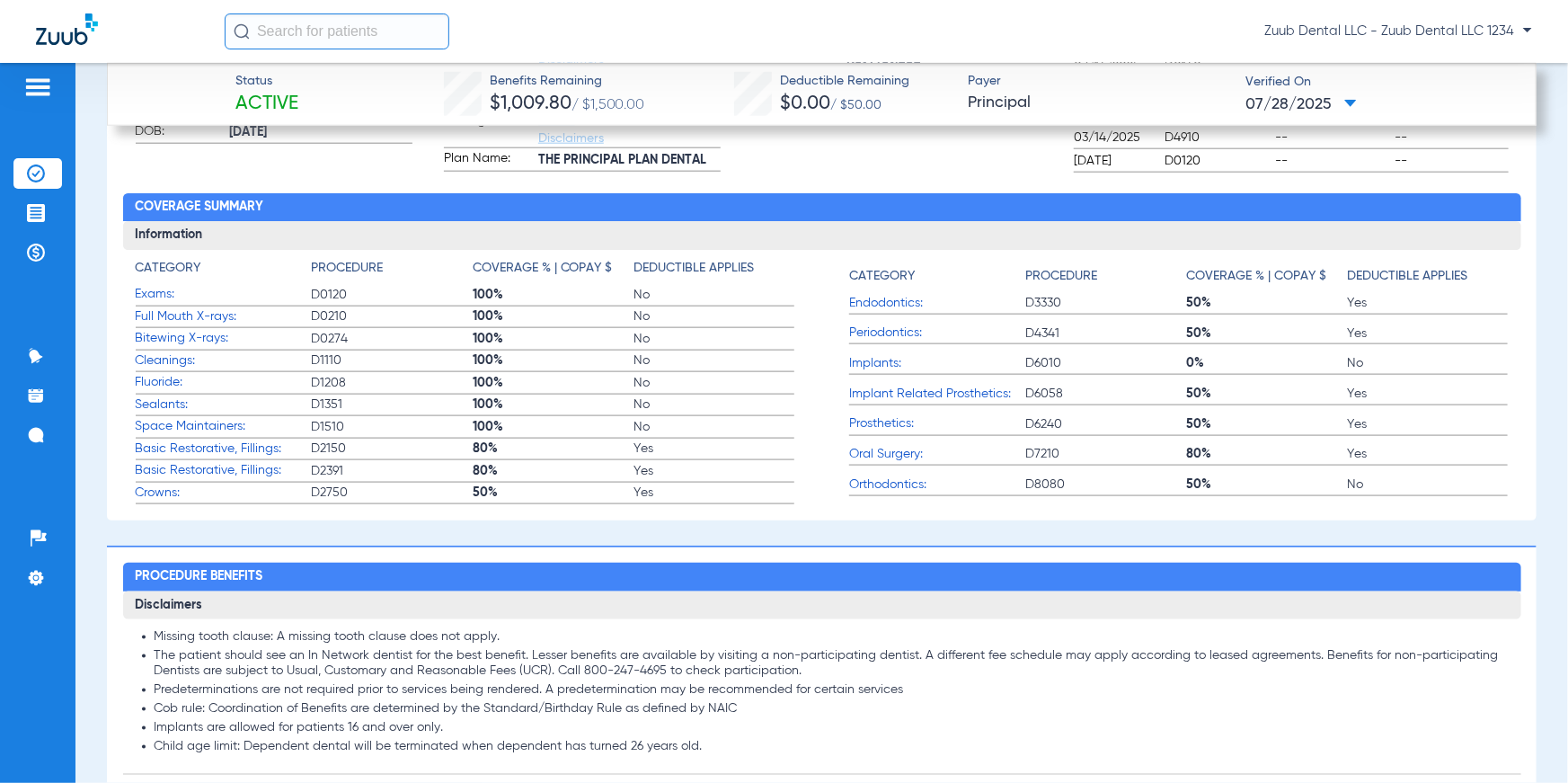 drag, startPoint x: 130, startPoint y: 264, endPoint x: 216, endPoint y: 264, distance: 86 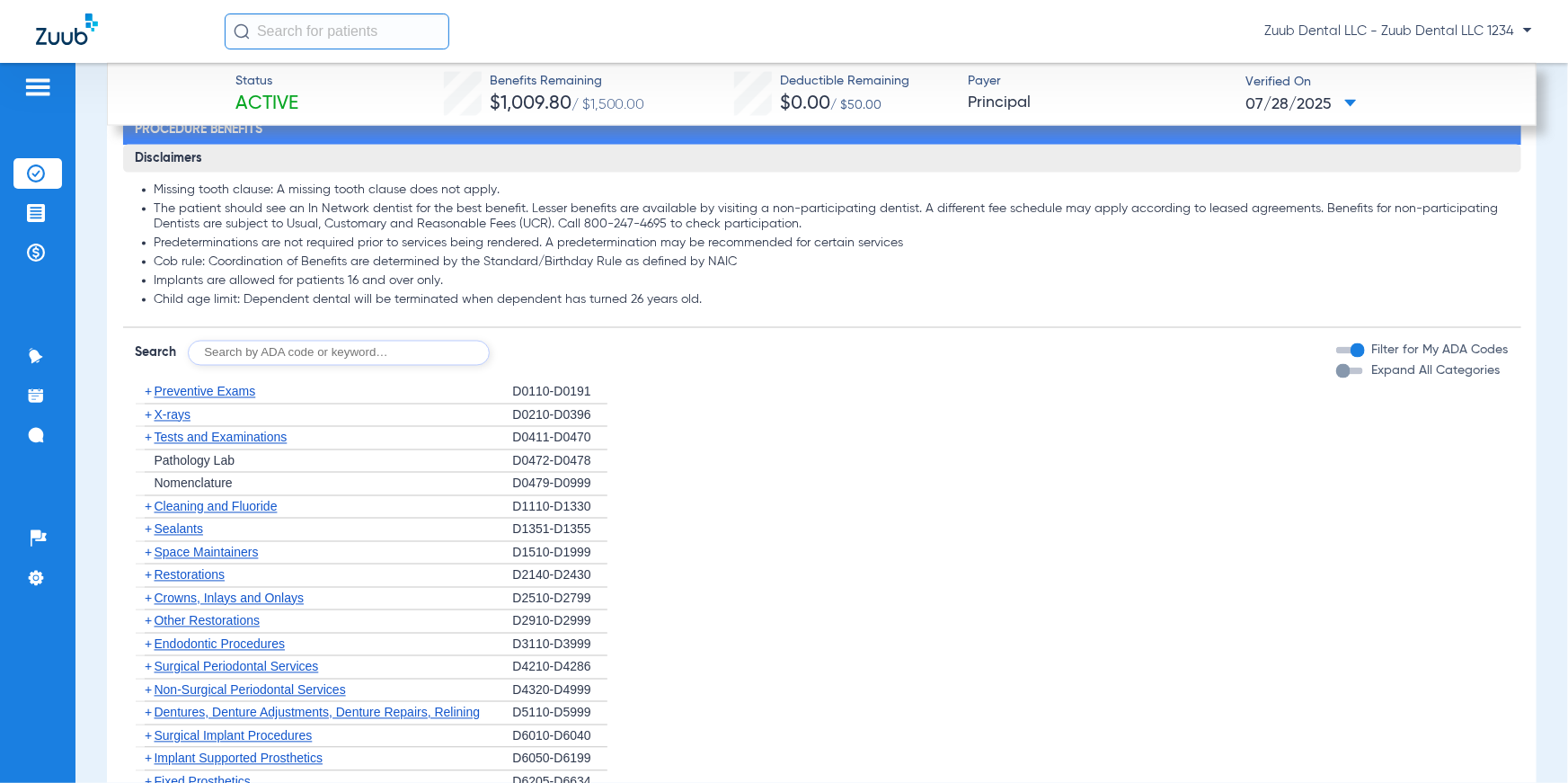 scroll, scrollTop: 1469, scrollLeft: 0, axis: vertical 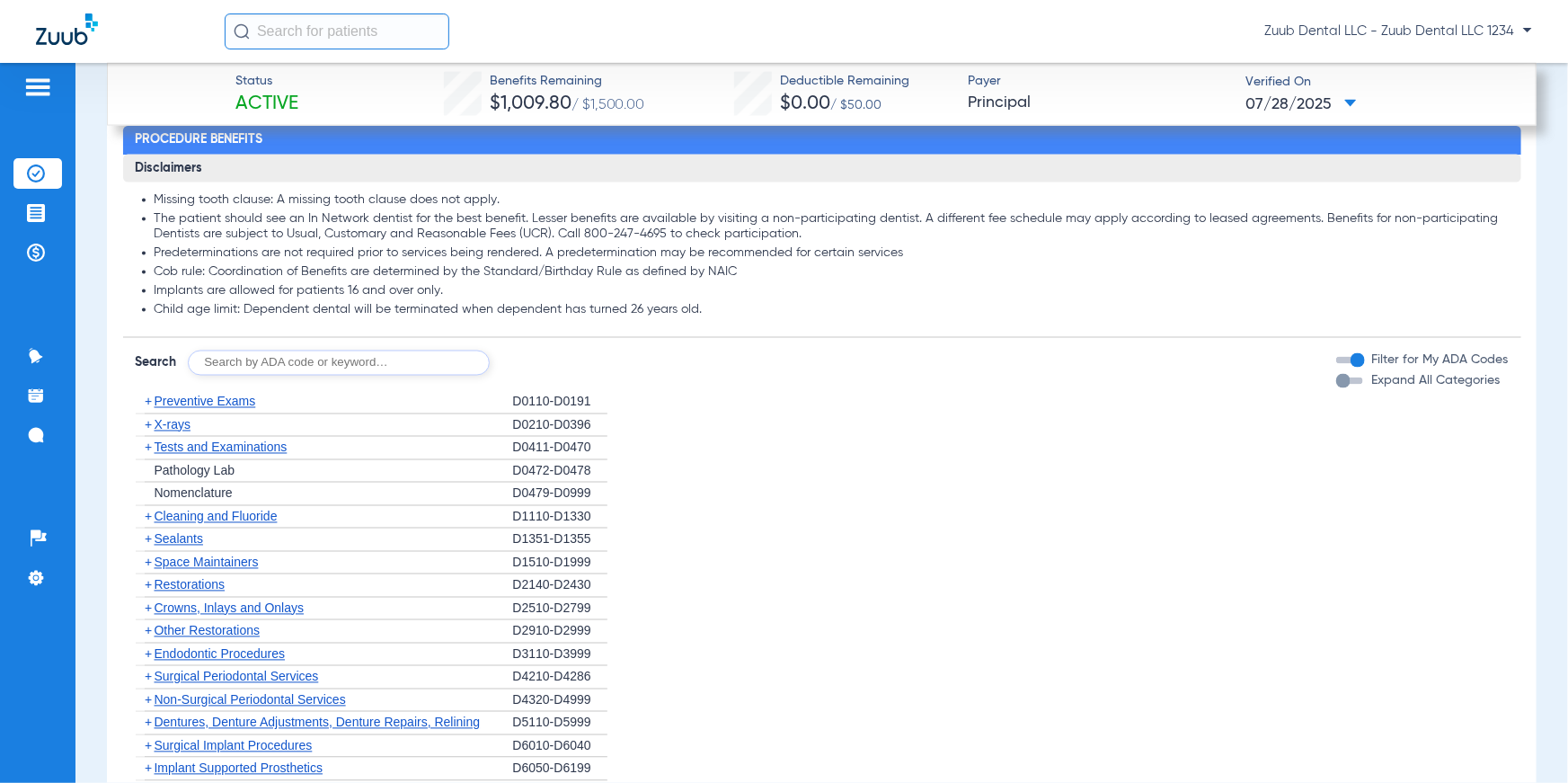 click on "X-rays" 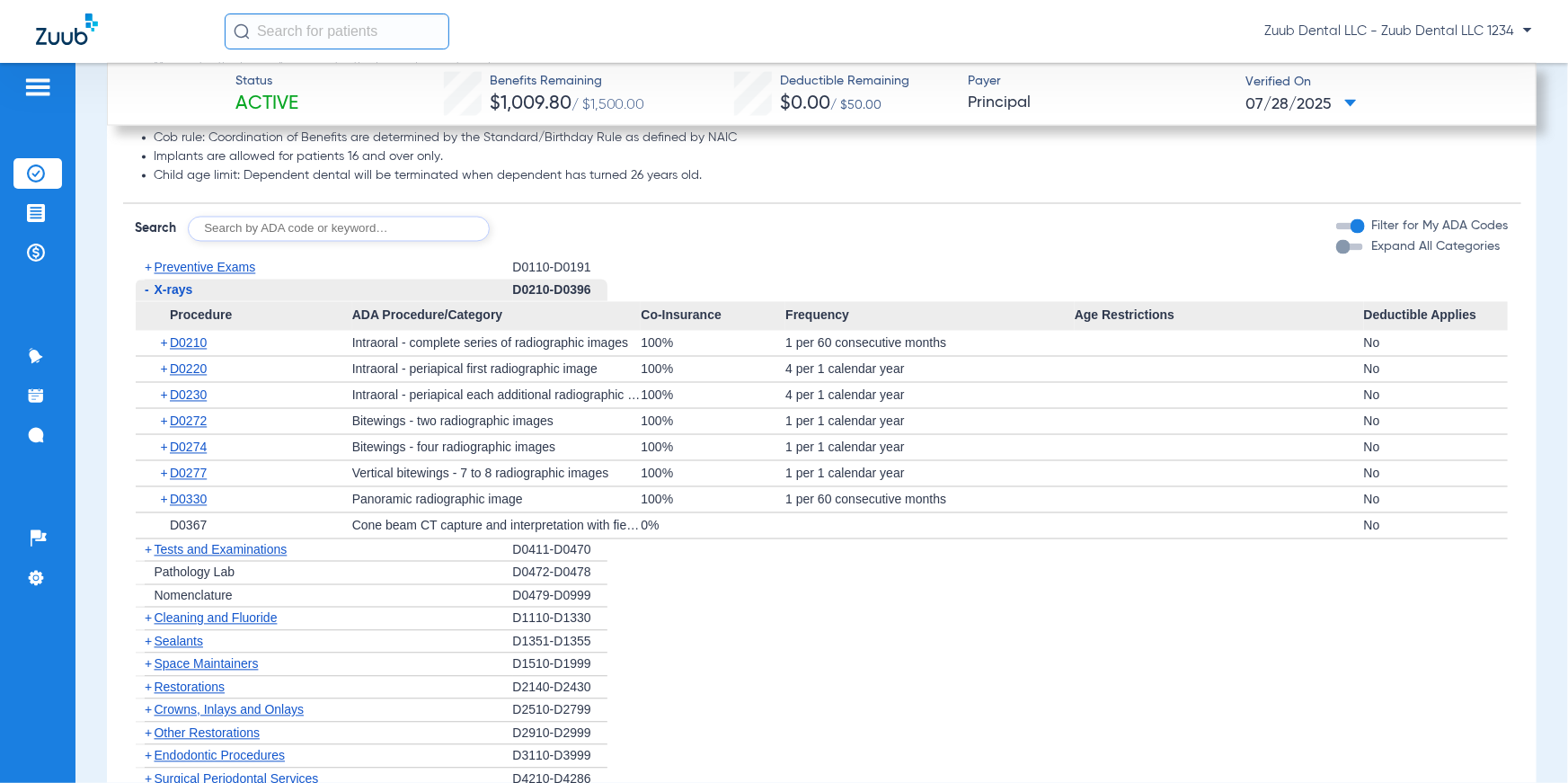 scroll, scrollTop: 1624, scrollLeft: 0, axis: vertical 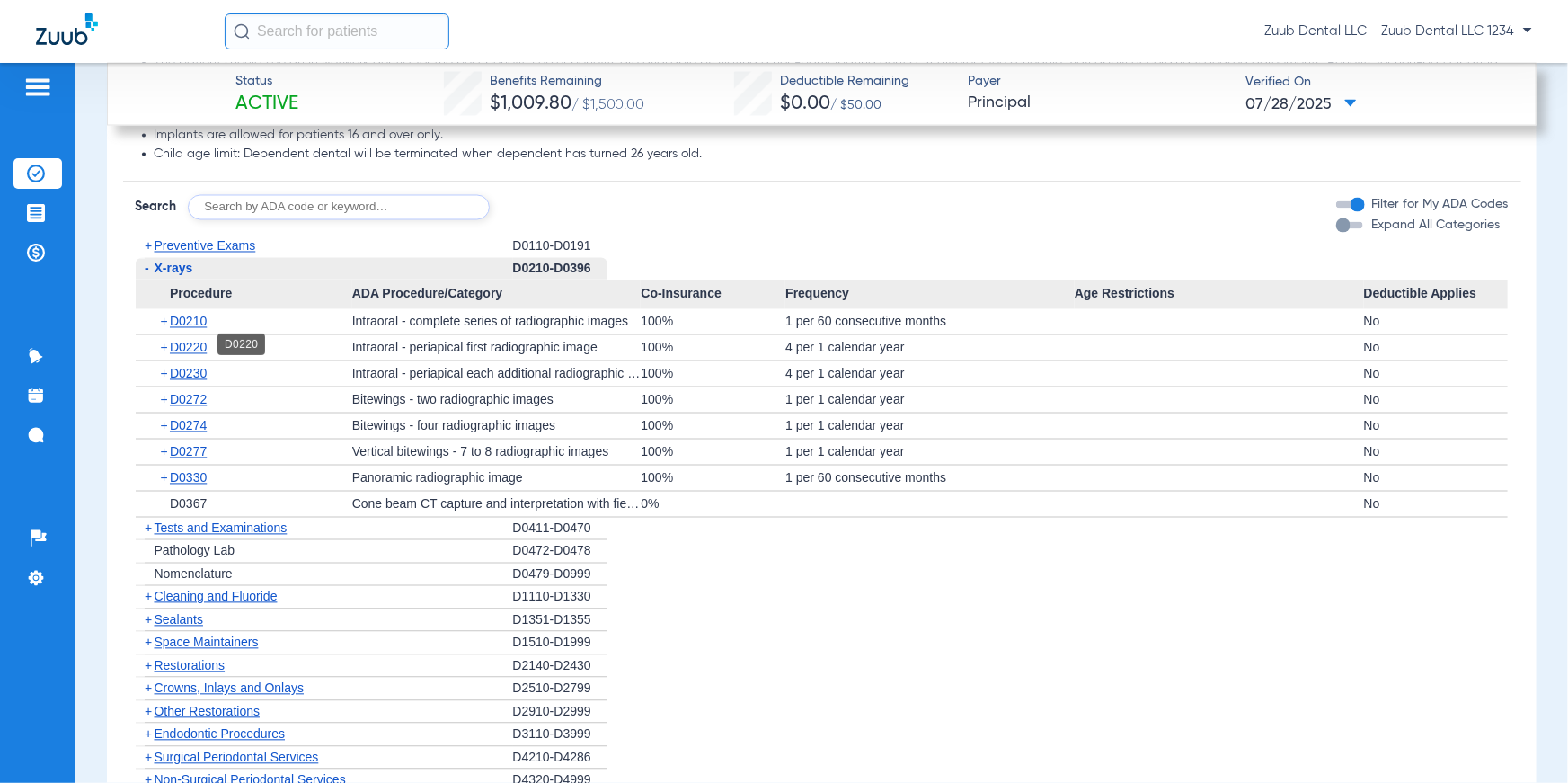 click on "D0220" 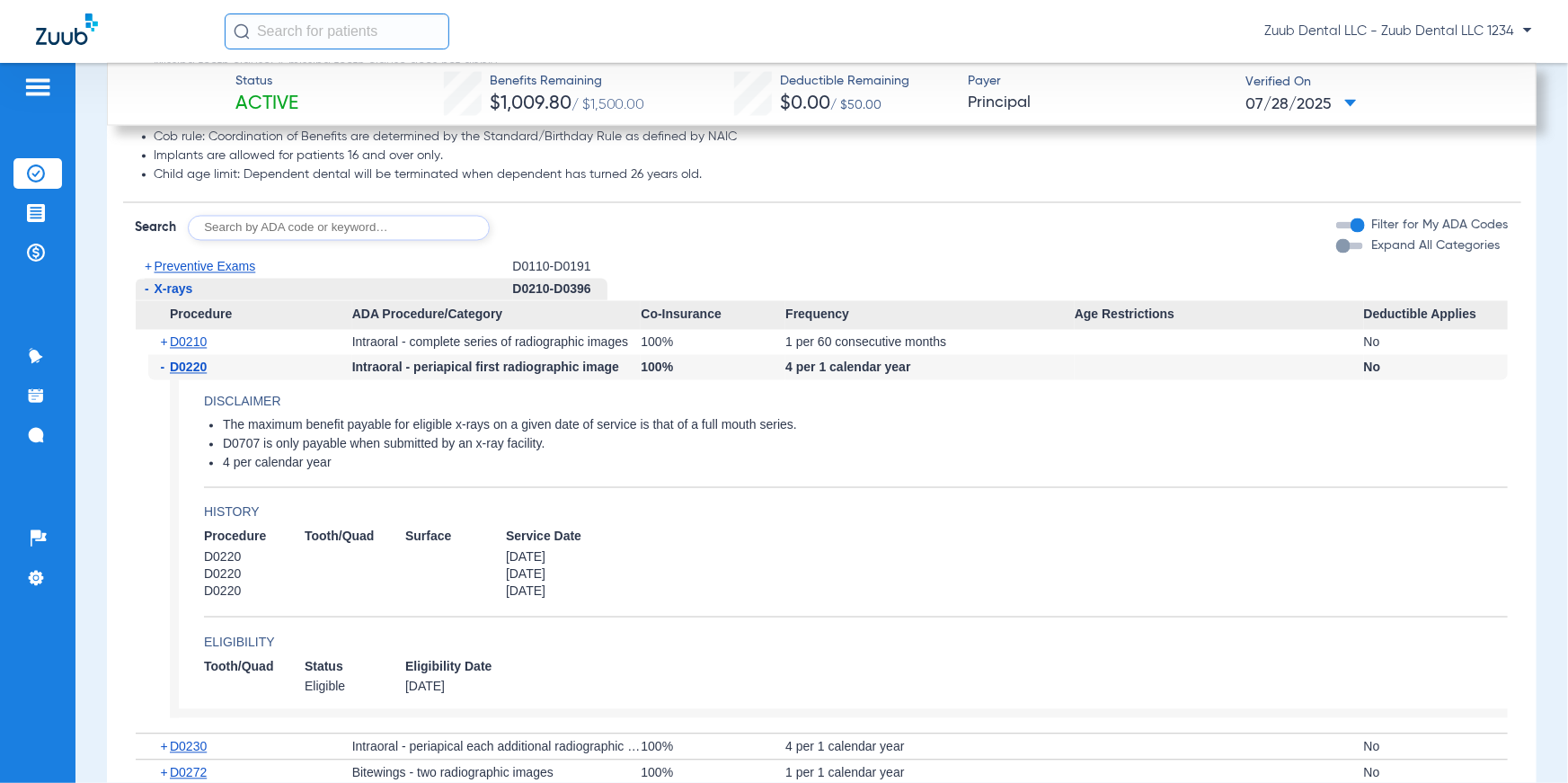 scroll, scrollTop: 1582, scrollLeft: 0, axis: vertical 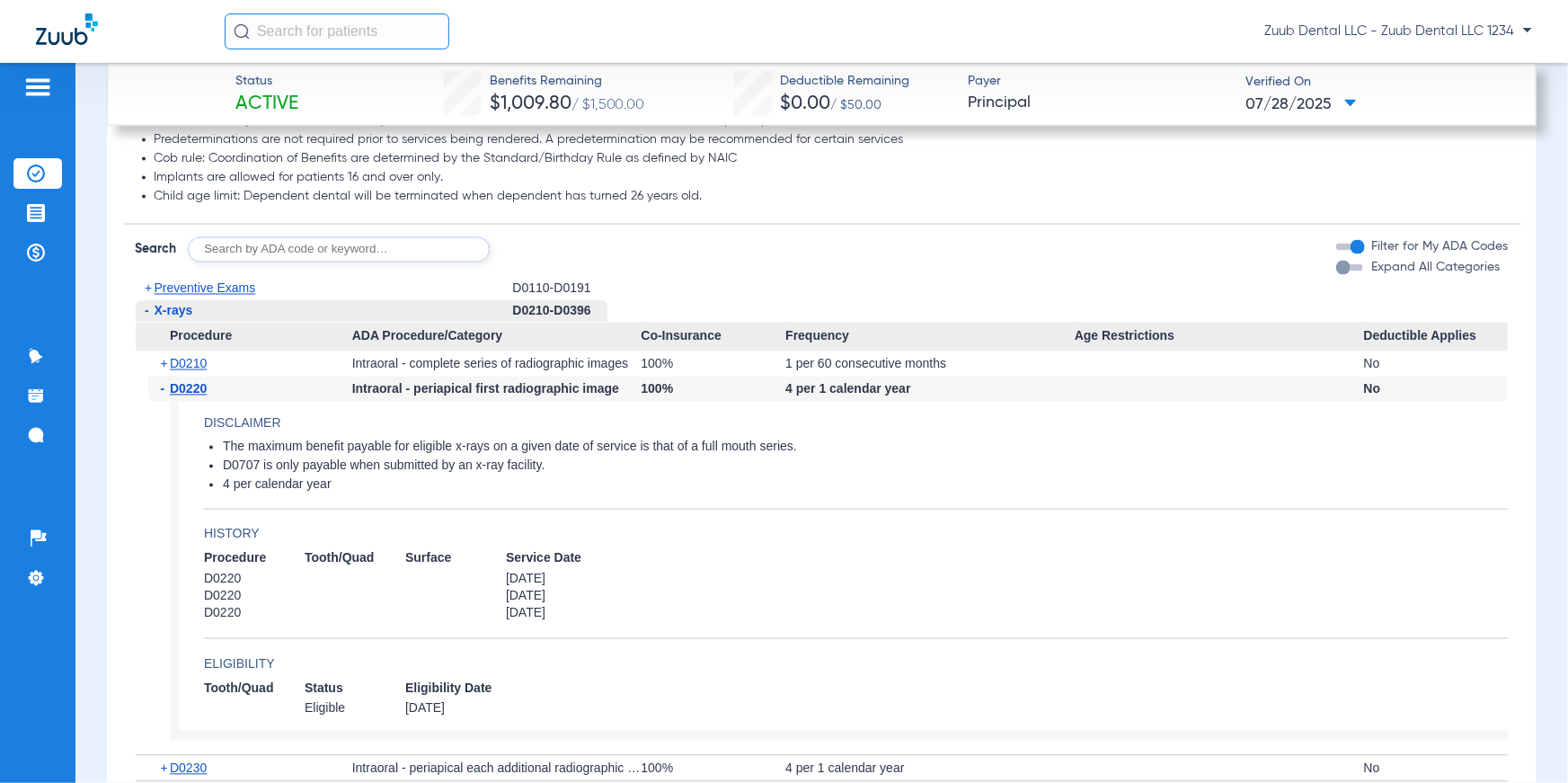click 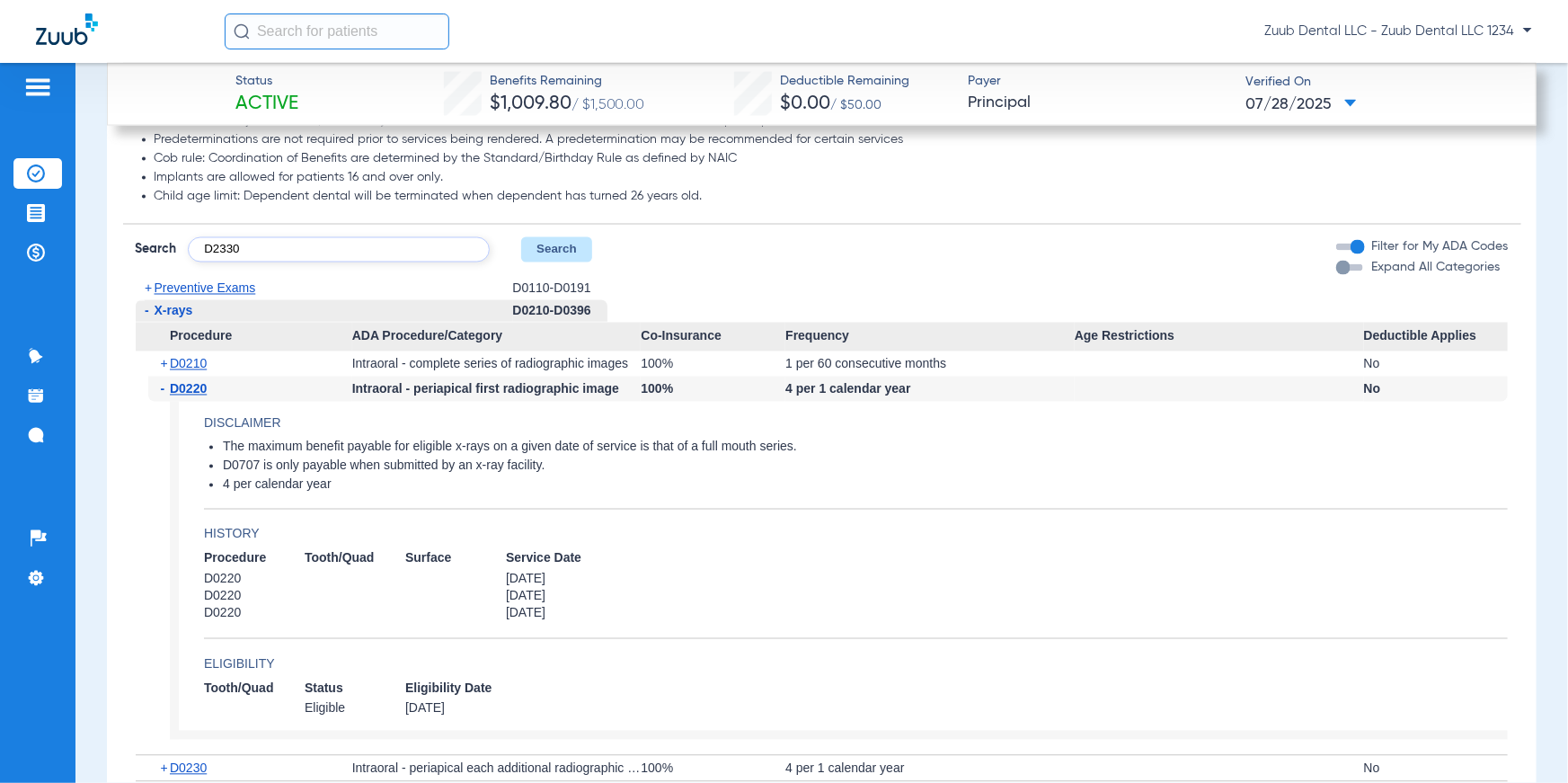 type on "D2330" 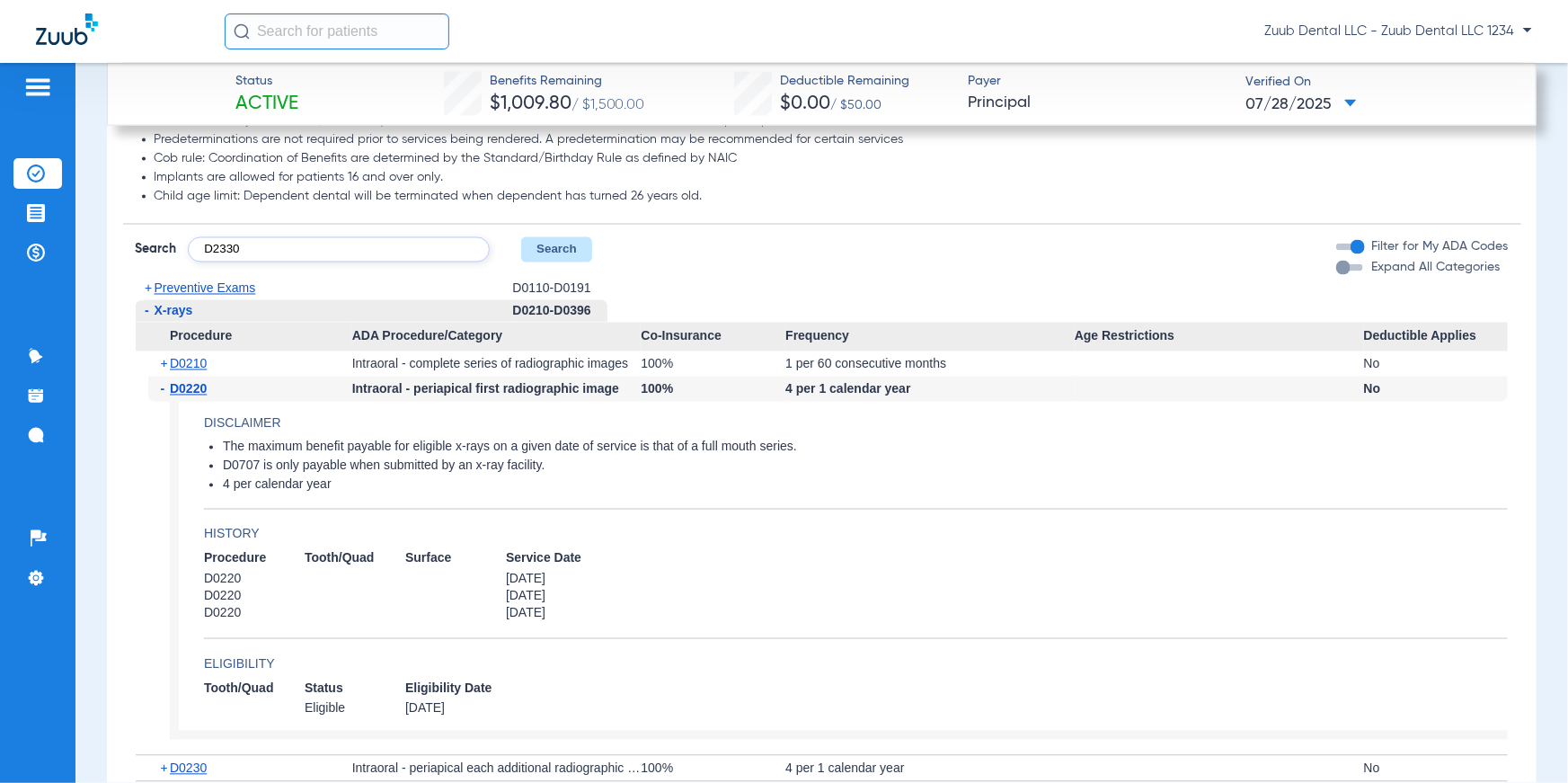 click on "Search" 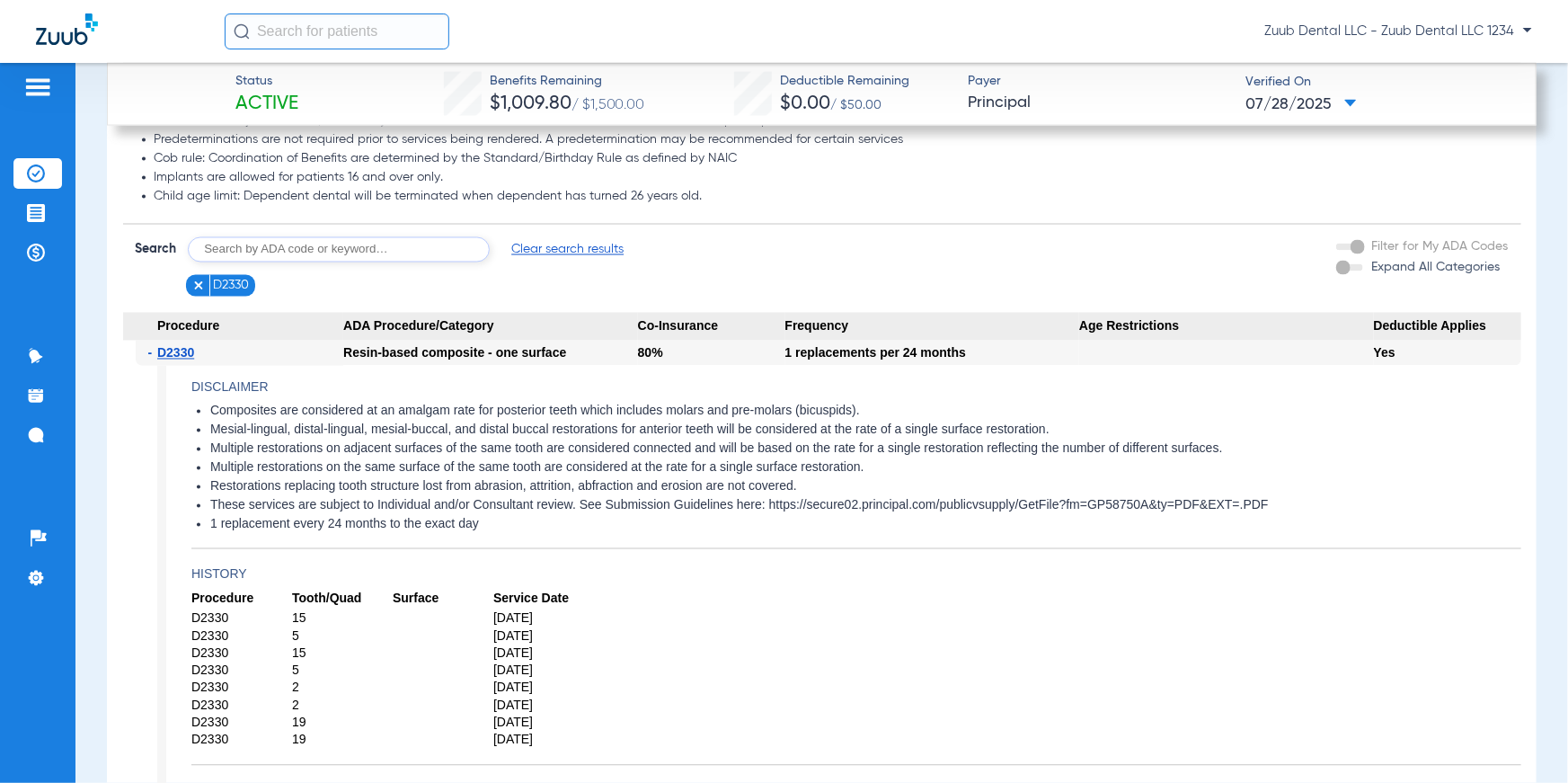 scroll, scrollTop: 1592, scrollLeft: 0, axis: vertical 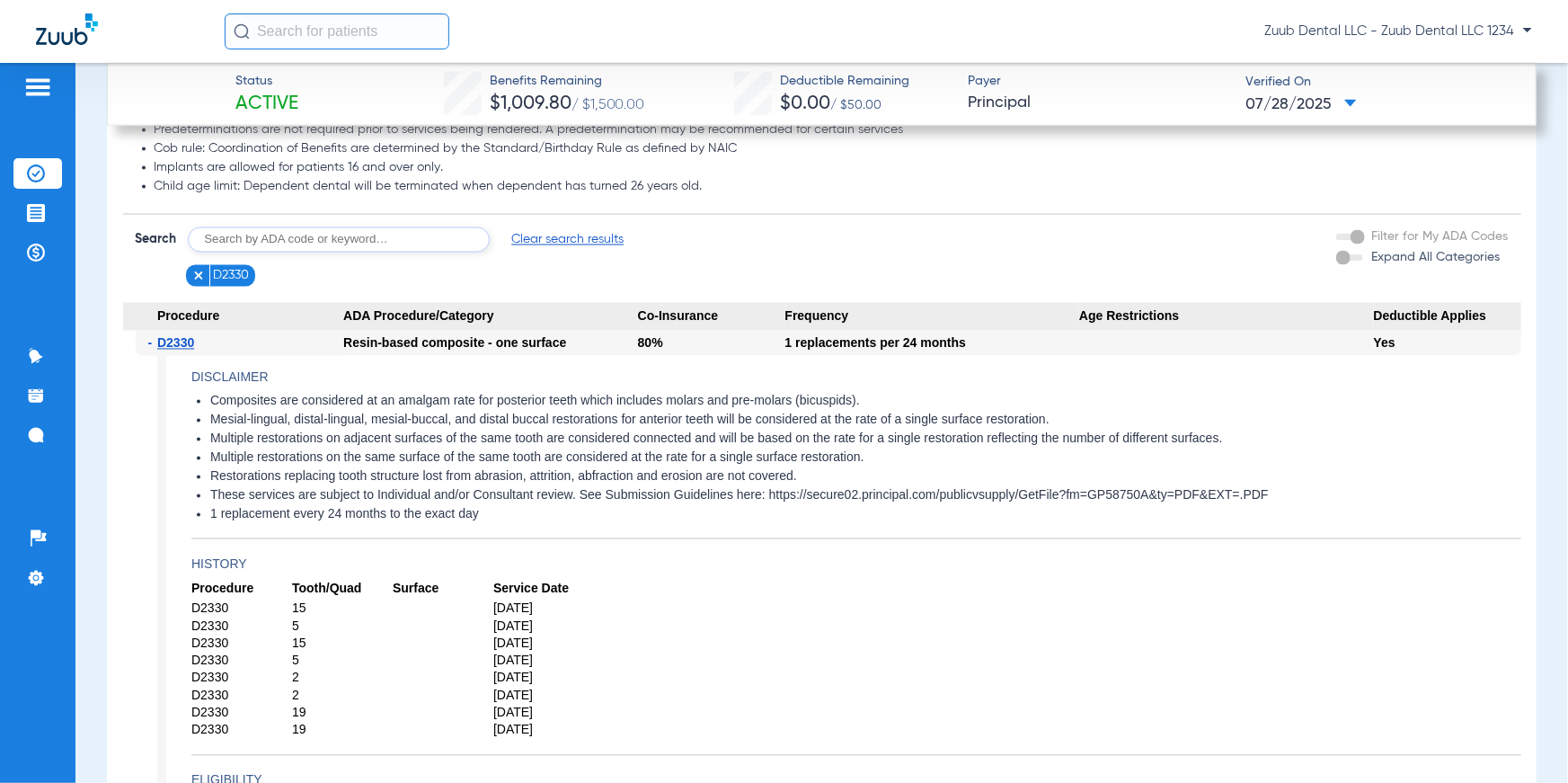 drag, startPoint x: 206, startPoint y: 402, endPoint x: 867, endPoint y: 406, distance: 661.0121 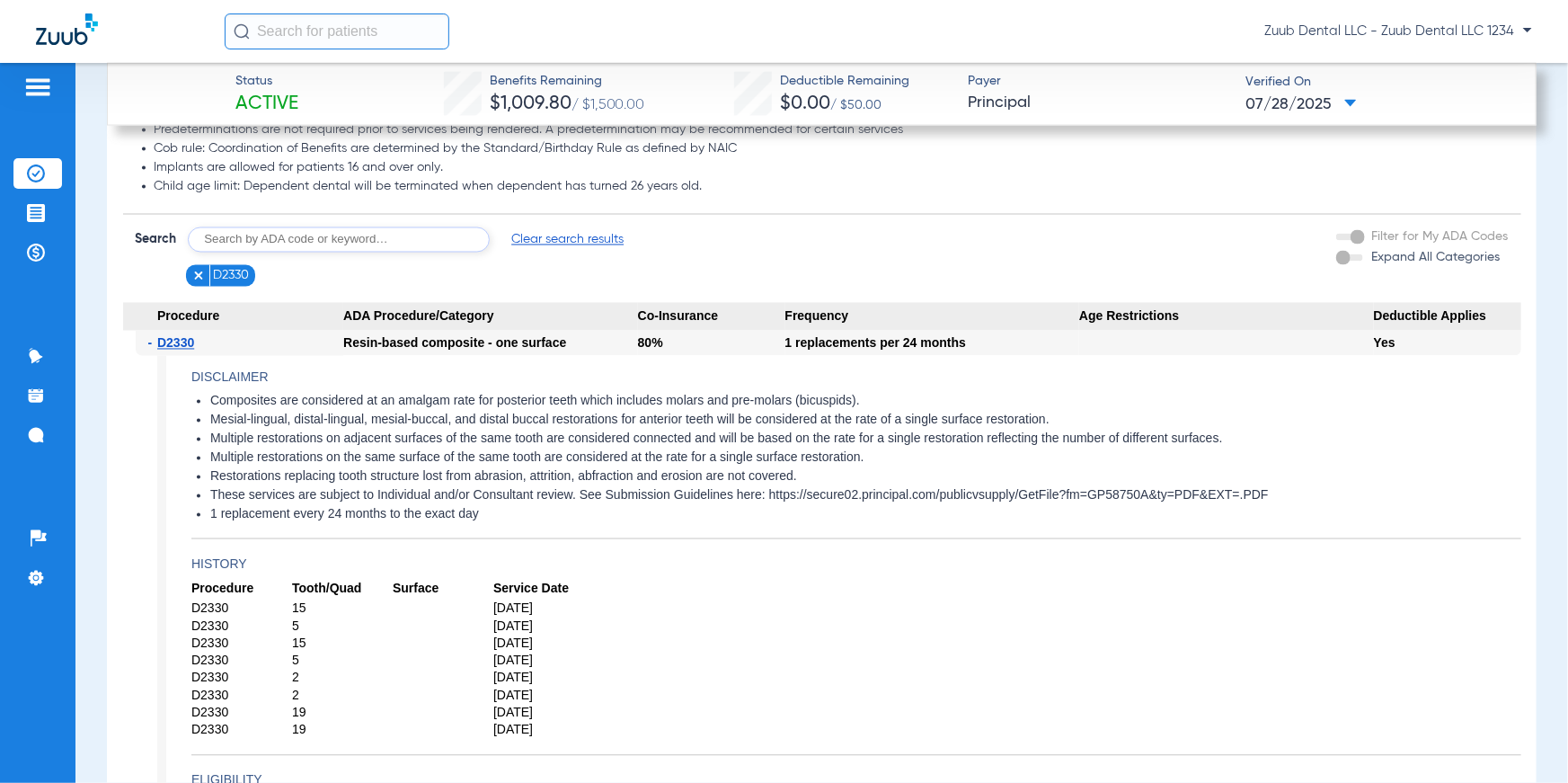 click on "Composites are considered at an amalgam rate for posterior teeth which includes molars and pre-molars (bicuspids). Mesial-lingual, distal-lingual, mesial-buccal, and distal buccal restorations for anterior teeth will be considered at the rate of a single surface restoration. Multiple restorations on adjacent surfaces of the same tooth are considered connected and will be based on the rate for a single restoration reflecting the number of different surfaces. Multiple restorations on the same surface of the same tooth are considered at the rate for a single surface restoration. Restorations replacing tooth structure lost from abrasion, attrition, abfraction and erosion are not covered. These services are subject to Individual and/or Consultant review. See Submission Guidelines here: https://secure02.principal.com/publicvsupply/GetFile?fm=GP58750A&ty=PDF&EXT=.PDF 1 replacement every 24 months to the exact day" 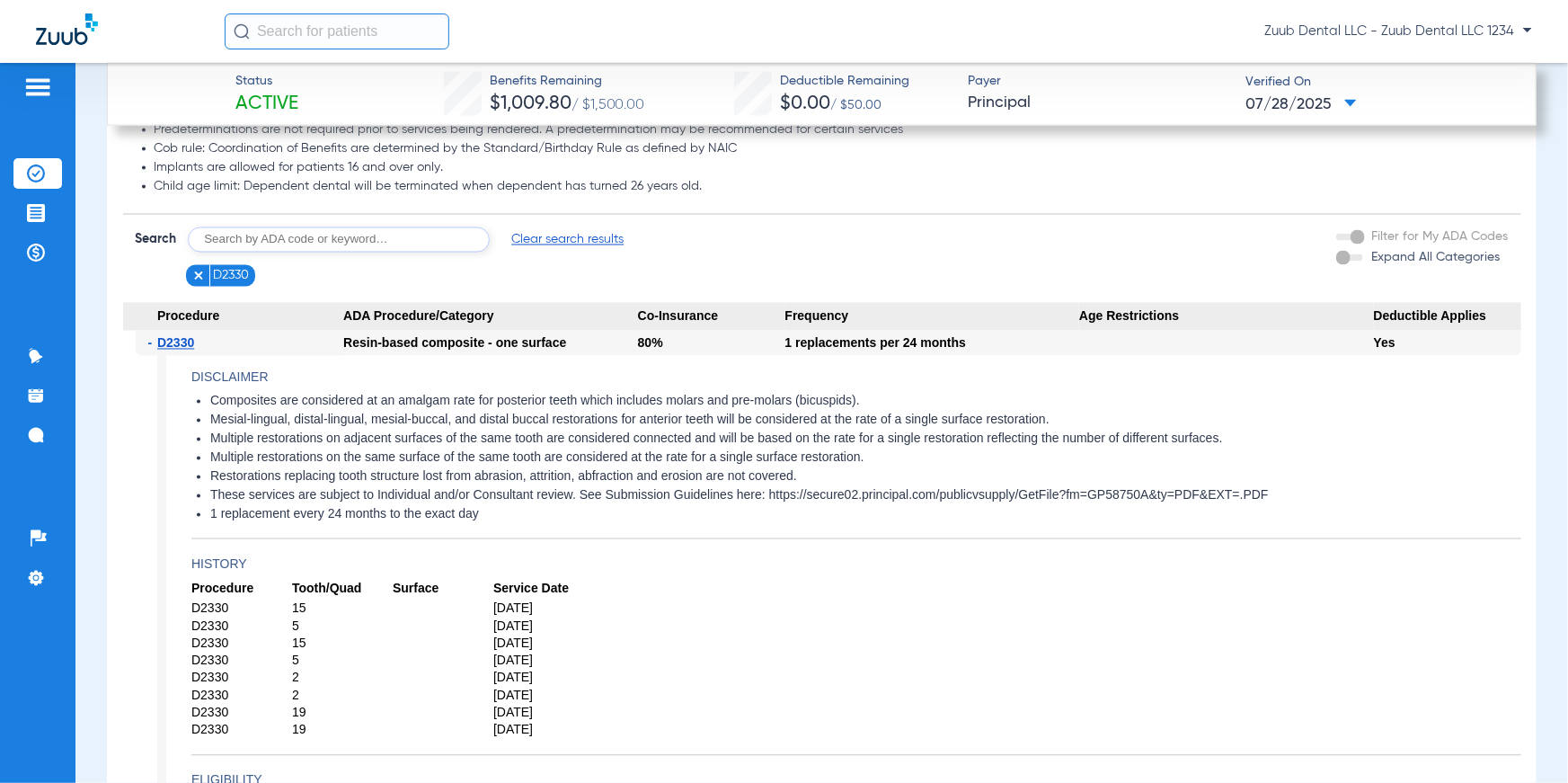 scroll, scrollTop: 1614, scrollLeft: 0, axis: vertical 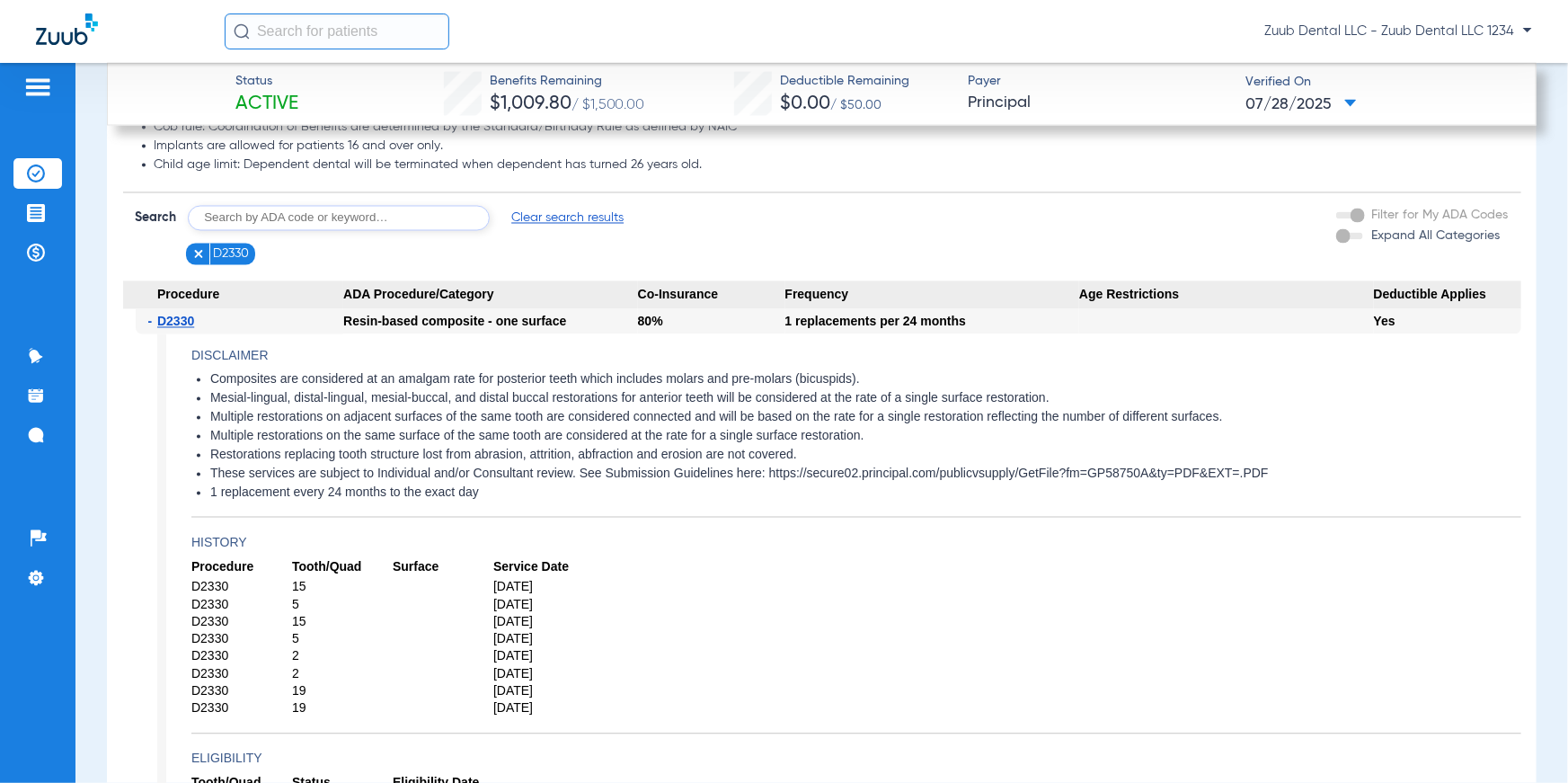 click on "These services are subject to Individual and/or Consultant review. See Submission Guidelines here: https://secure02.principal.com/publicvsupply/GetFile?fm=GP58750A&ty=PDF&EXT=.PDF" 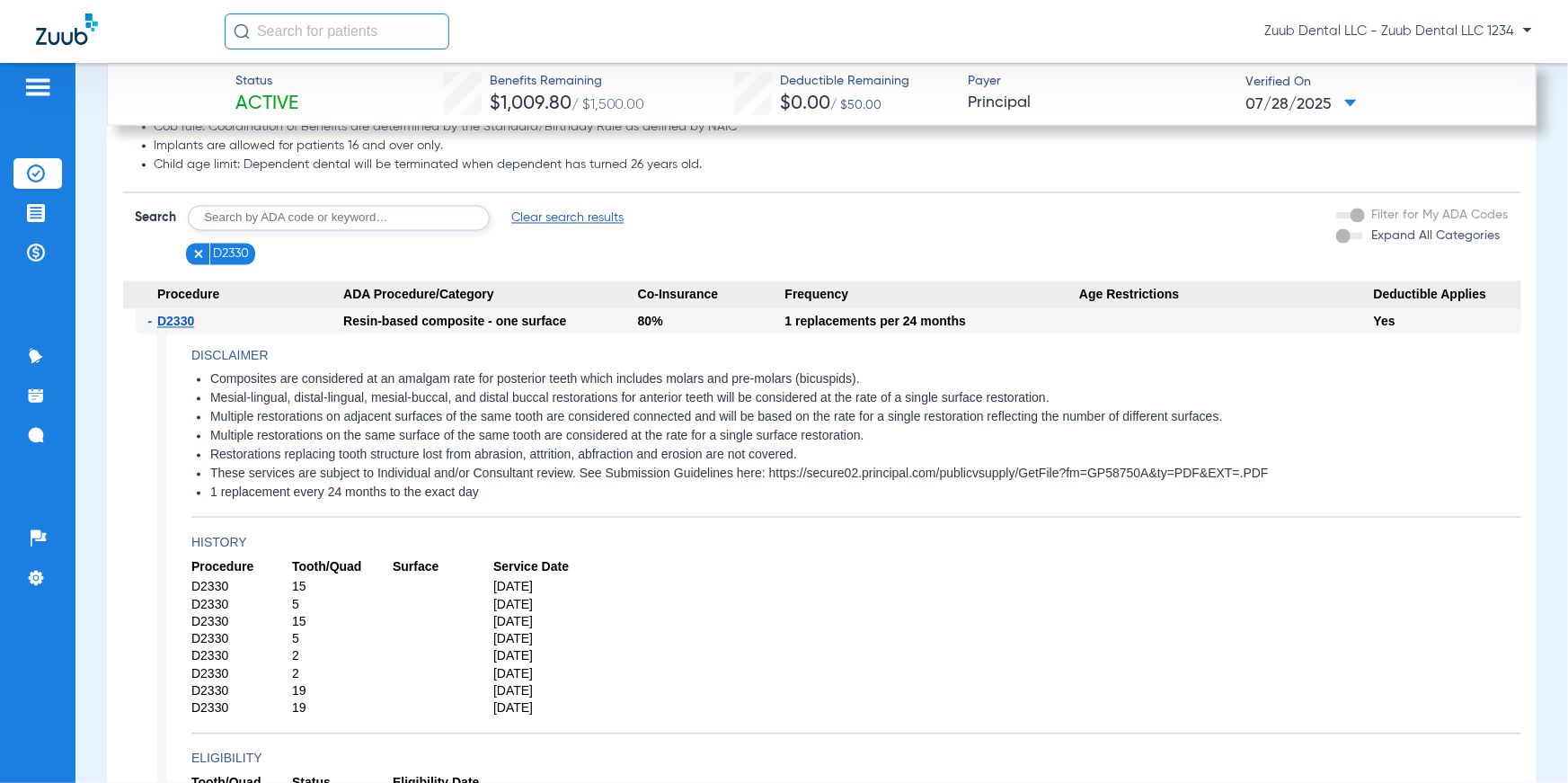 drag, startPoint x: 228, startPoint y: 380, endPoint x: 506, endPoint y: 503, distance: 303.99507 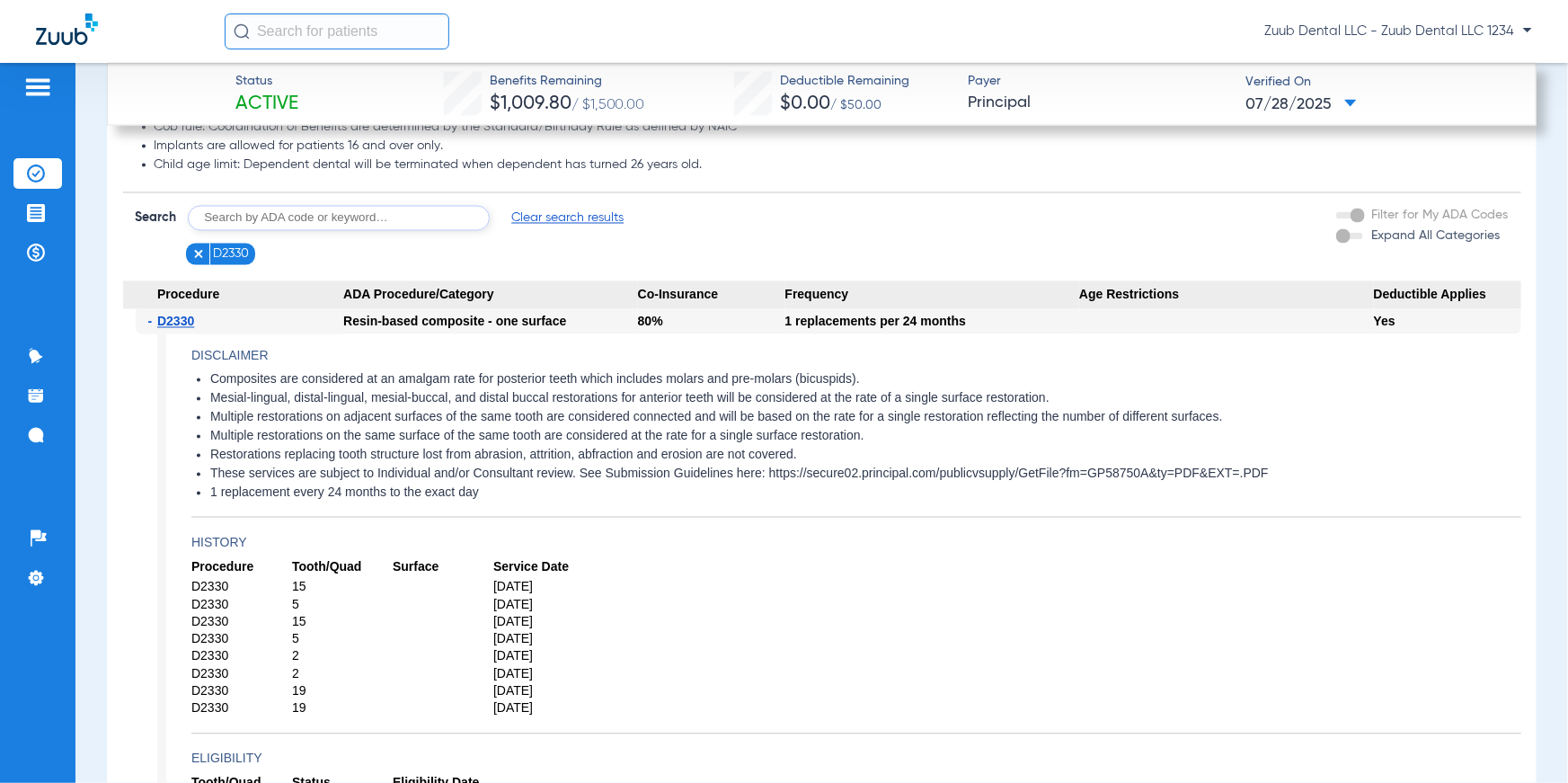 click on "Composites are considered at an amalgam rate for posterior teeth which includes molars and pre-molars (bicuspids). Mesial-lingual, distal-lingual, mesial-buccal, and distal buccal restorations for anterior teeth will be considered at the rate of a single surface restoration. Multiple restorations on adjacent surfaces of the same tooth are considered connected and will be based on the rate for a single restoration reflecting the number of different surfaces. Multiple restorations on the same surface of the same tooth are considered at the rate for a single surface restoration. Restorations replacing tooth structure lost from abrasion, attrition, abfraction and erosion are not covered. These services are subject to Individual and/or Consultant review. See Submission Guidelines here: https://secure02.principal.com/publicvsupply/GetFile?fm=GP58750A&ty=PDF&EXT=.PDF 1 replacement every 24 months to the exact day" 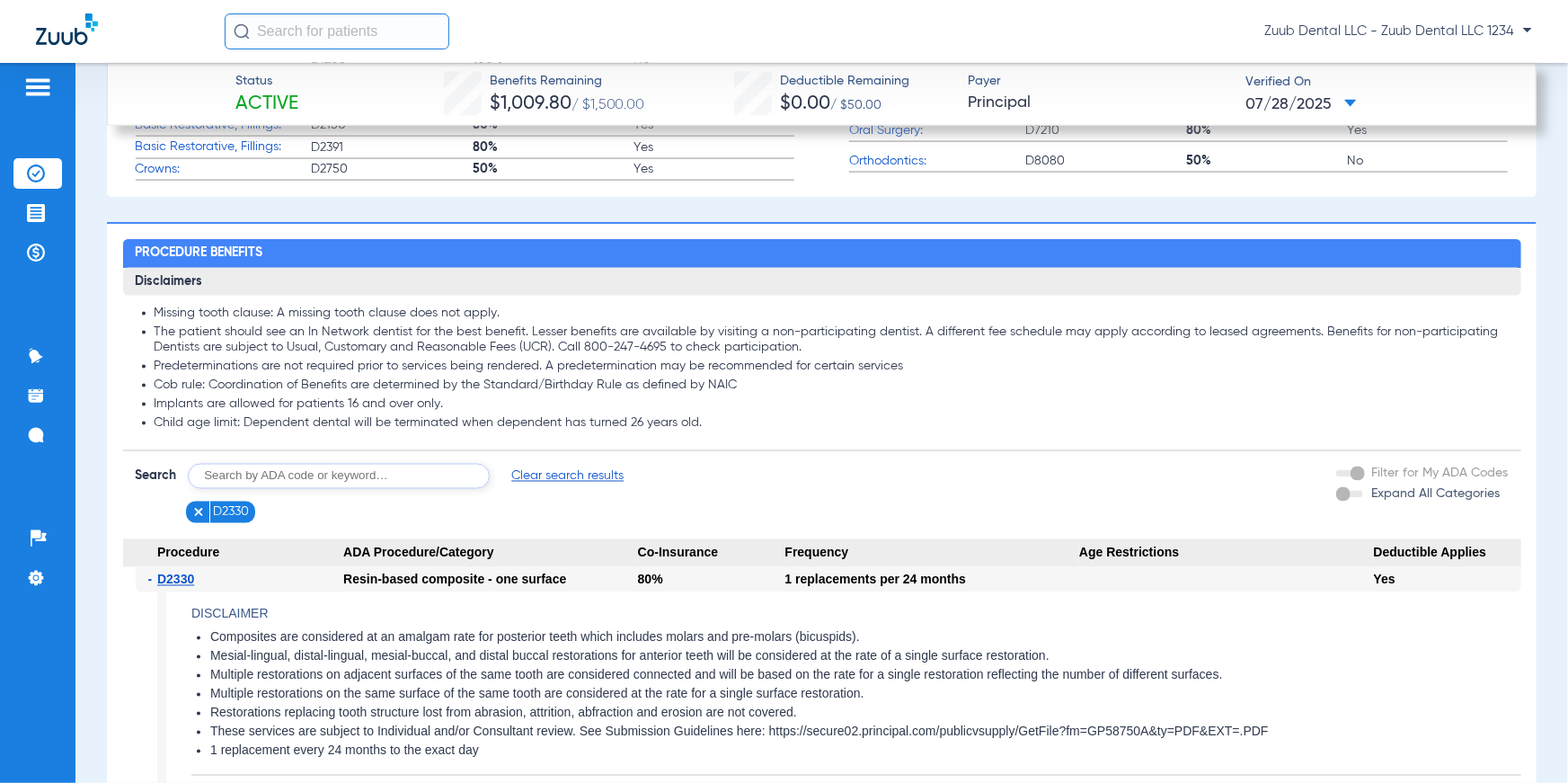 scroll, scrollTop: 1417, scrollLeft: 0, axis: vertical 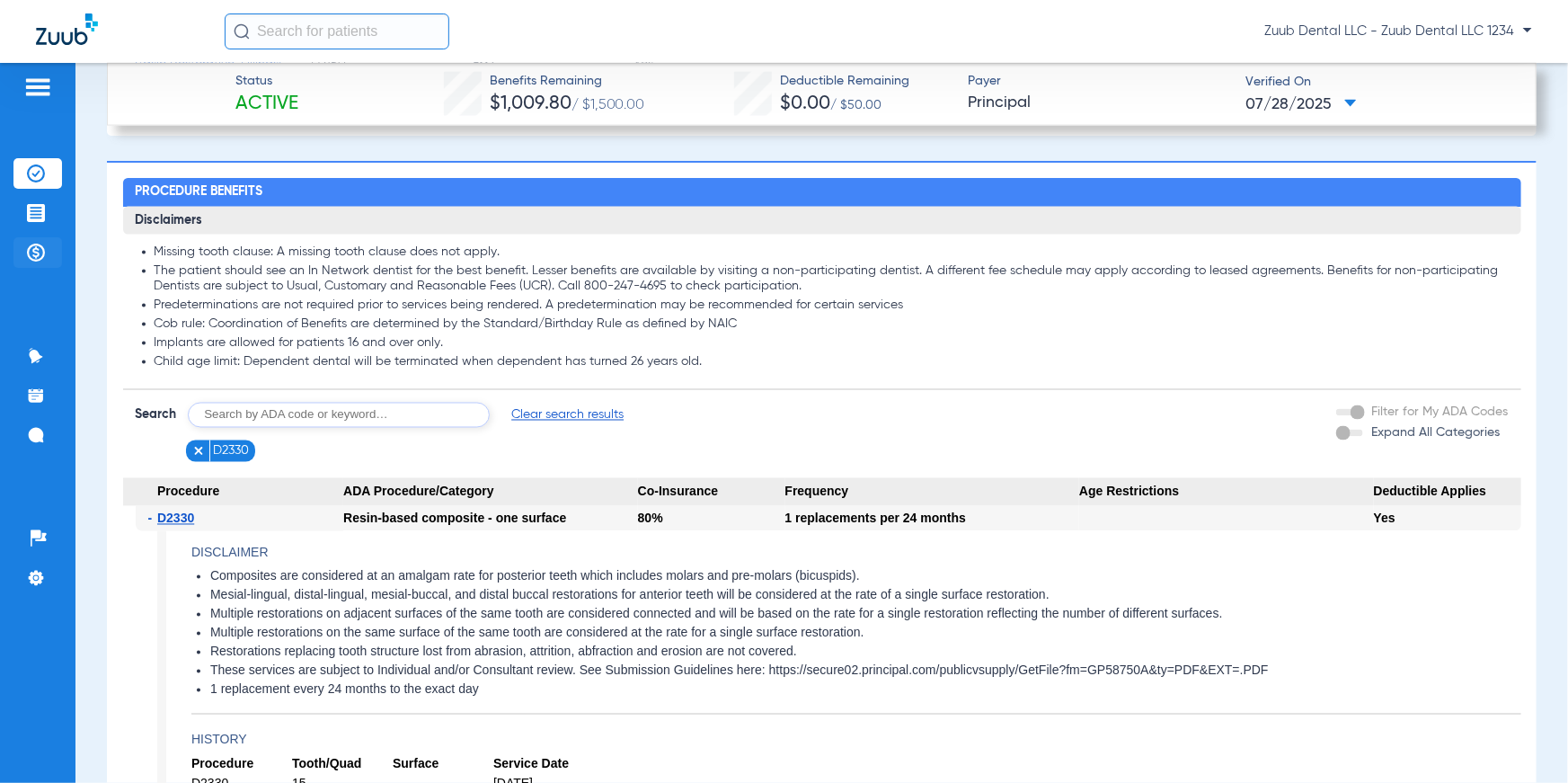 click 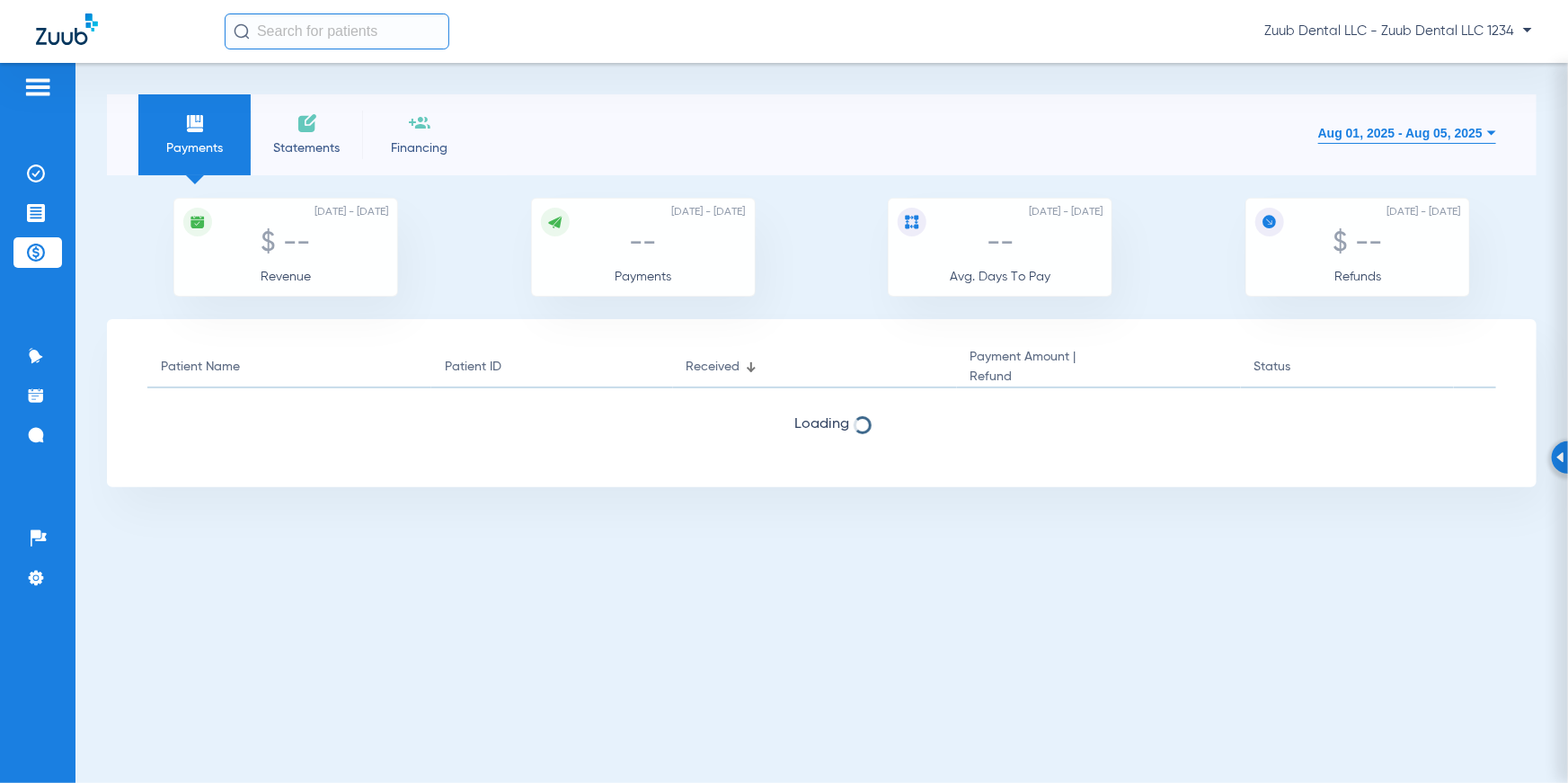 scroll, scrollTop: 0, scrollLeft: 0, axis: both 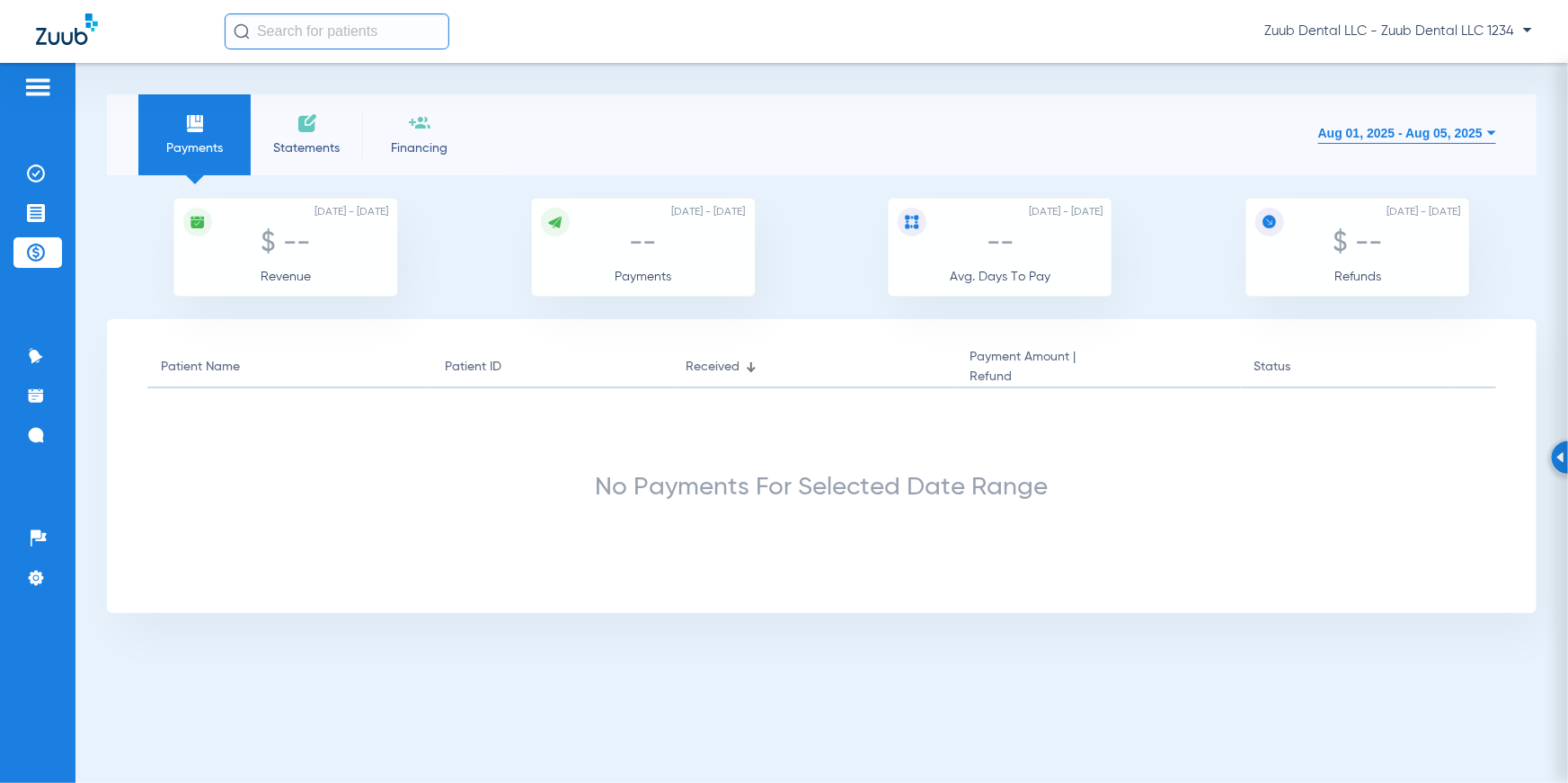click on "Aug 01, 2025 - Aug 05, 2025" 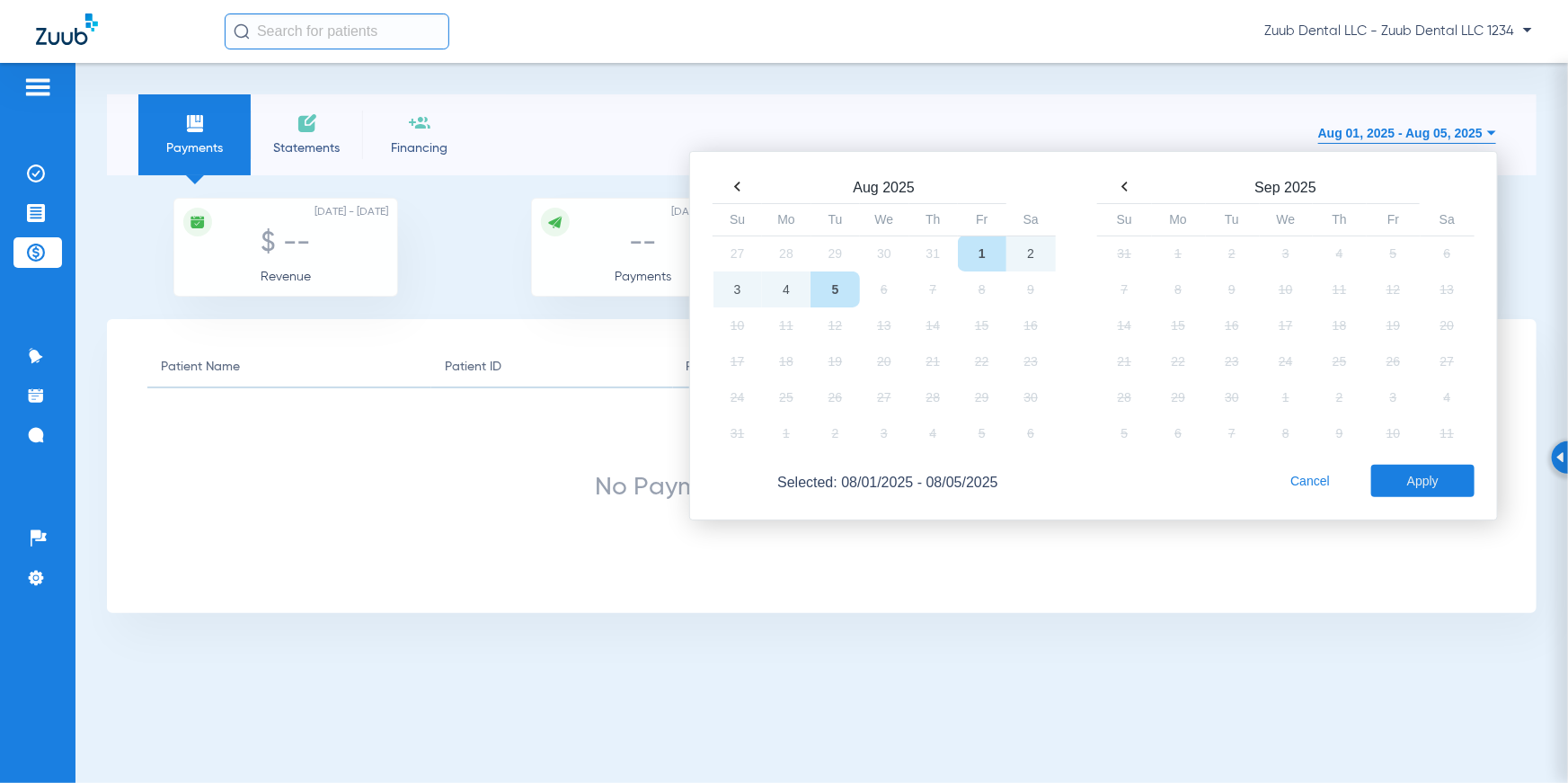 click on "Payments Statements Financing [DATE] - [DATE] Aug 2025 Su Mo Tu We Th Fr Sa 27 28 29 30 31 1 2 3 4 5 6 7 8 9 10 11 12 13 14 15 16 17 18 19 20 21 22 23 24 25 26 27 28 29 30 31 1 2 3 4 5 6 Sep 2025 Su Mo Tu We Th Fr Sa 31 1 2 3 4 5 6 7 8 9 10 11 12 13 14 15 16 17 18 19 20 21 22 23 24 25 26 27 28 29 30 1 2 3 4 5 6 7 8 9 10 11 Selected: [DATE] - [DATE] Cancel Apply [DATE] - [DATE]" 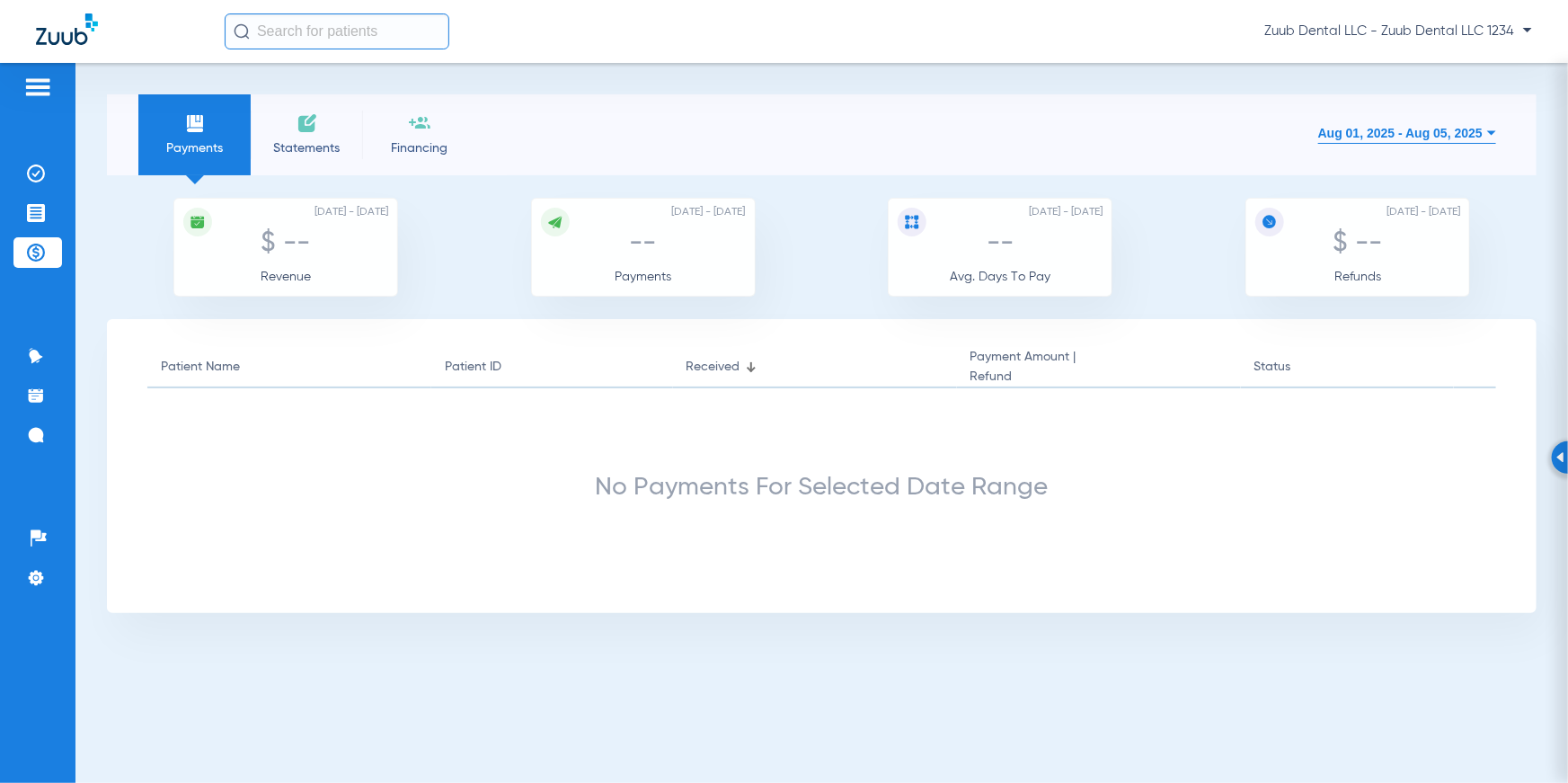 click on "Statements" 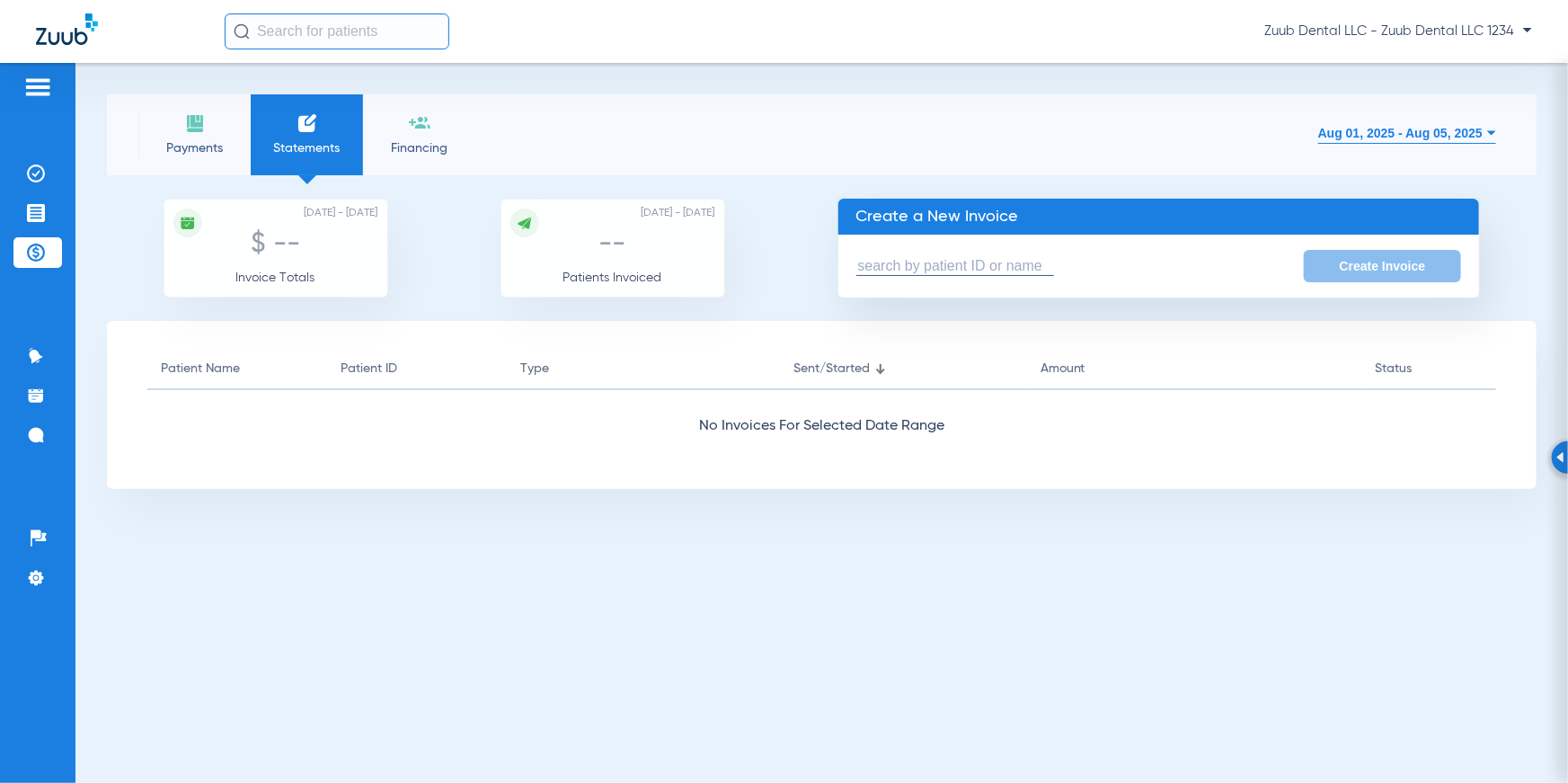 click at bounding box center (955, 266) 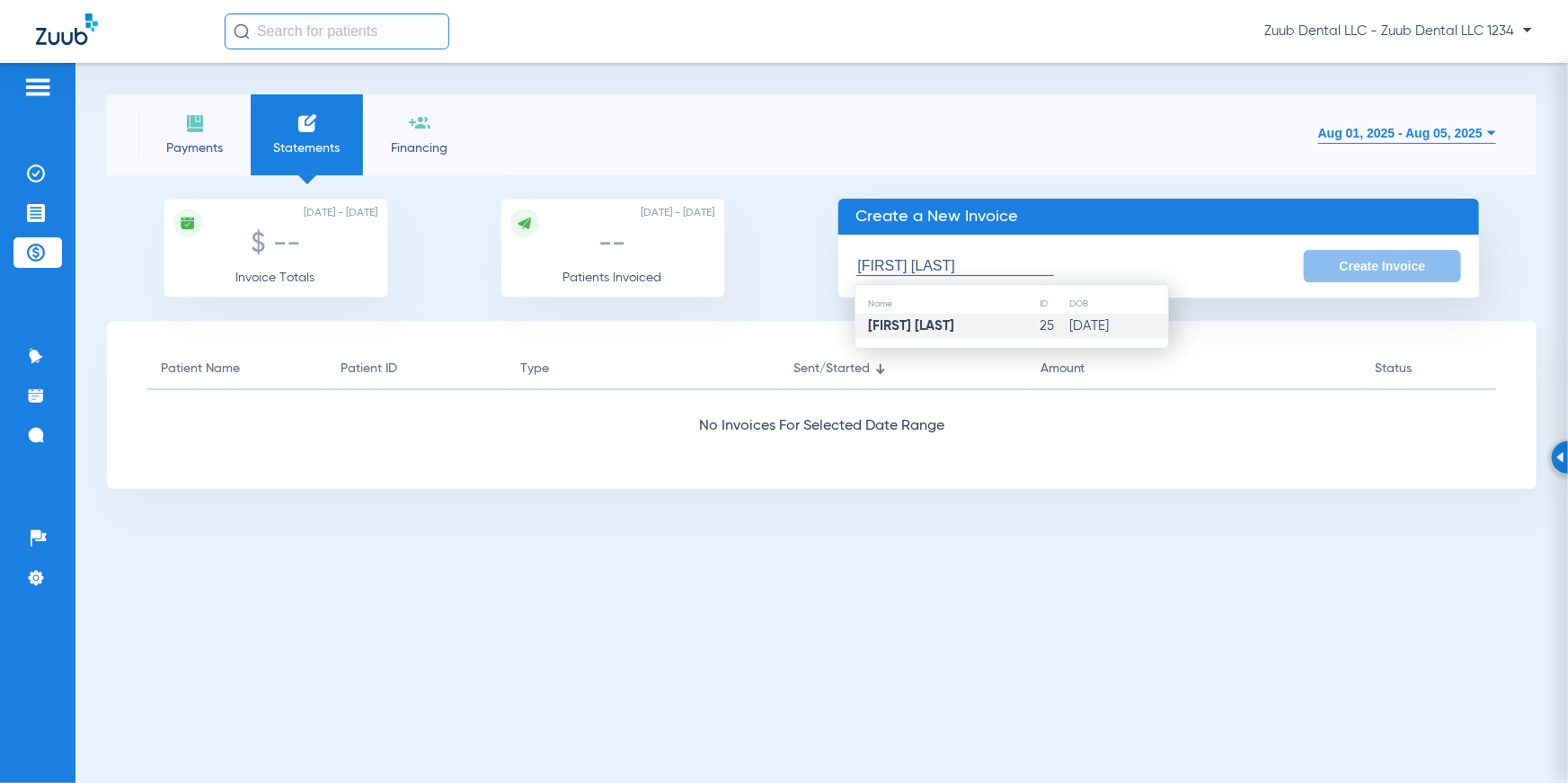 type on "[FIRST] [LAST]" 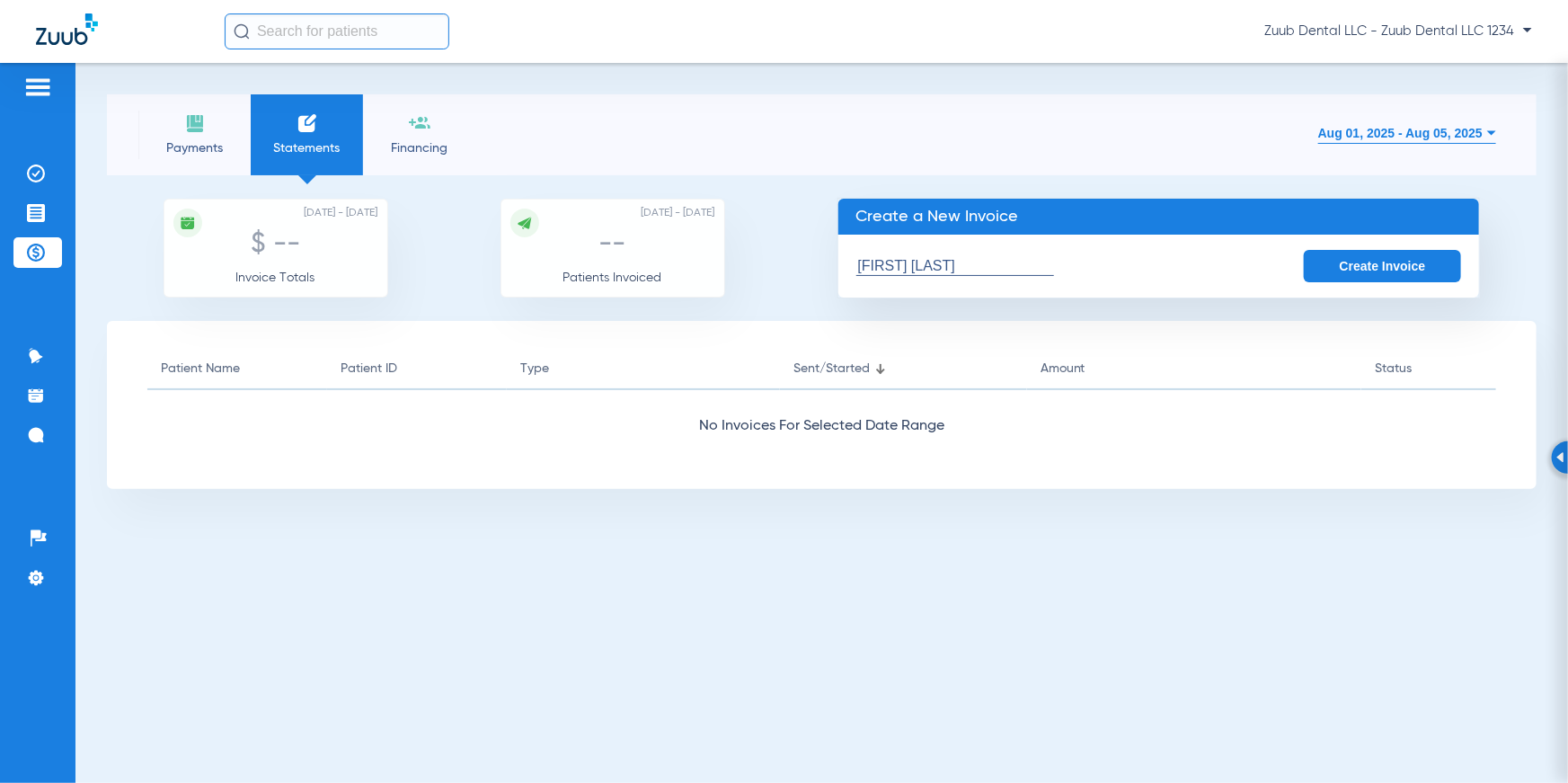 click on "[FIRST] [LAST]" at bounding box center [955, 266] 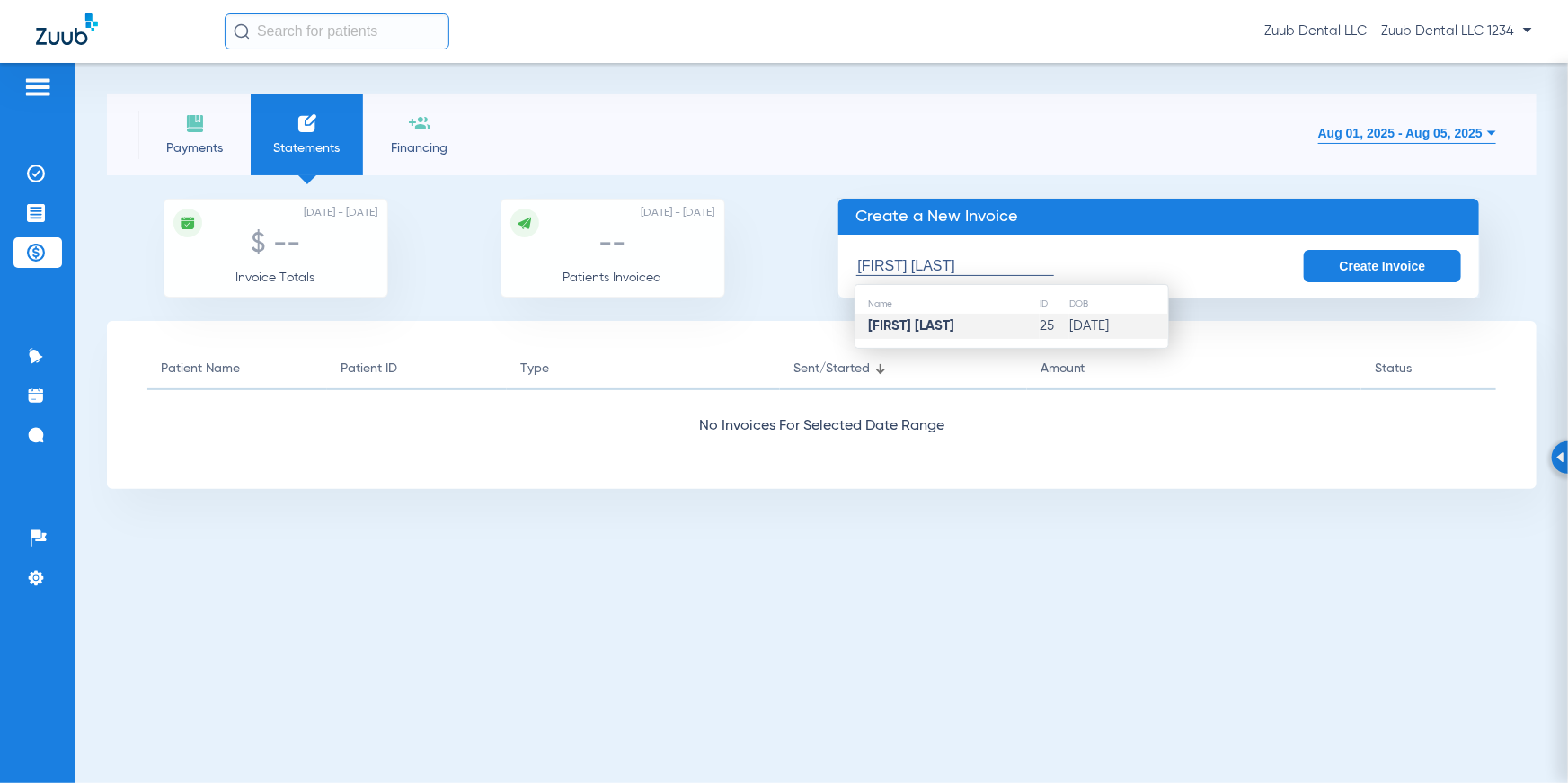 click on "[FIRST] [LAST] Name ID DOB [FIRST] [LAST] [DATE] Create Invoice" 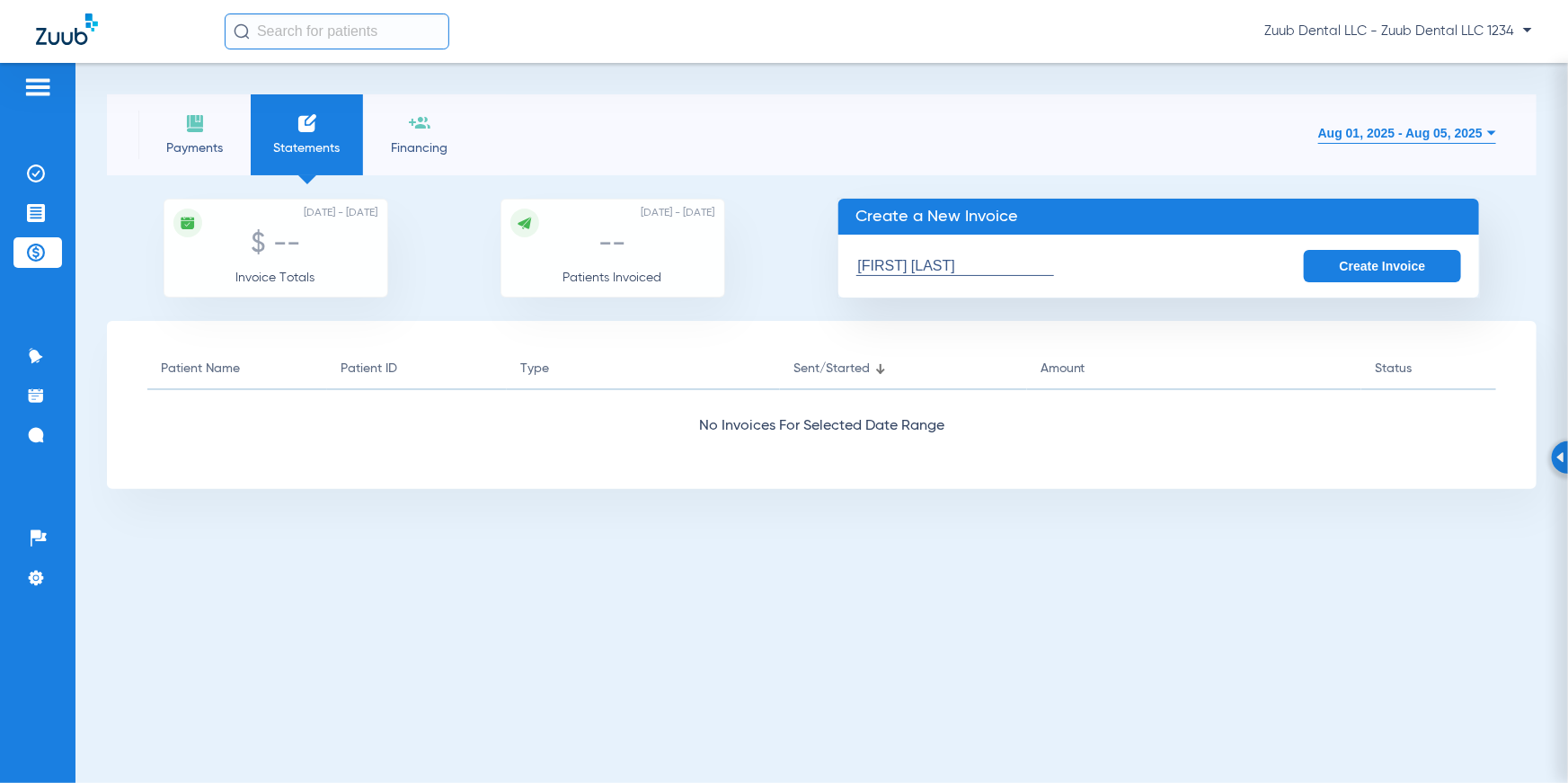 click on "Create Invoice" 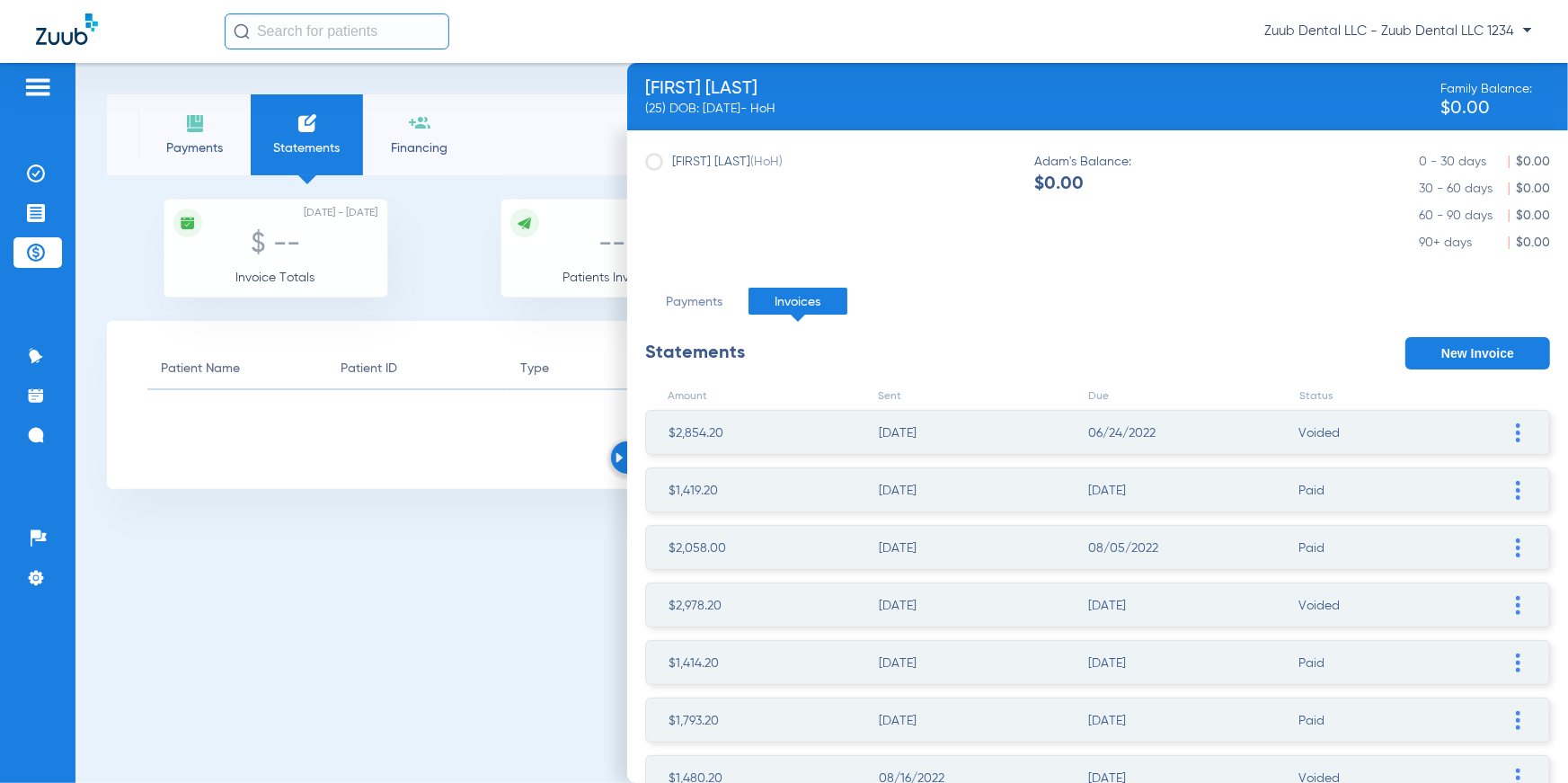 click on "New Invoice" 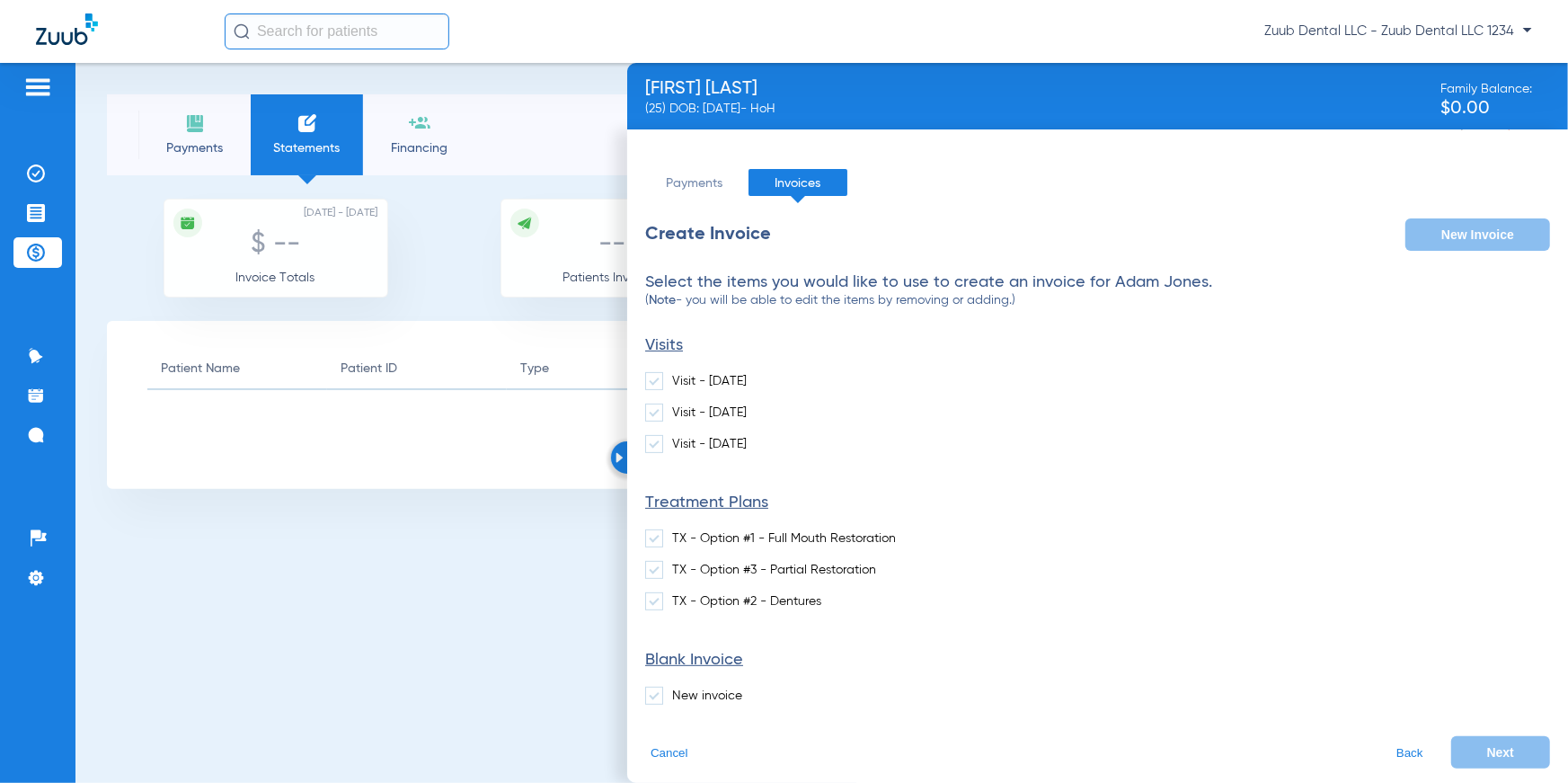 scroll, scrollTop: 127, scrollLeft: 0, axis: vertical 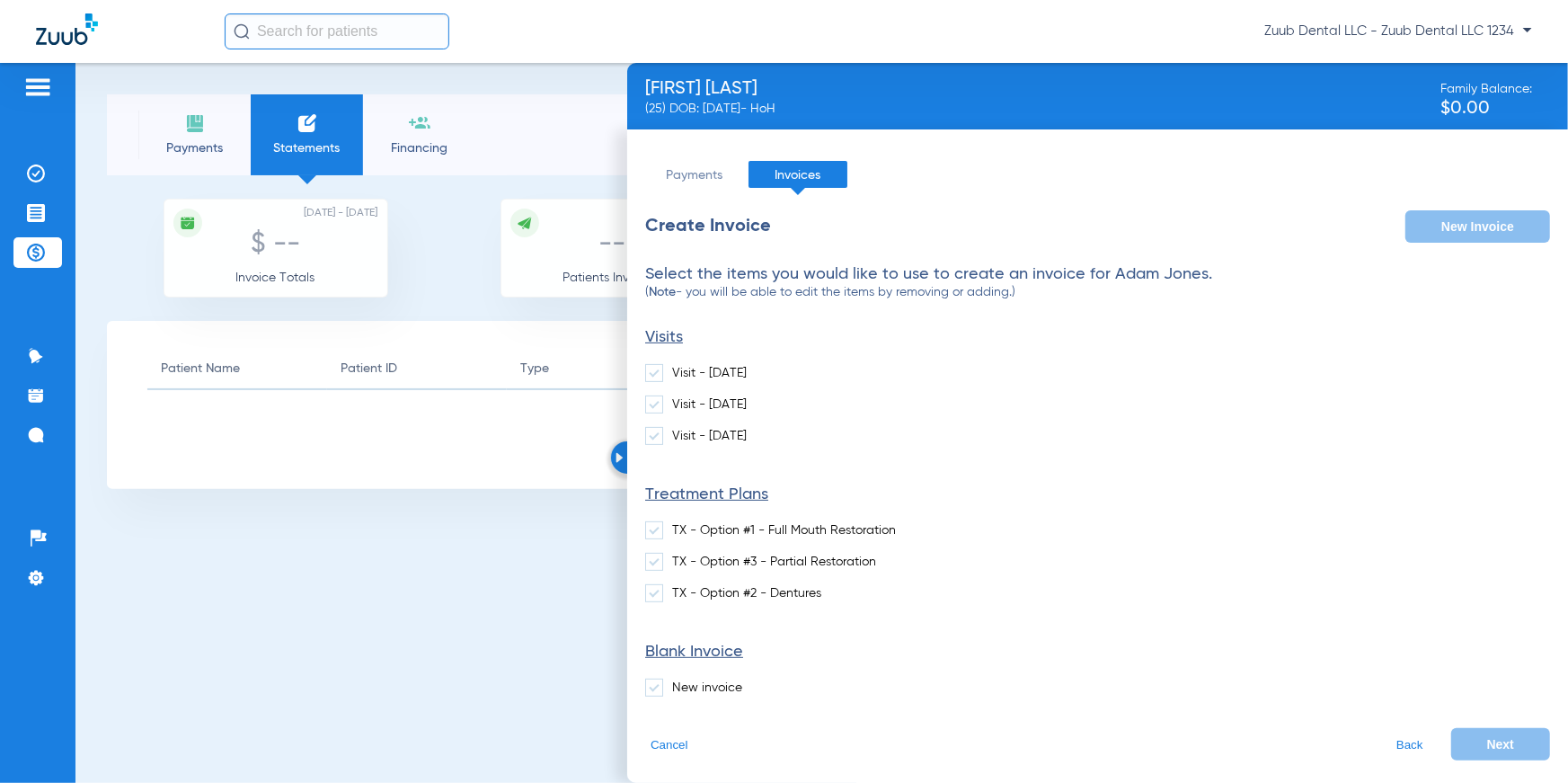 click 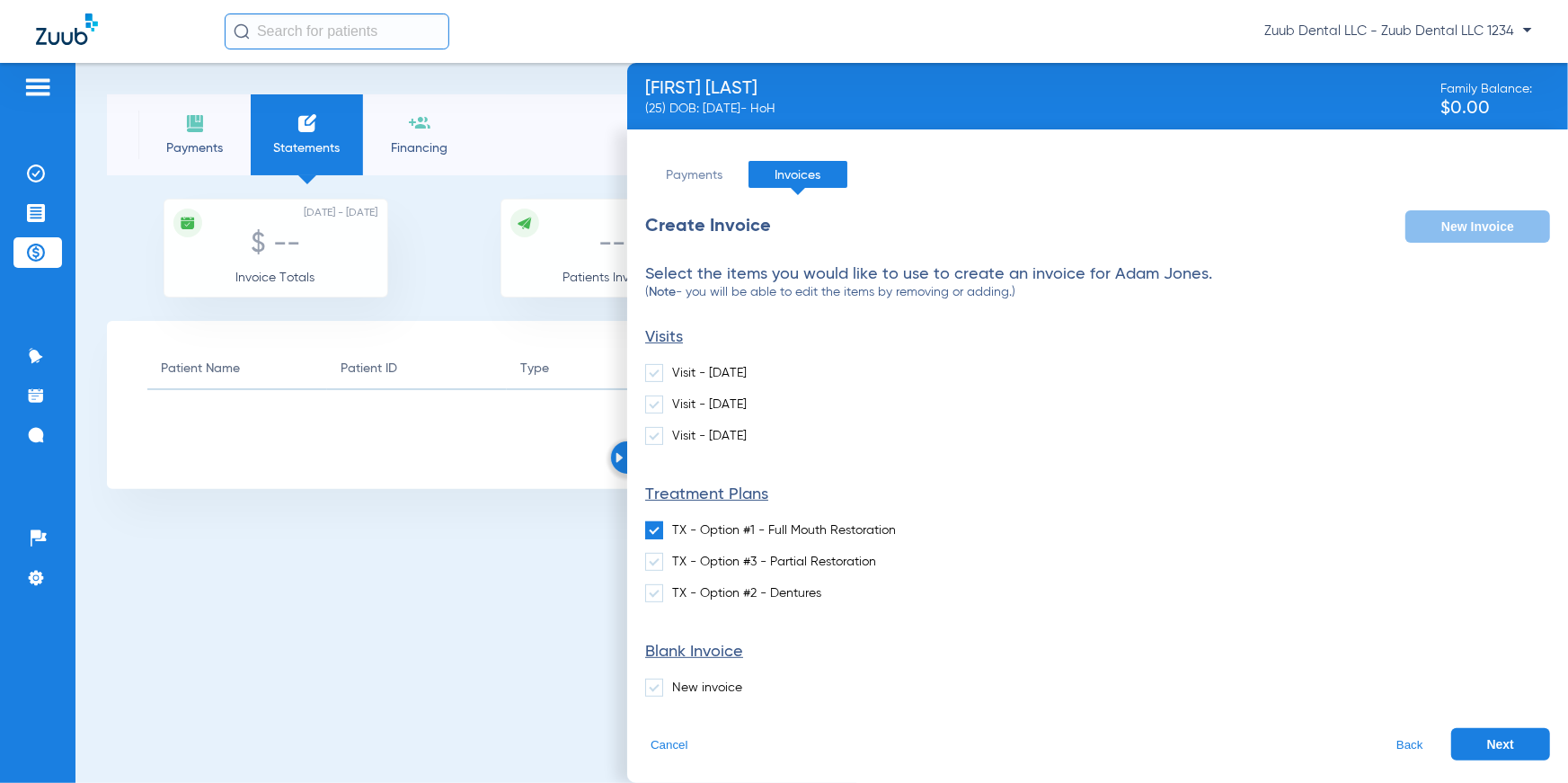 click on "Next" 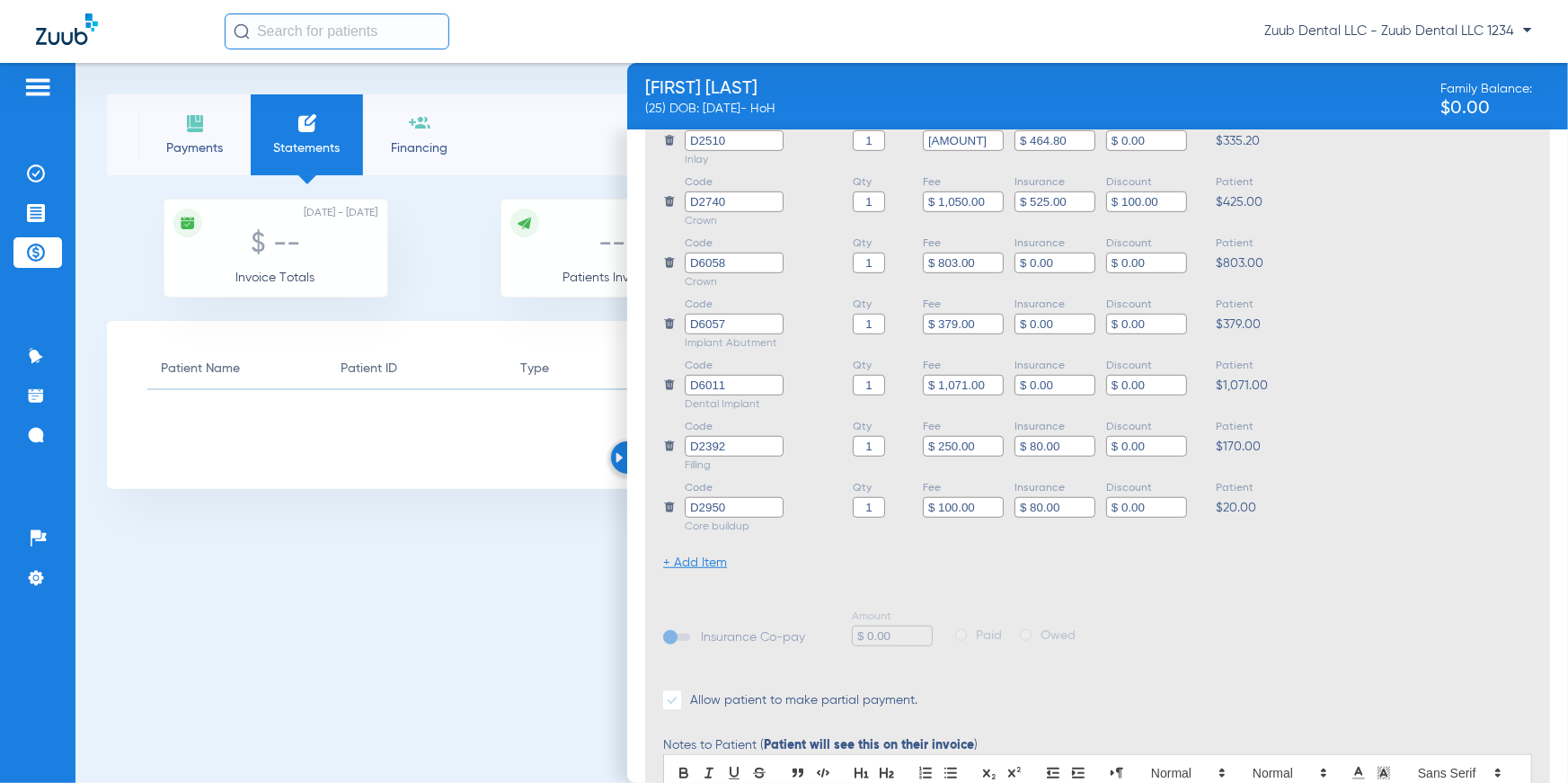 scroll, scrollTop: 577, scrollLeft: 0, axis: vertical 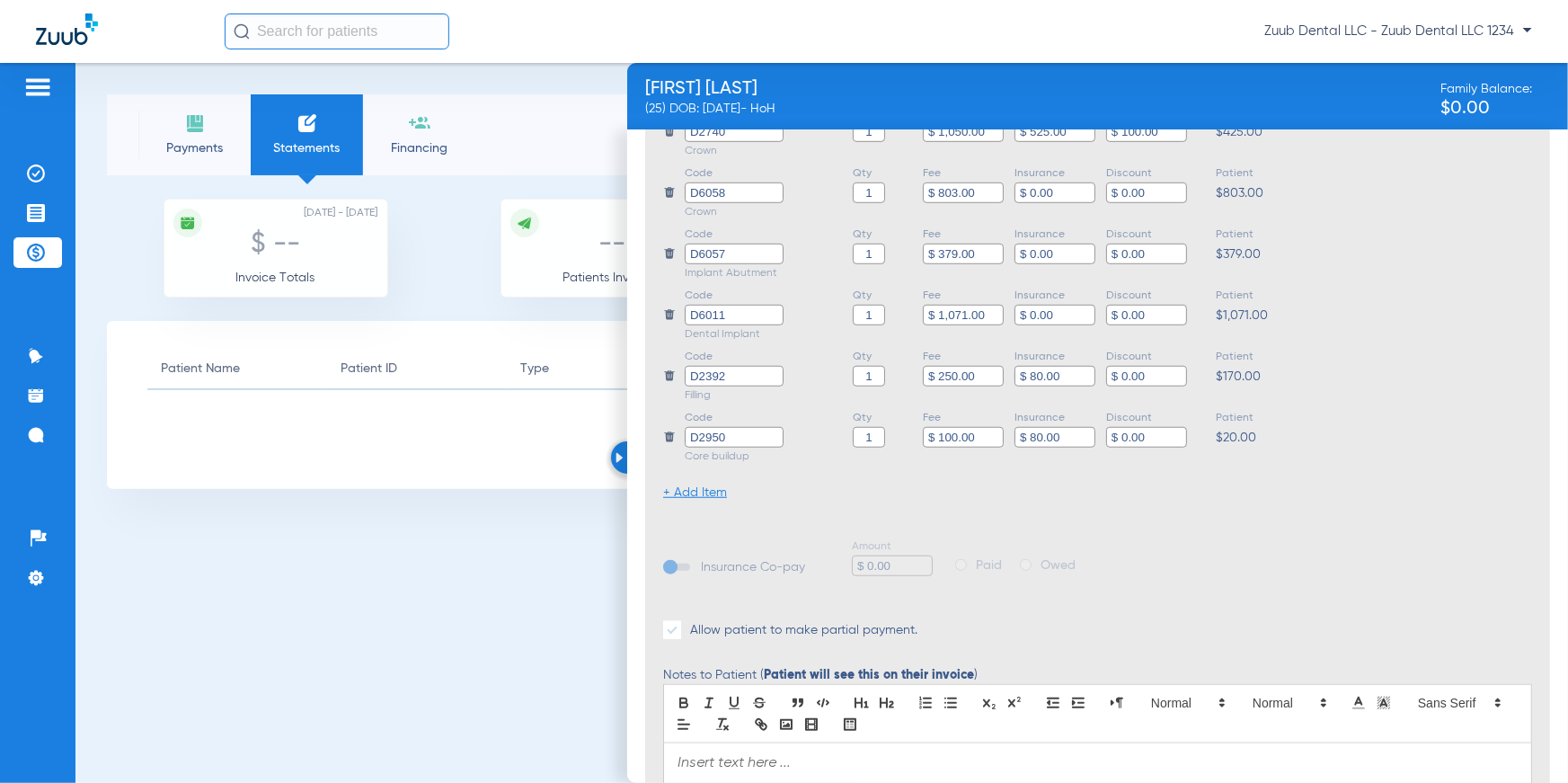 click 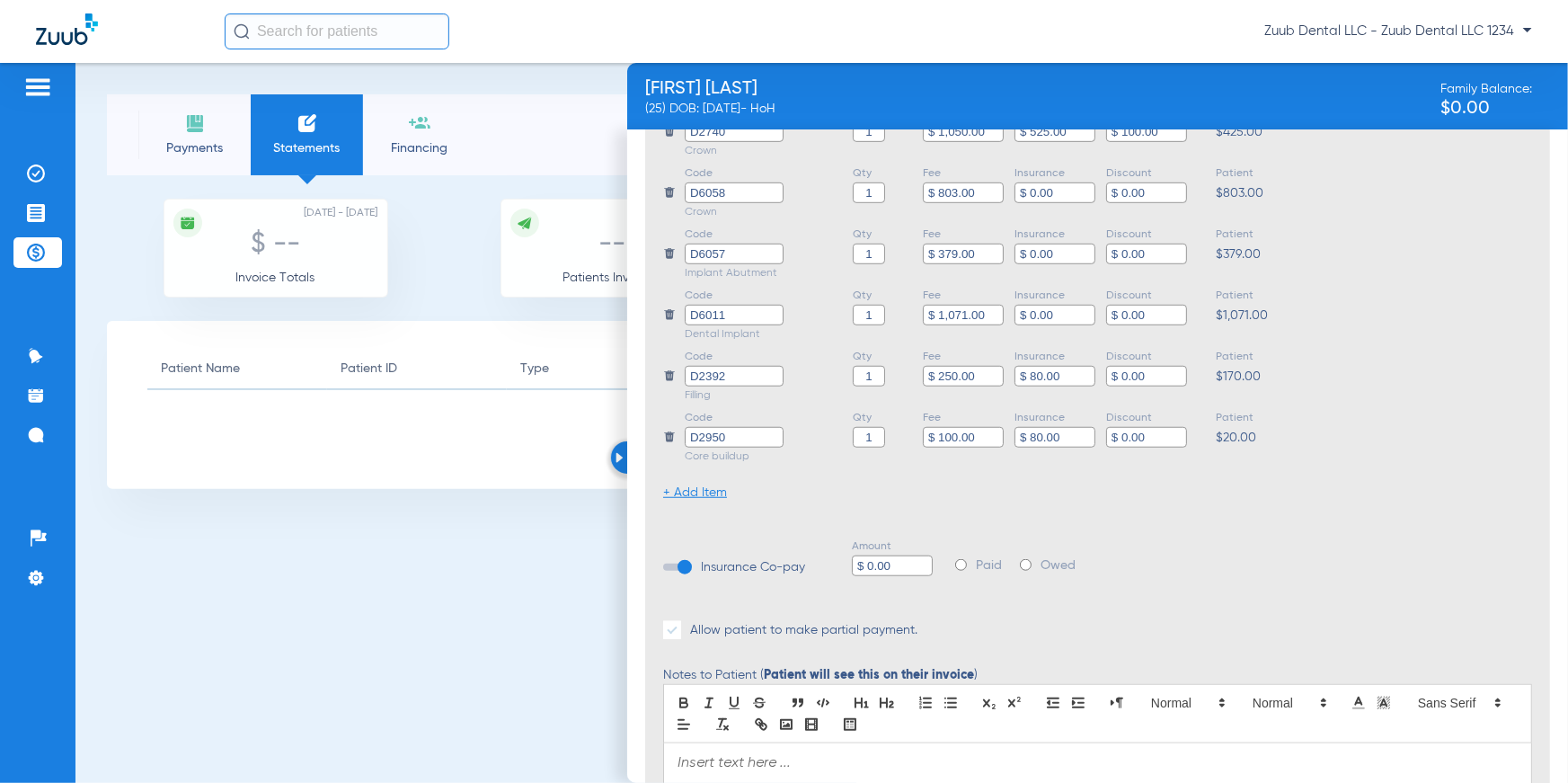 scroll, scrollTop: 647, scrollLeft: 0, axis: vertical 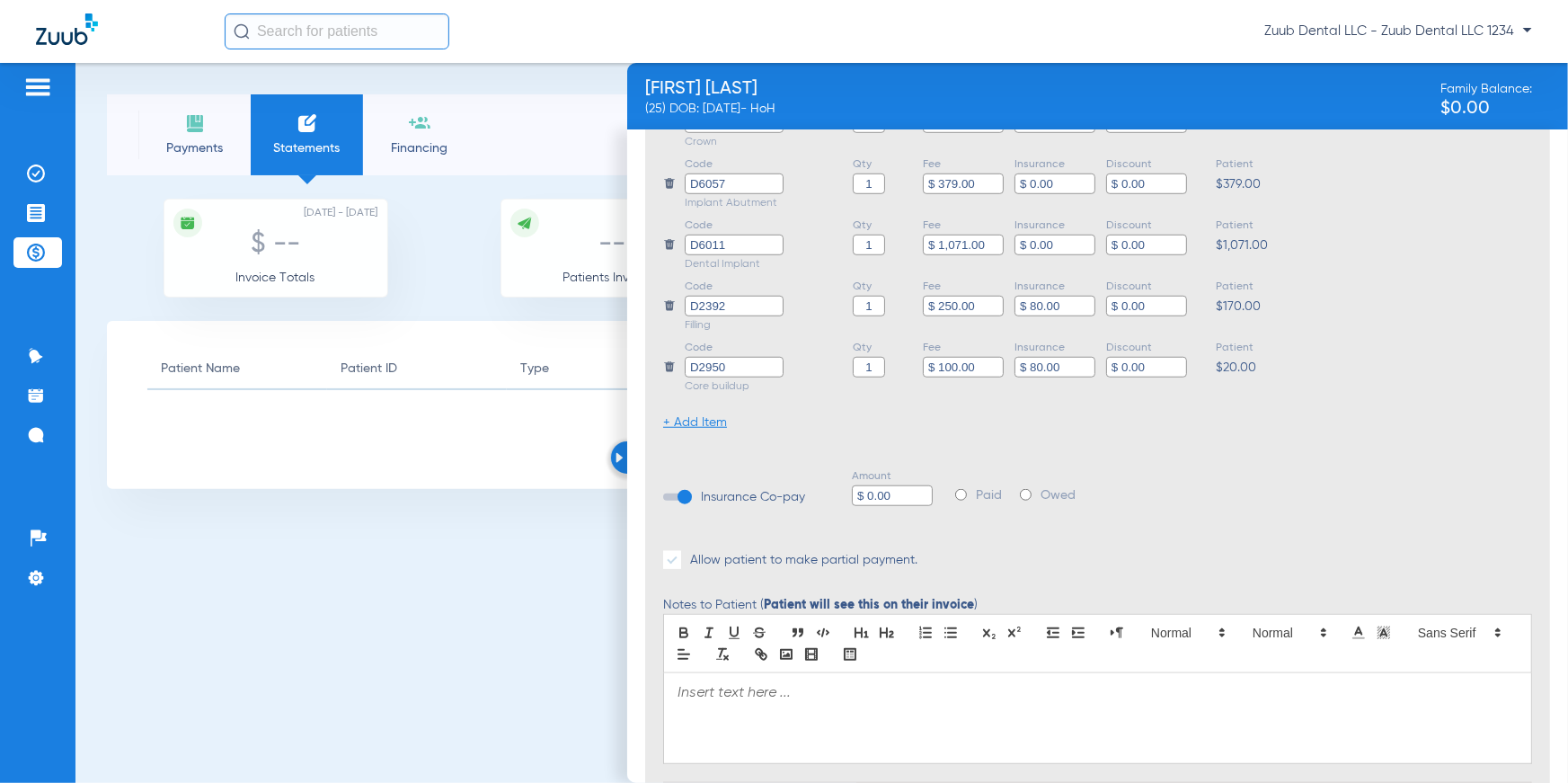 click 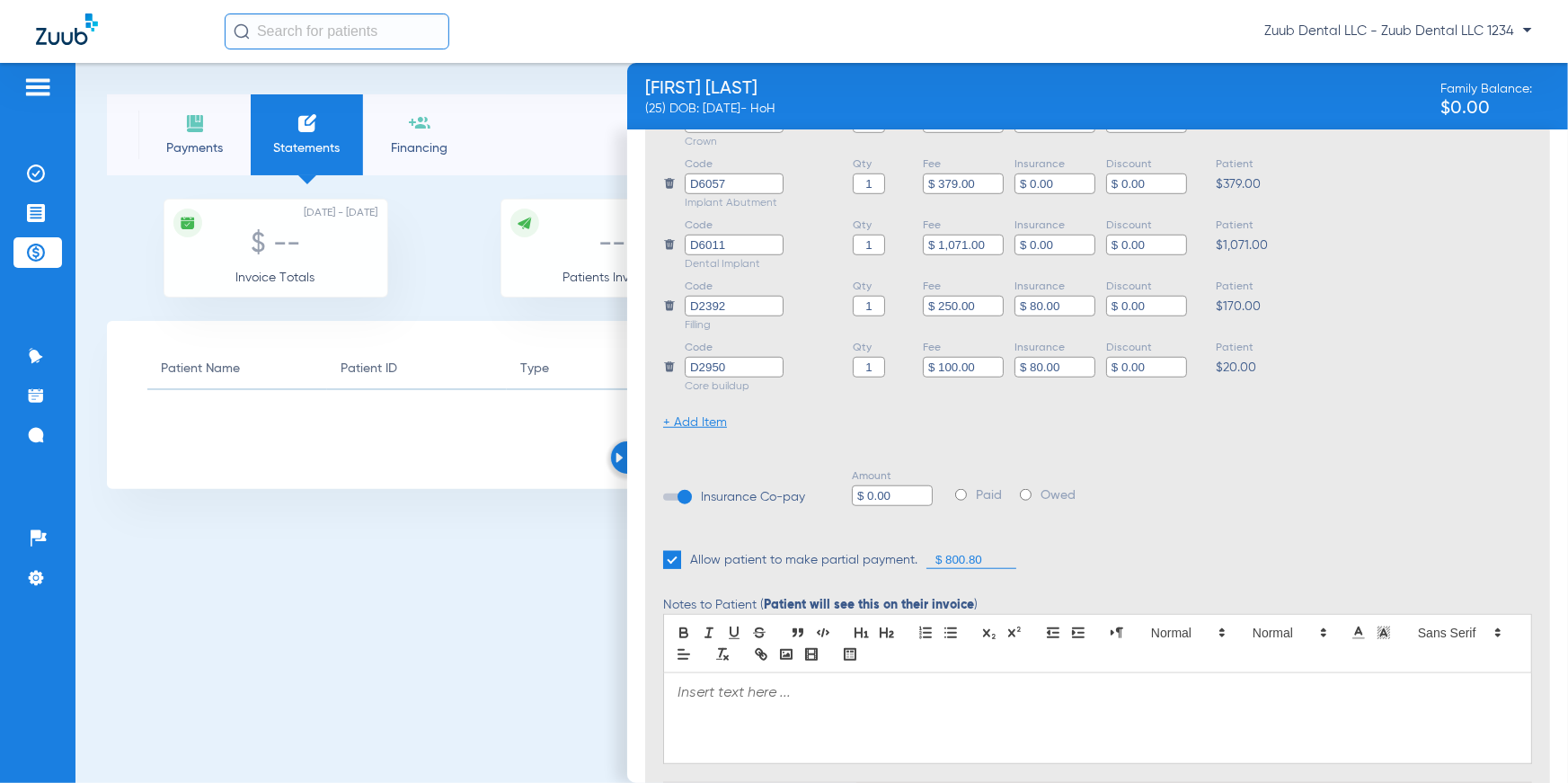 drag, startPoint x: 997, startPoint y: 565, endPoint x: 926, endPoint y: 564, distance: 71.00704 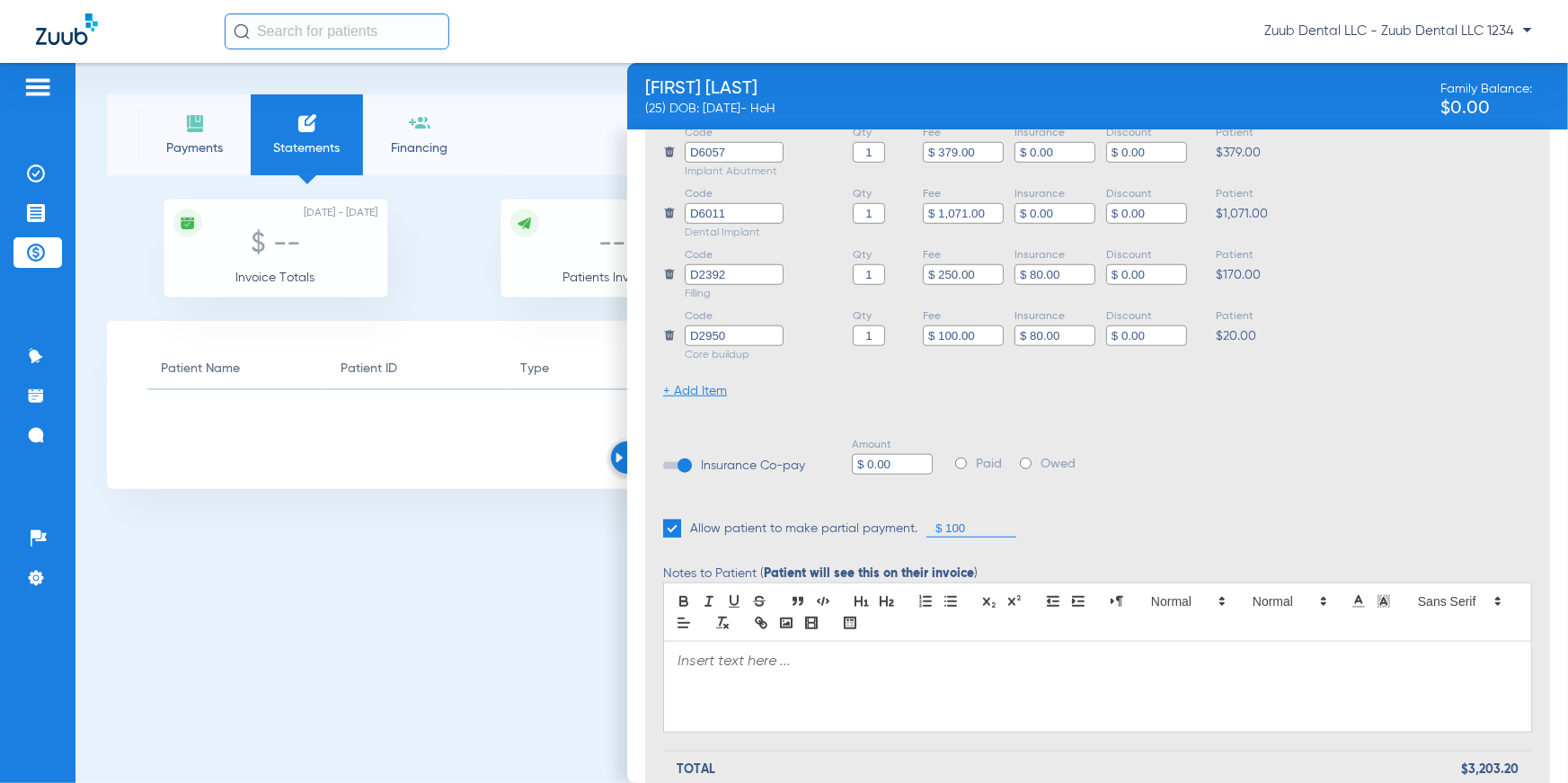 scroll, scrollTop: 755, scrollLeft: 0, axis: vertical 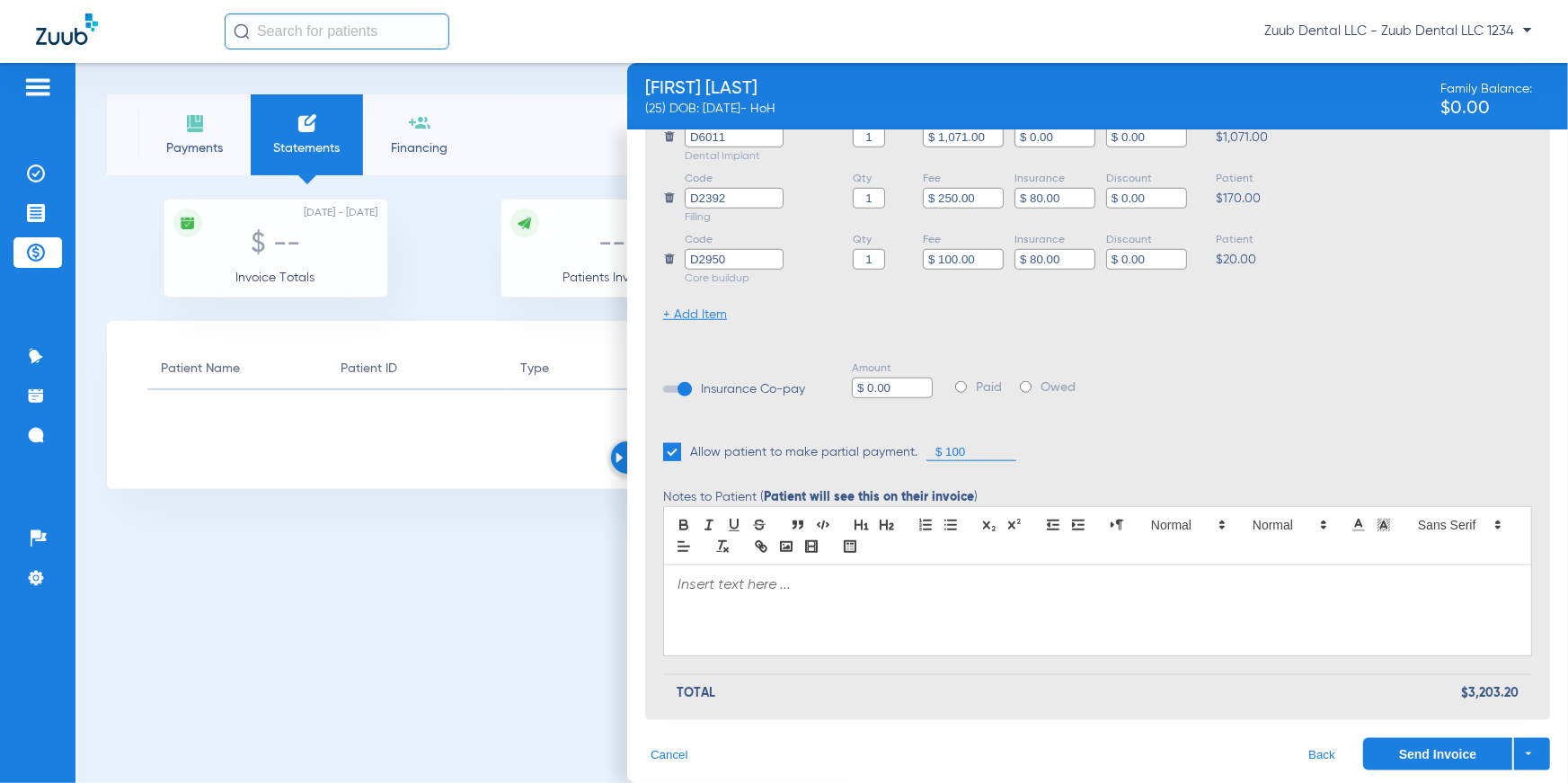 type on "$ 100" 